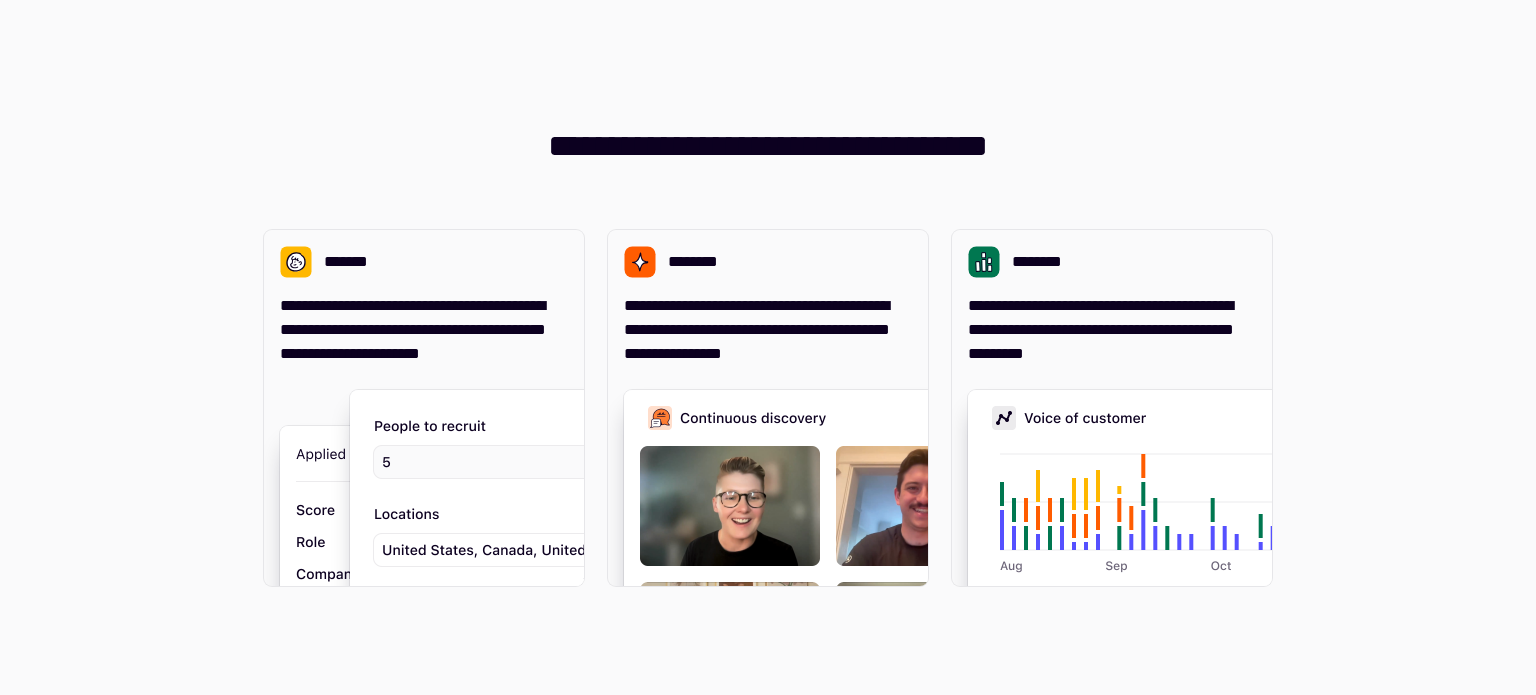 scroll, scrollTop: 0, scrollLeft: 0, axis: both 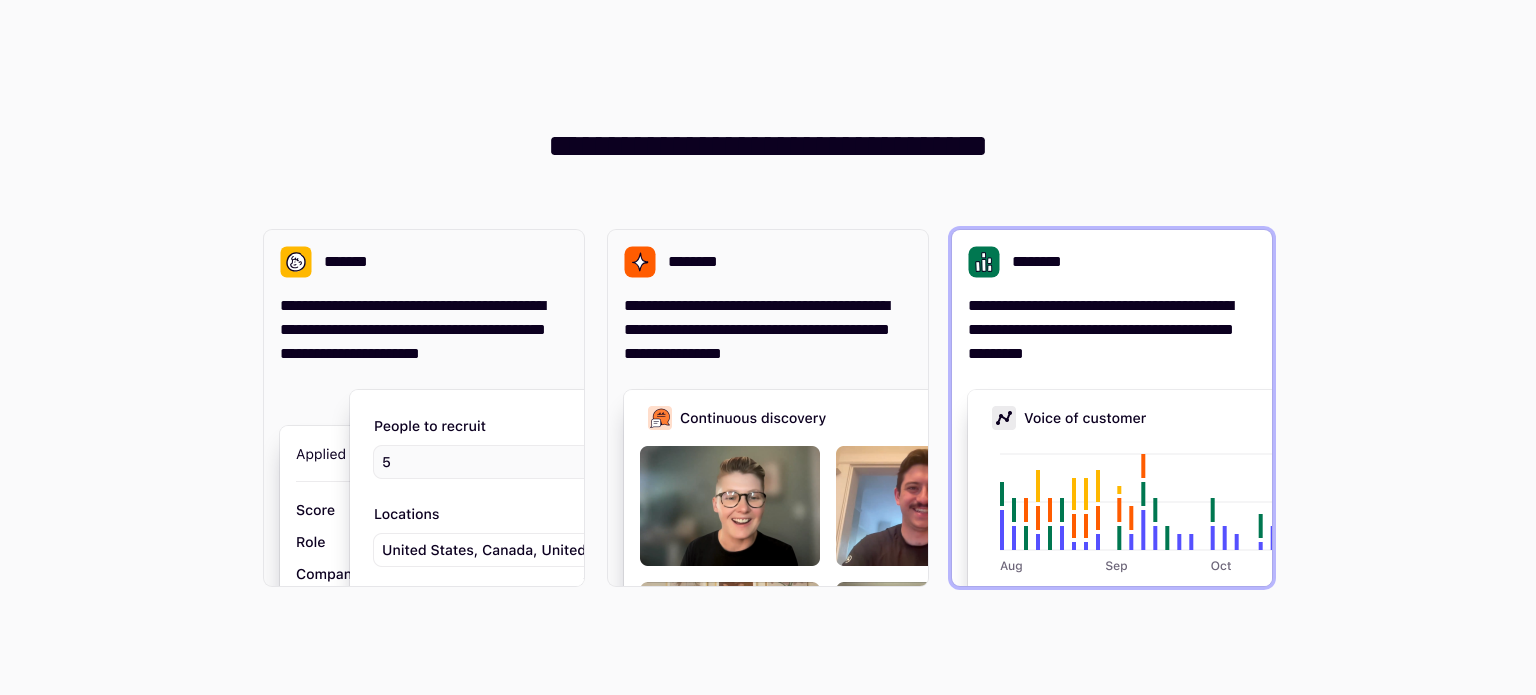 click on "**********" at bounding box center (1112, 330) 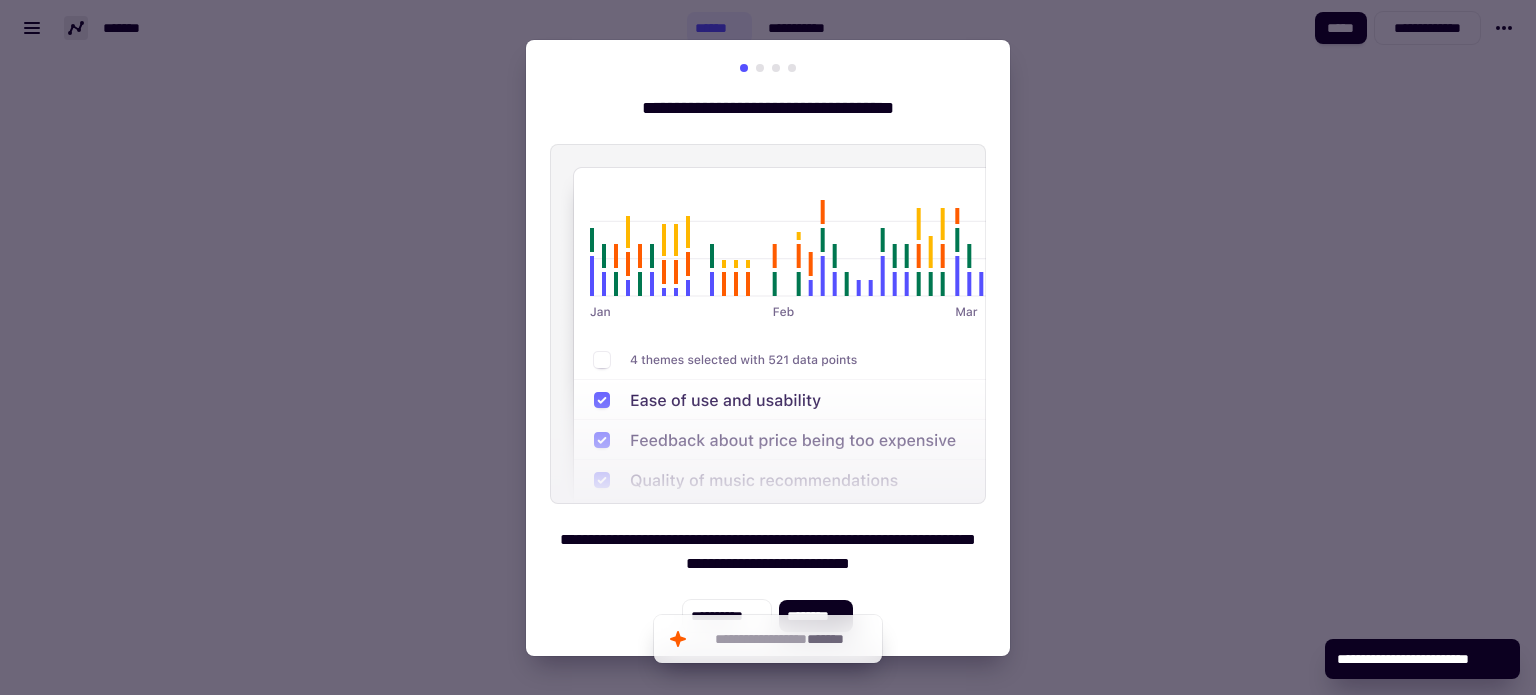 drag, startPoint x: 1223, startPoint y: 604, endPoint x: 1156, endPoint y: 592, distance: 68.06615 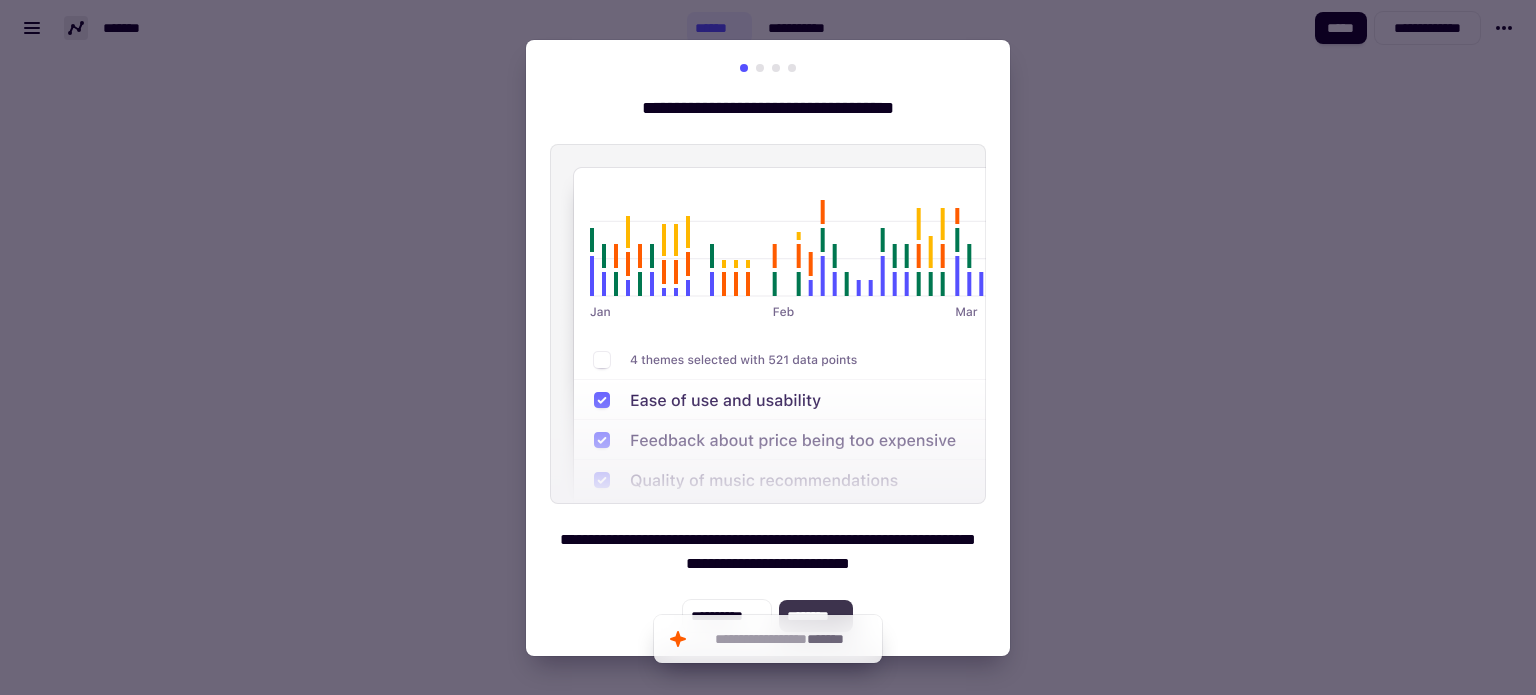 click on "********" 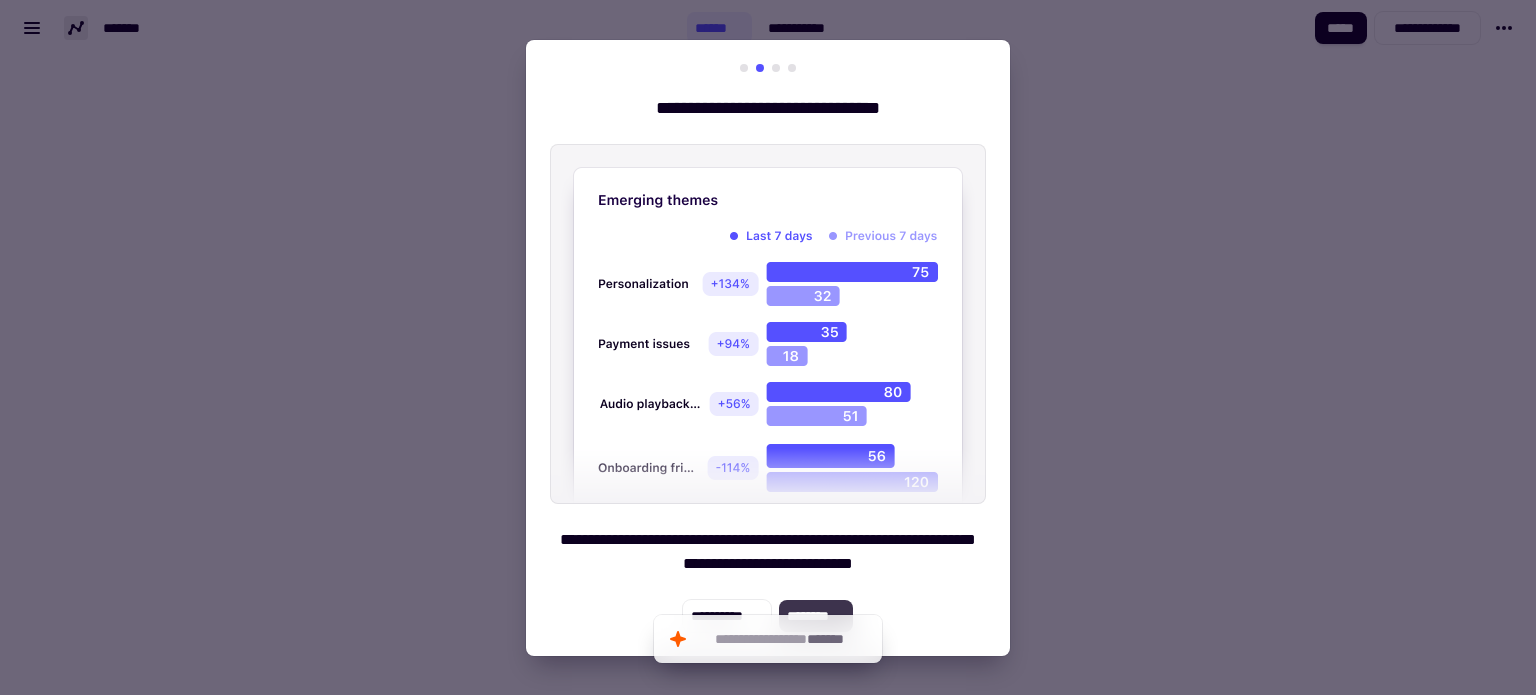click on "********" 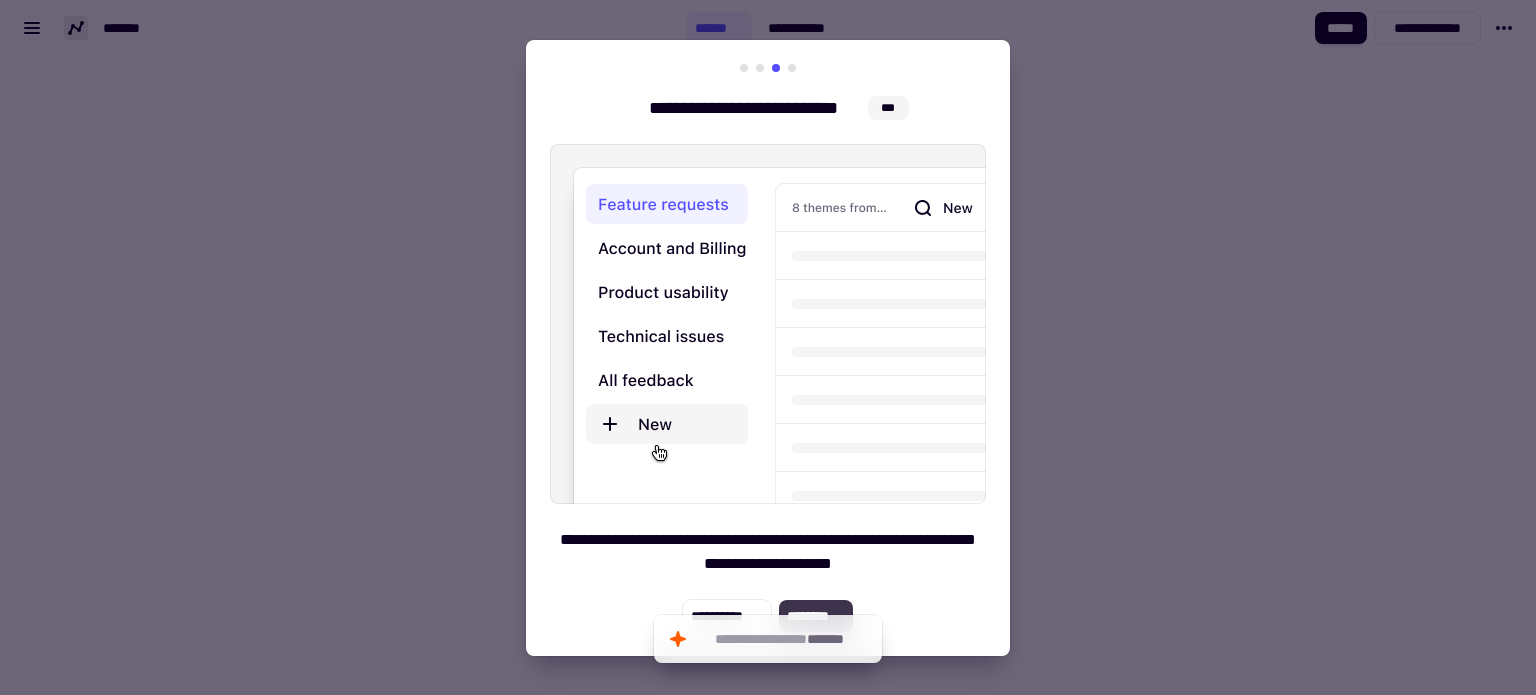 click on "********" 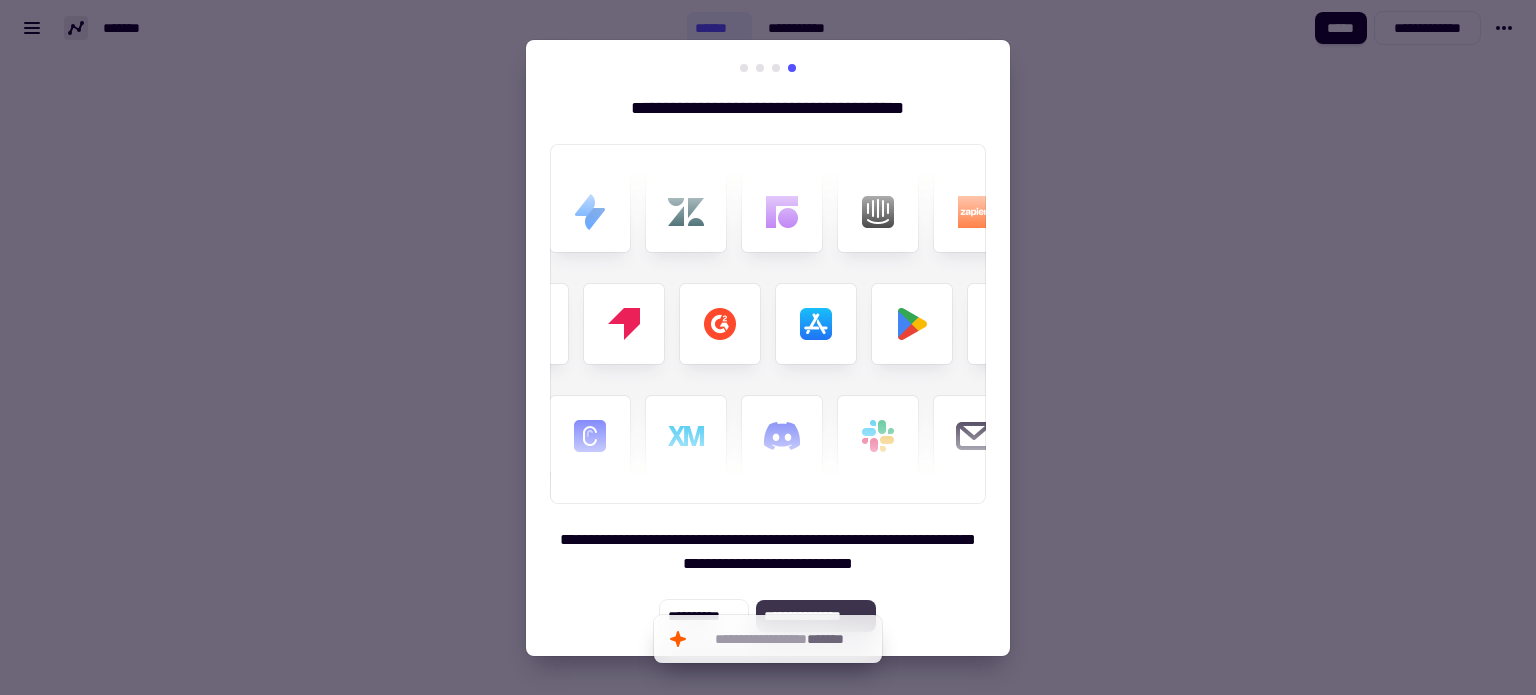 click on "**********" 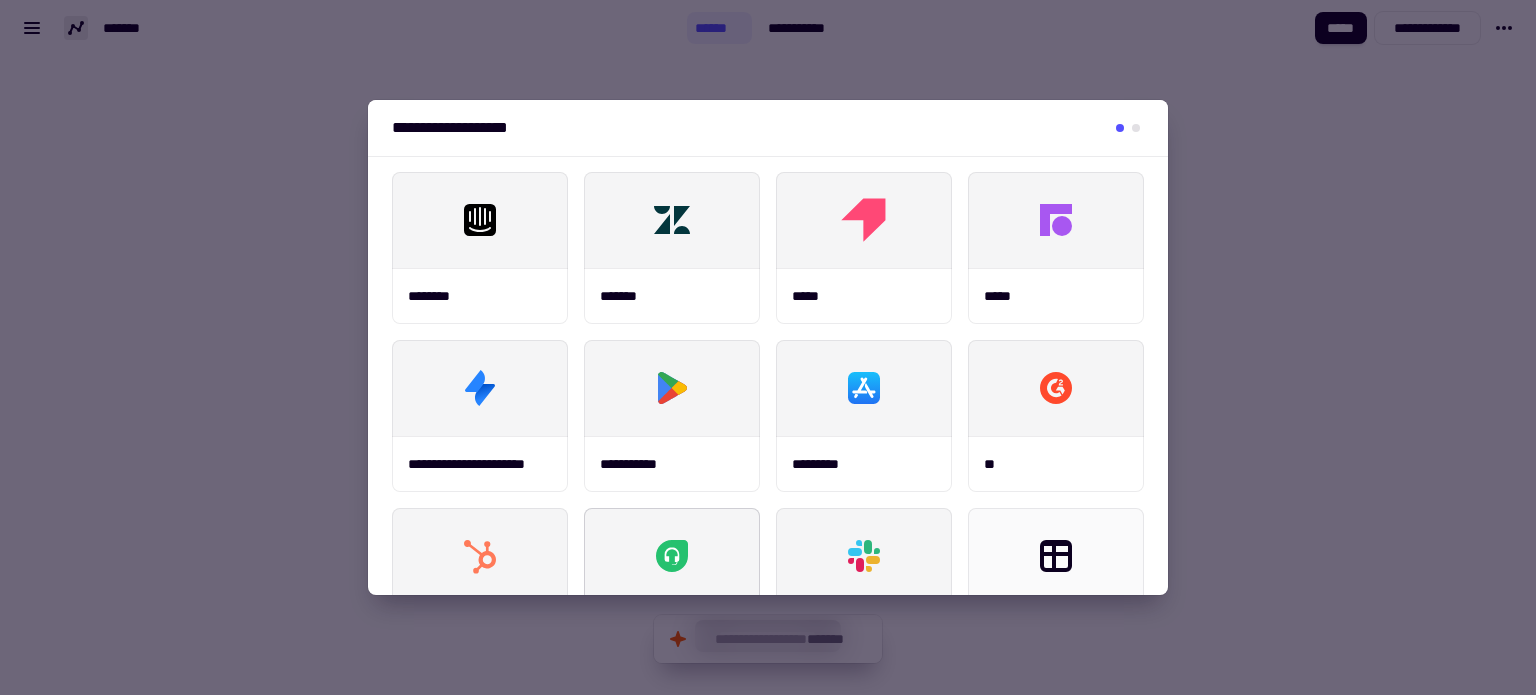 scroll, scrollTop: 0, scrollLeft: 0, axis: both 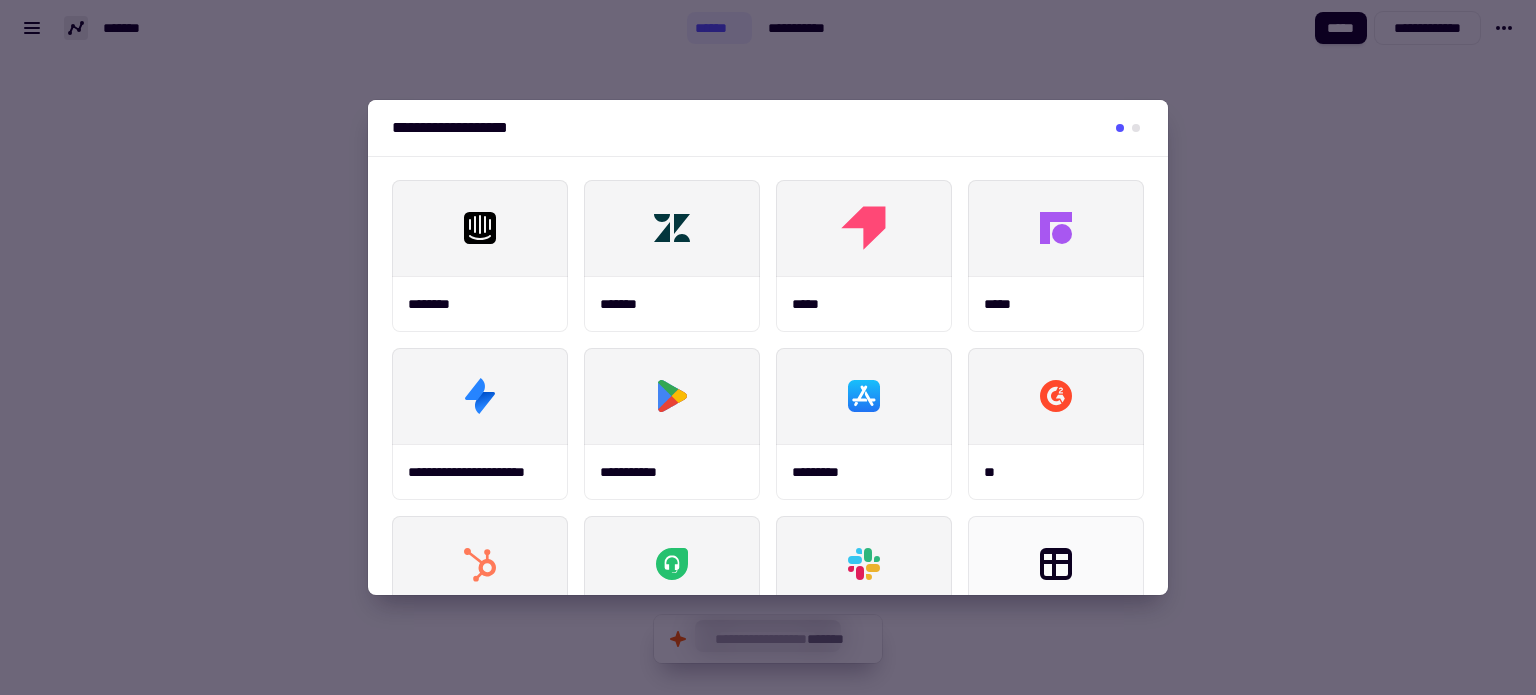 click at bounding box center (1136, 128) 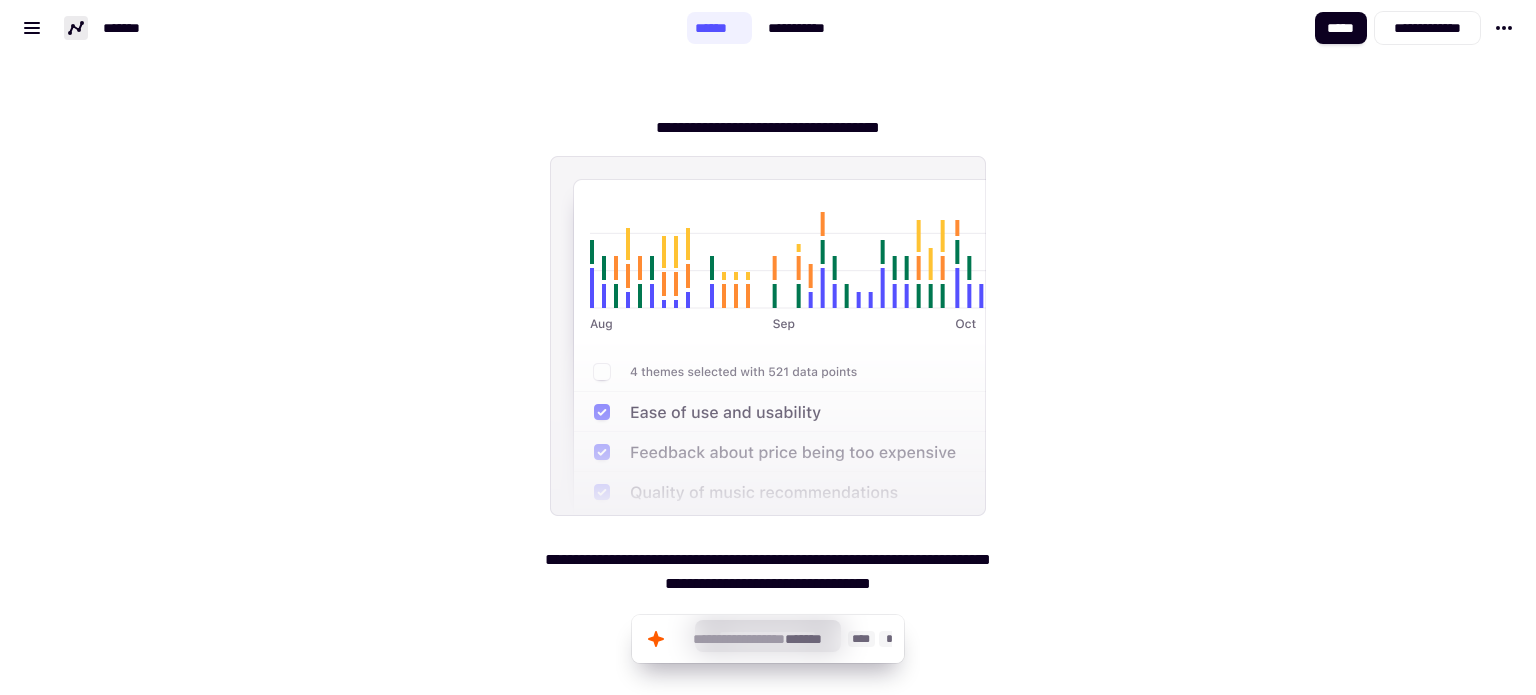 click on "**********" 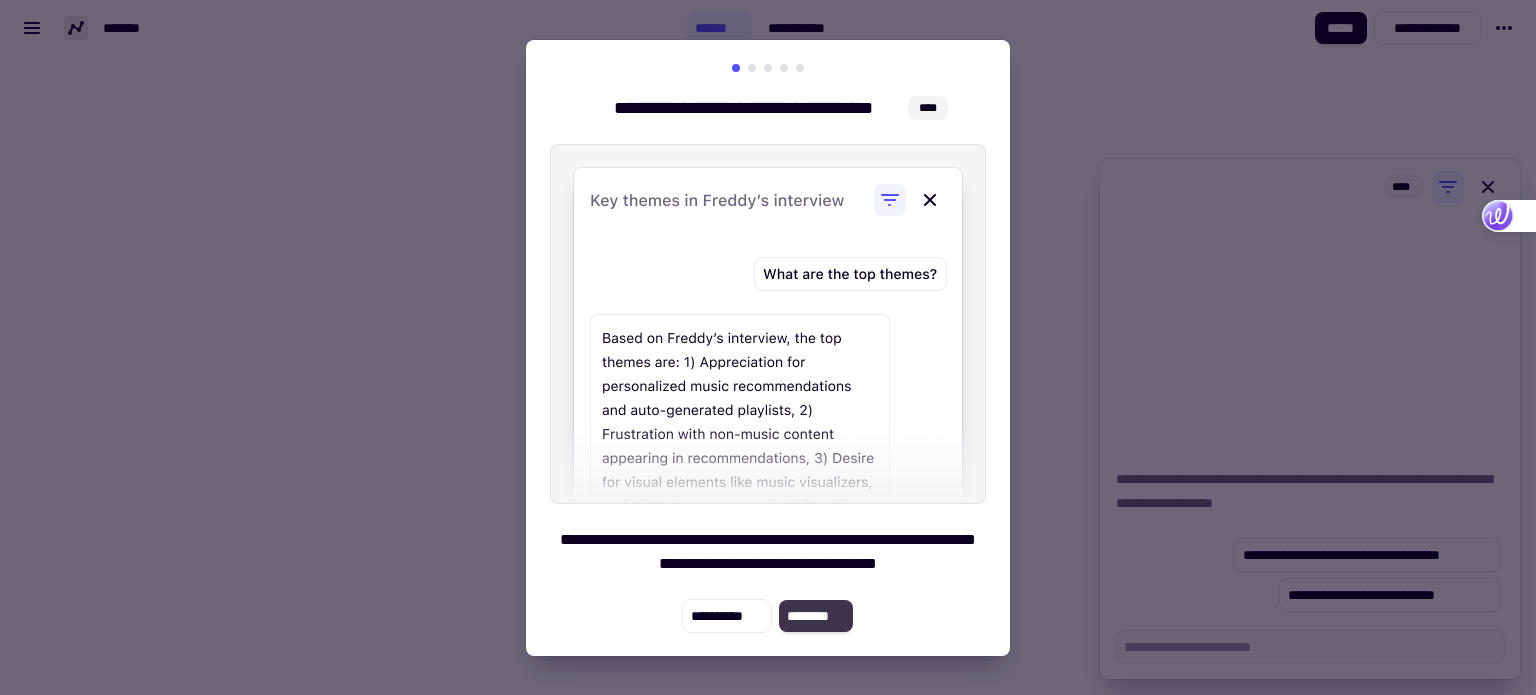 click on "********" 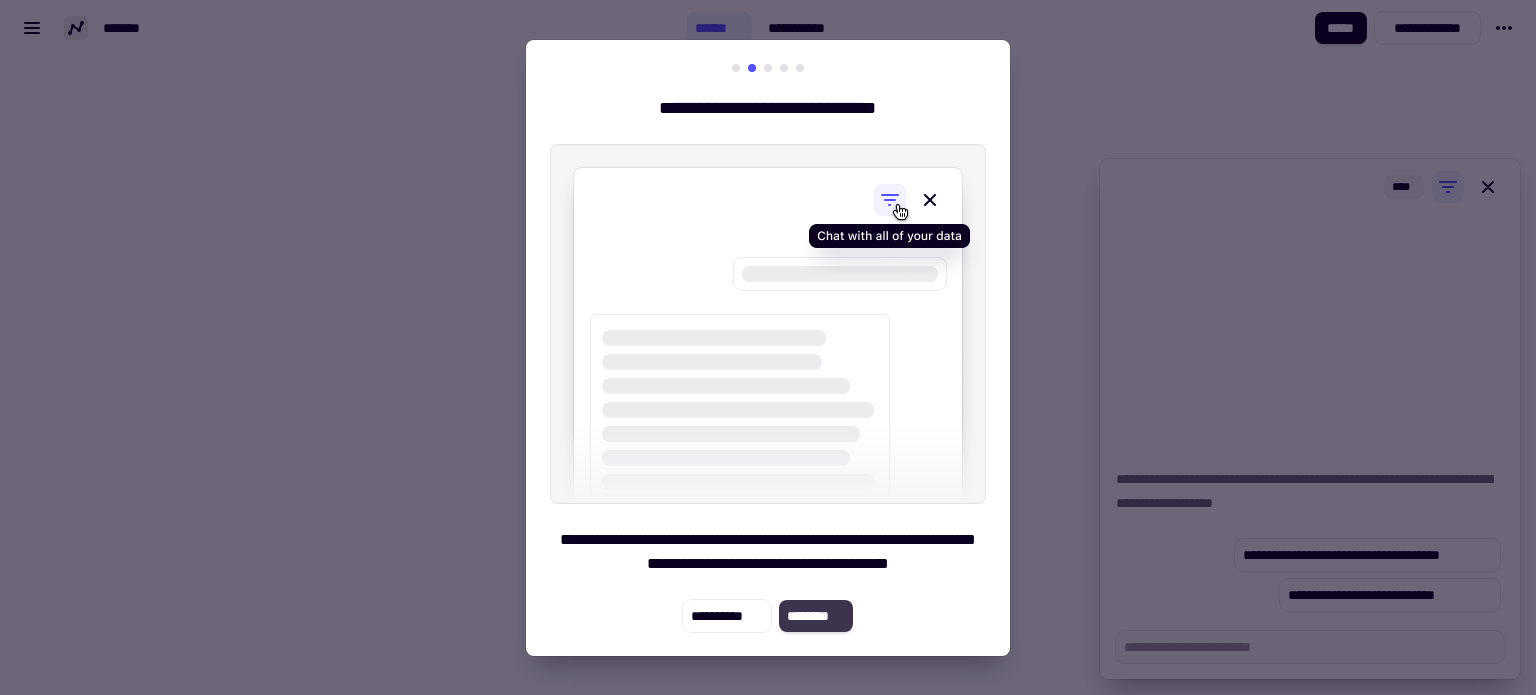 click on "********" 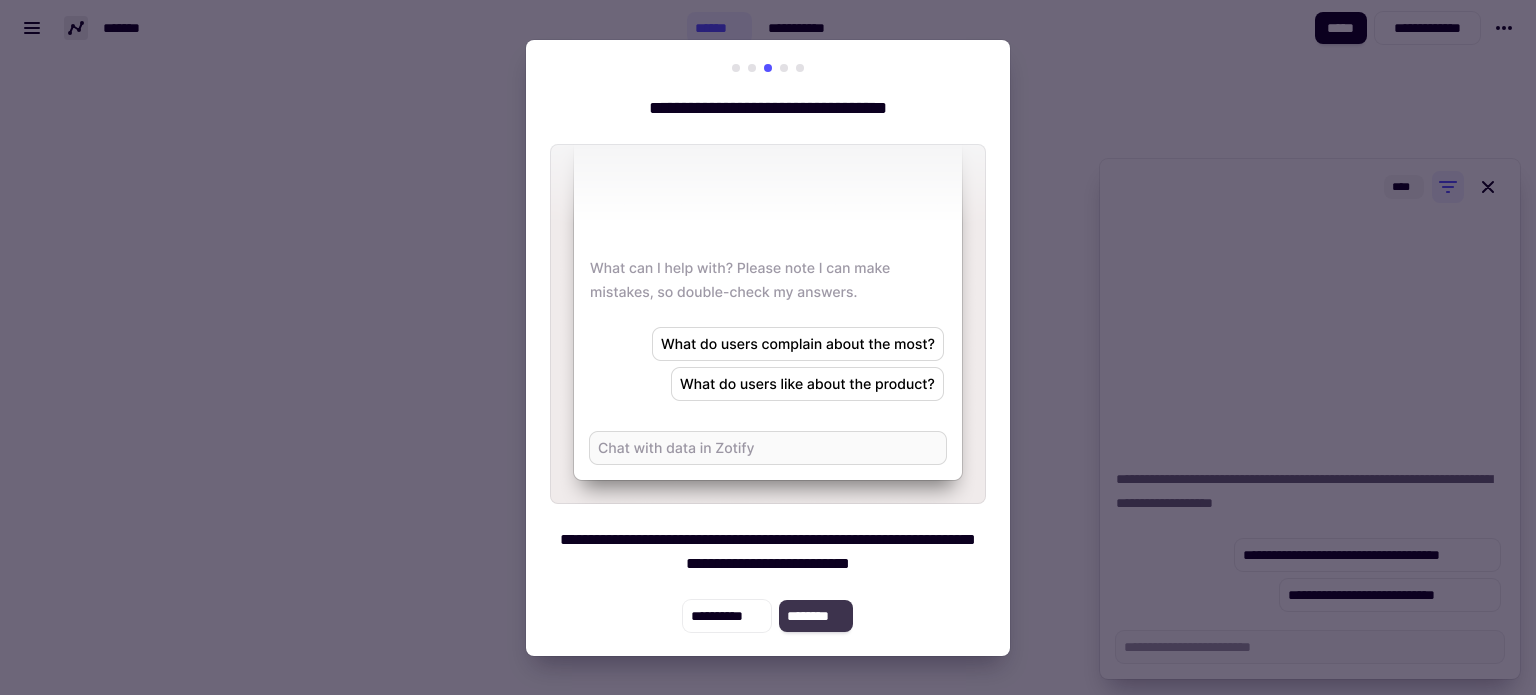 click on "********" 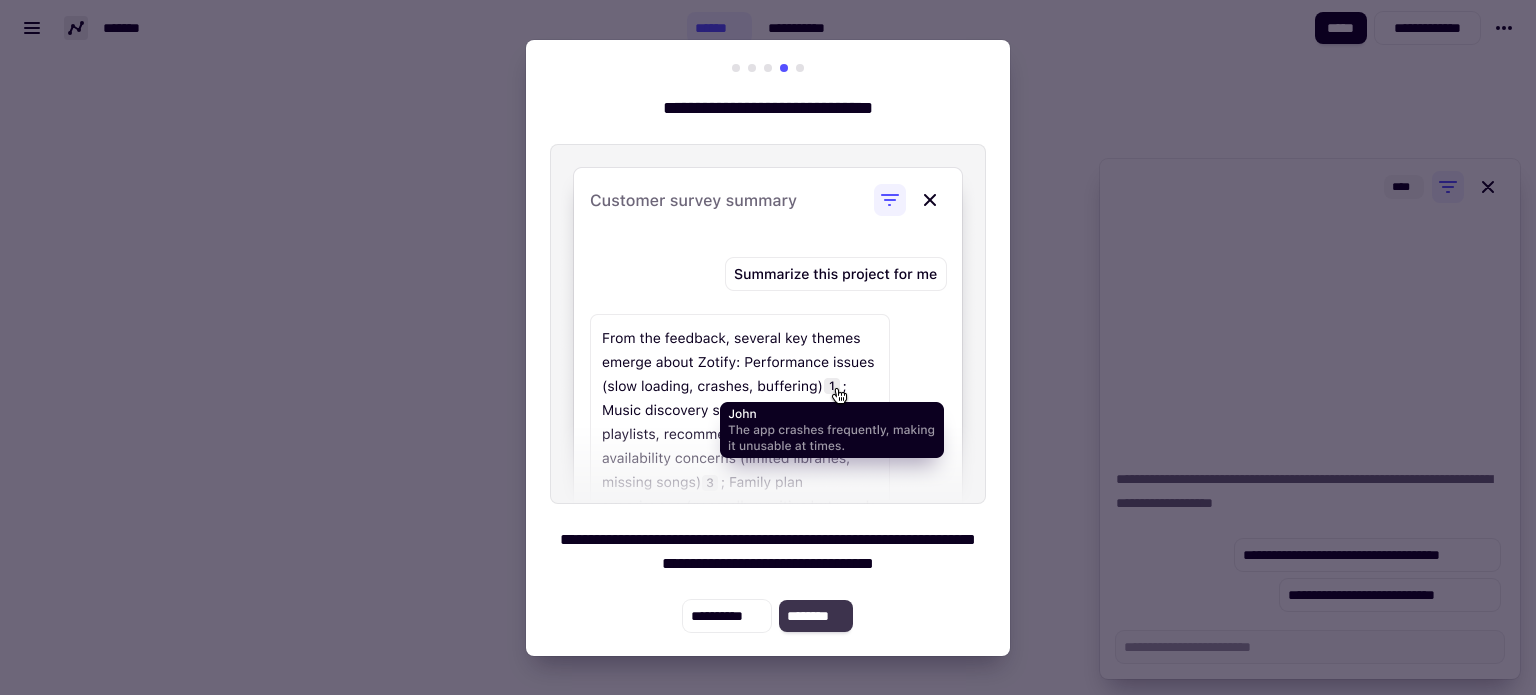 click on "********" 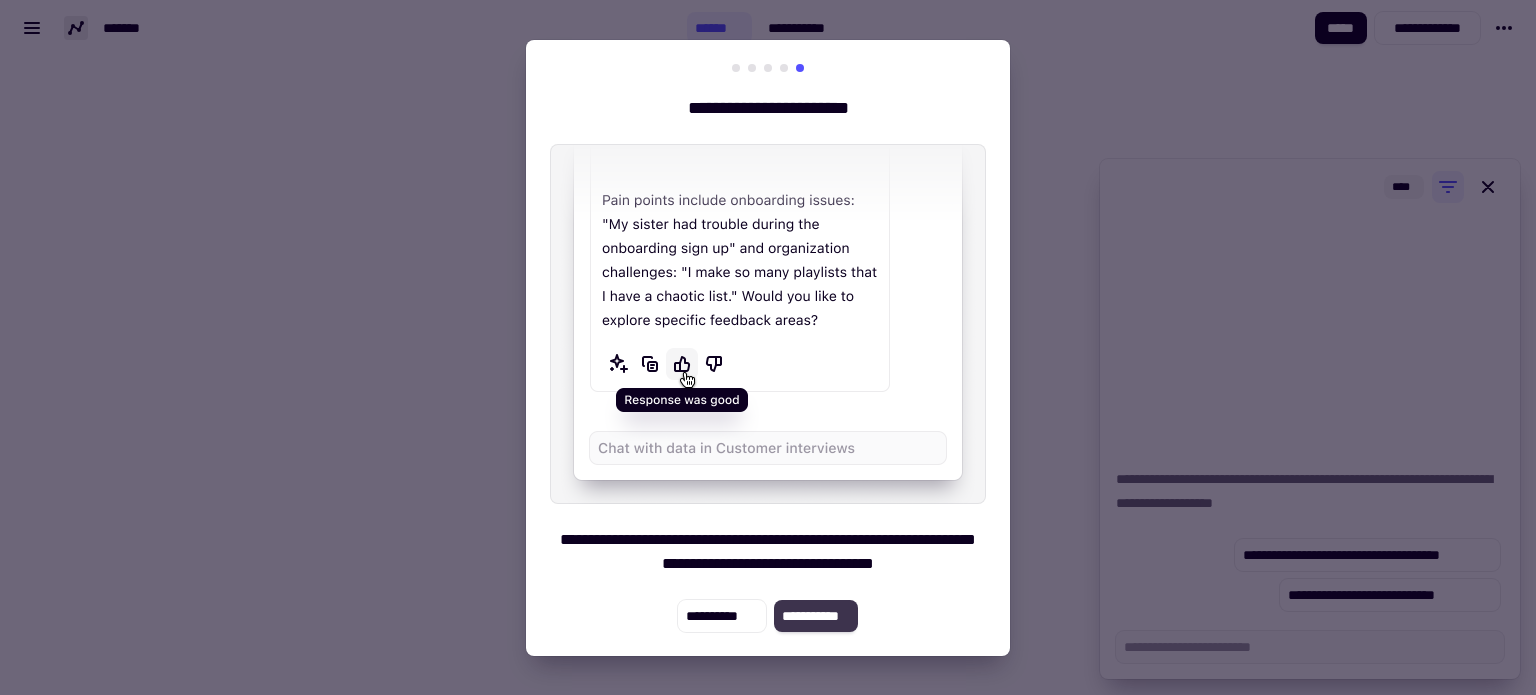 click on "**********" 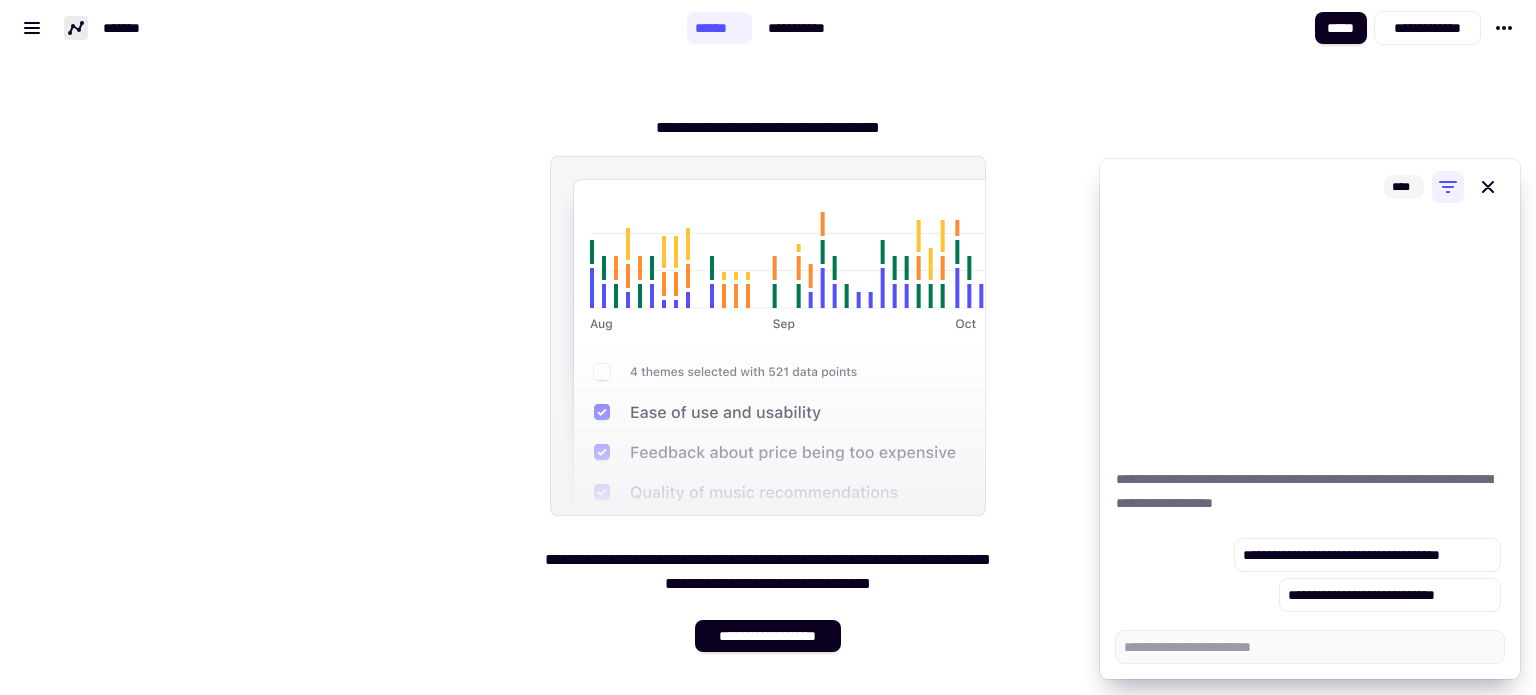click at bounding box center [1310, 647] 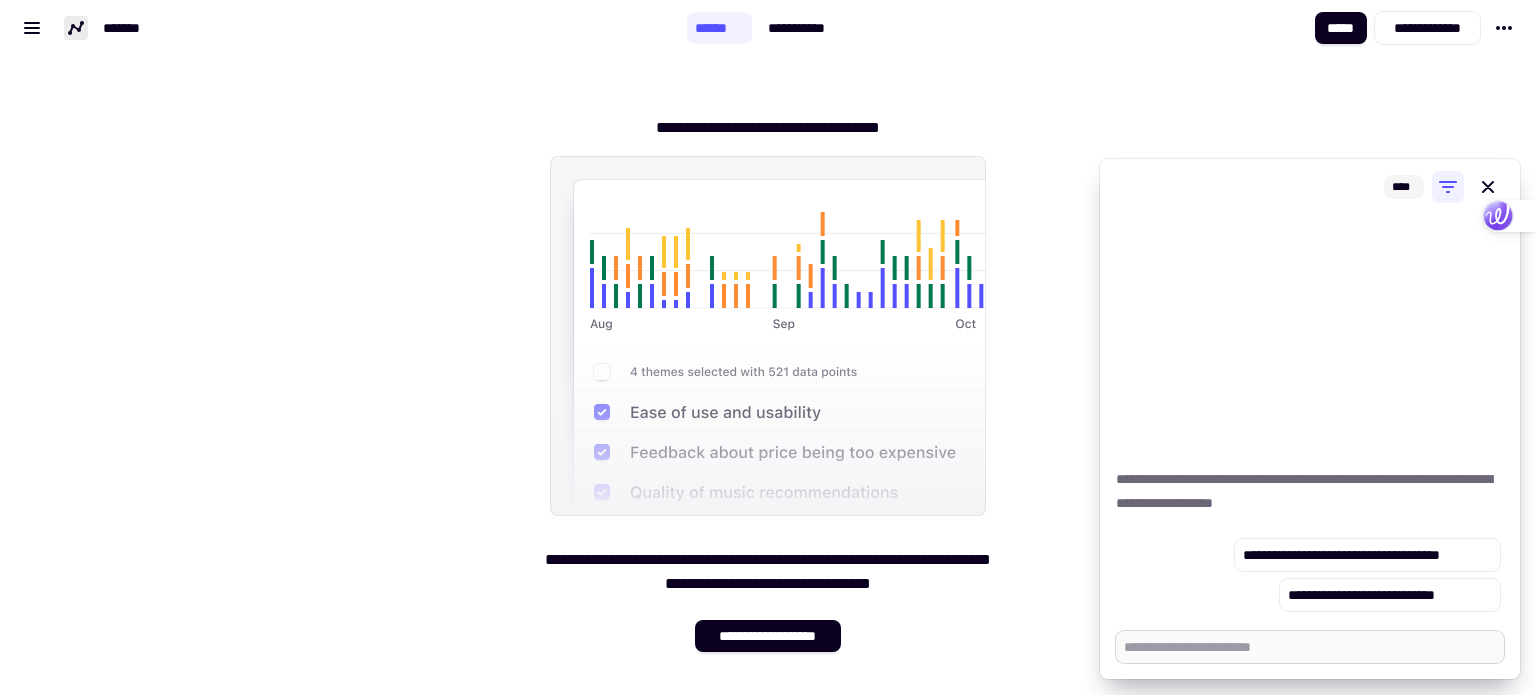 type on "*" 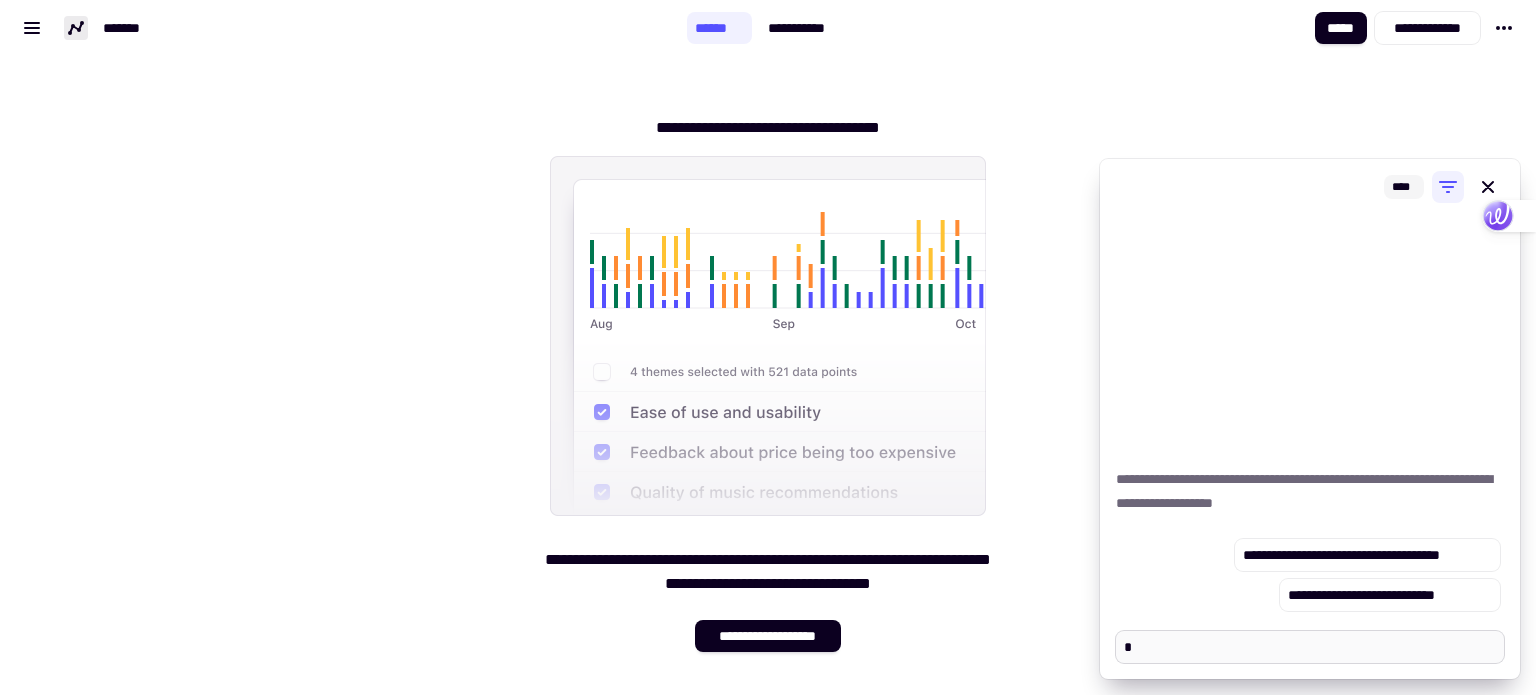 type on "*" 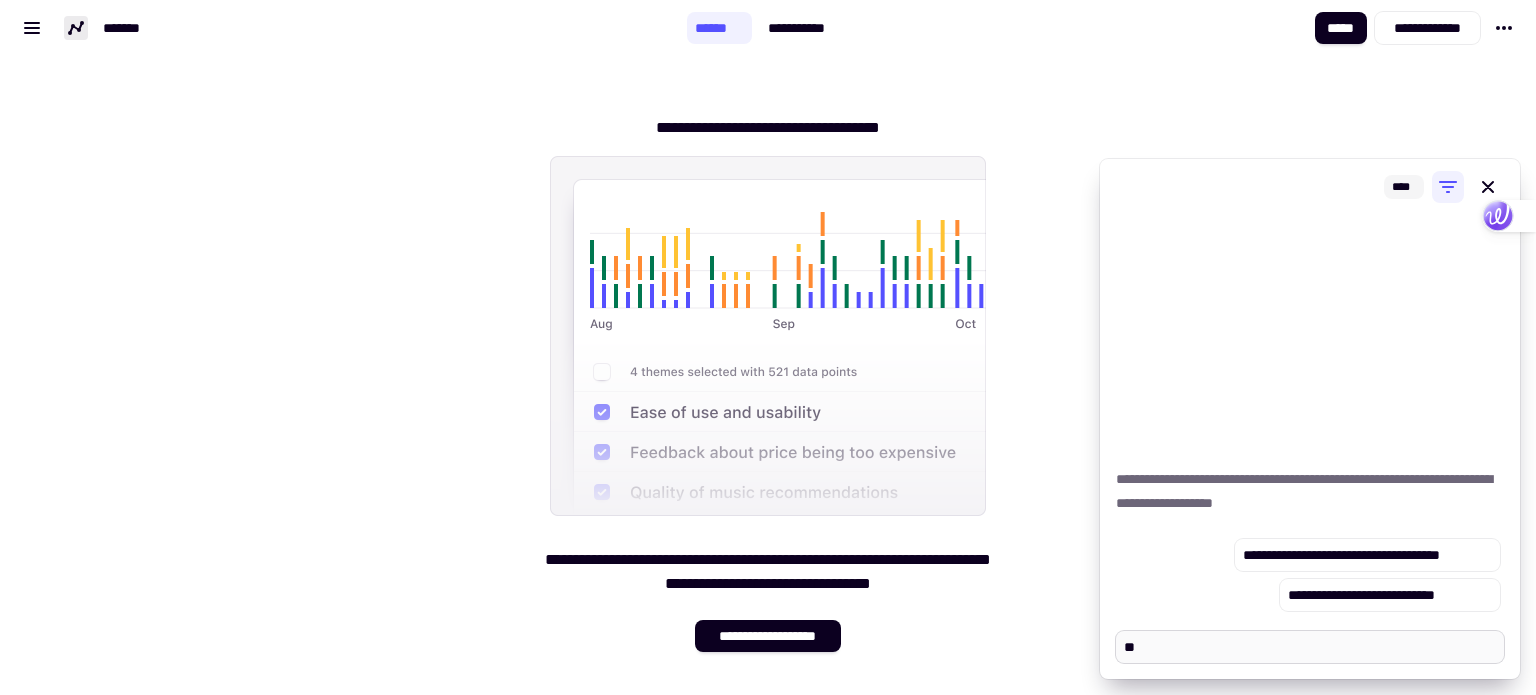 type on "*" 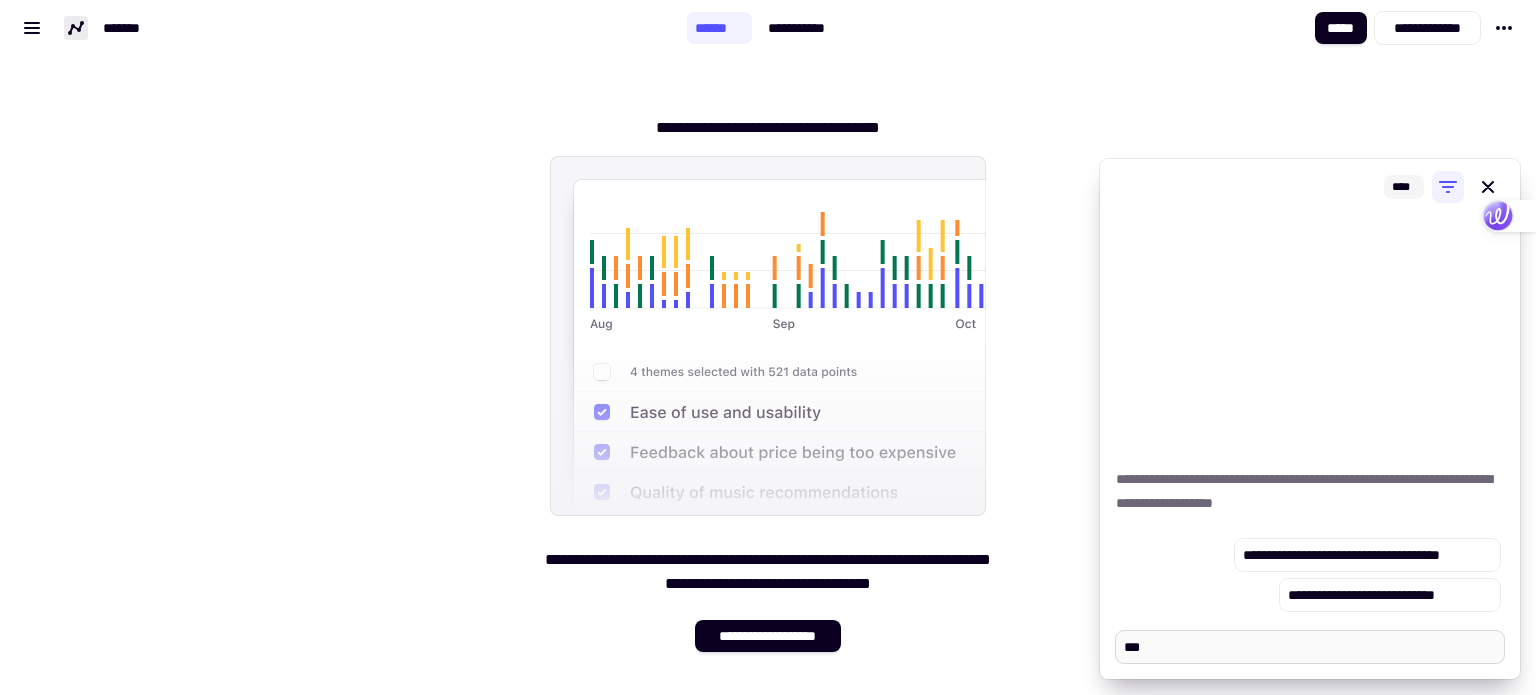 type on "*" 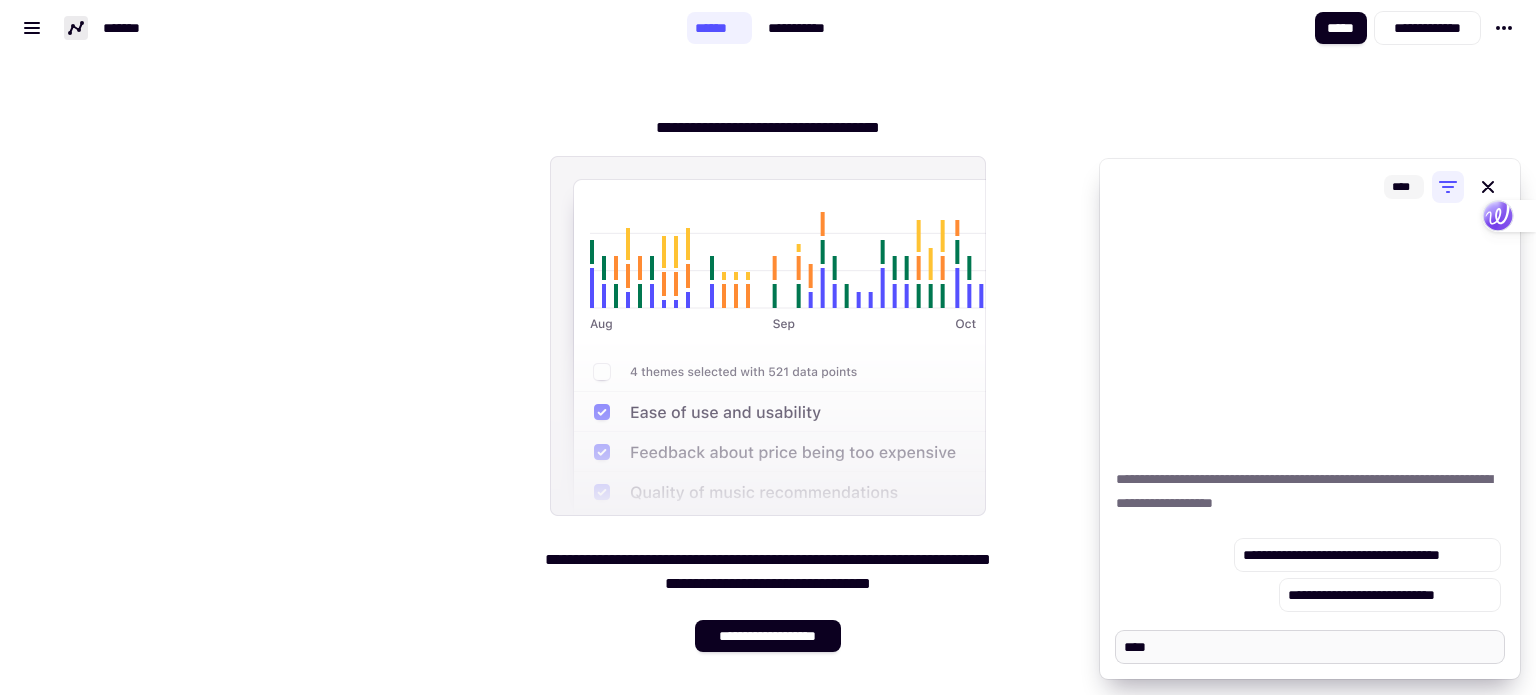 type on "*" 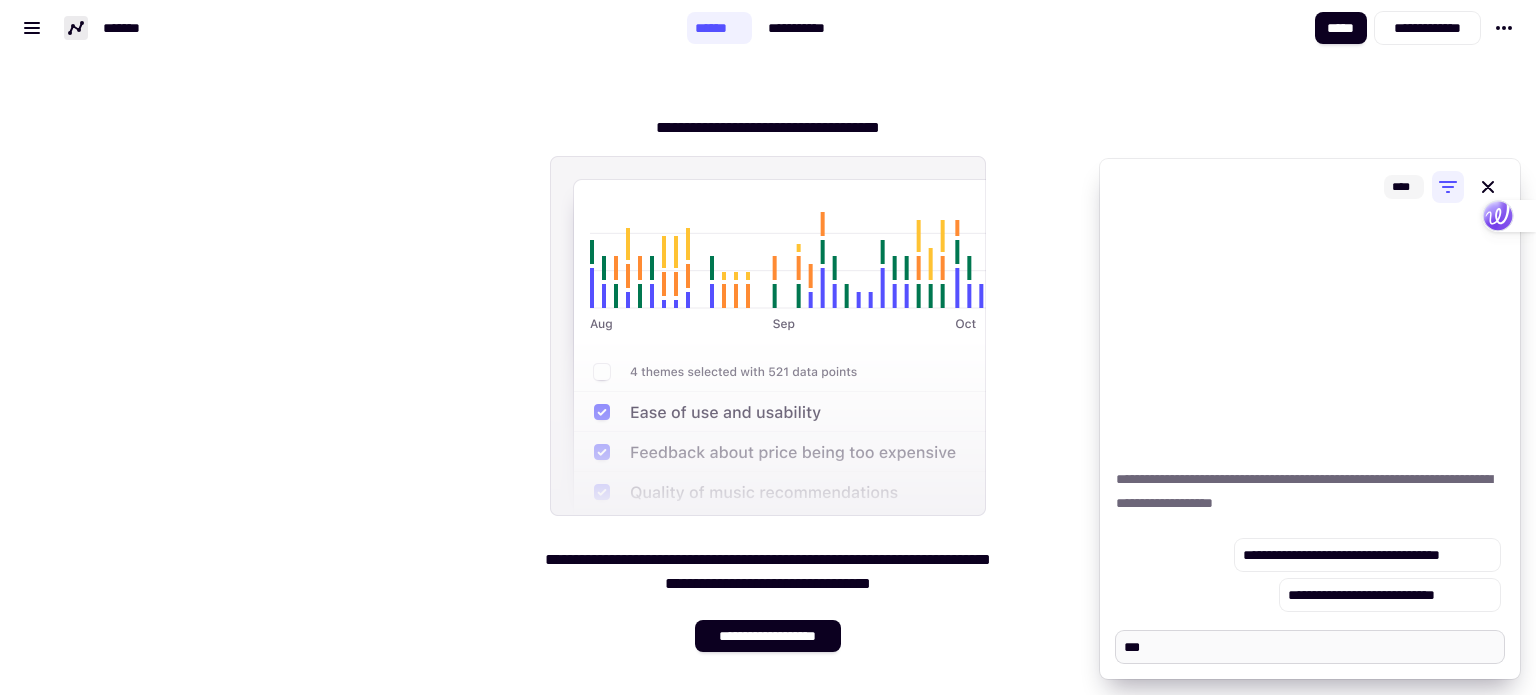 type on "*" 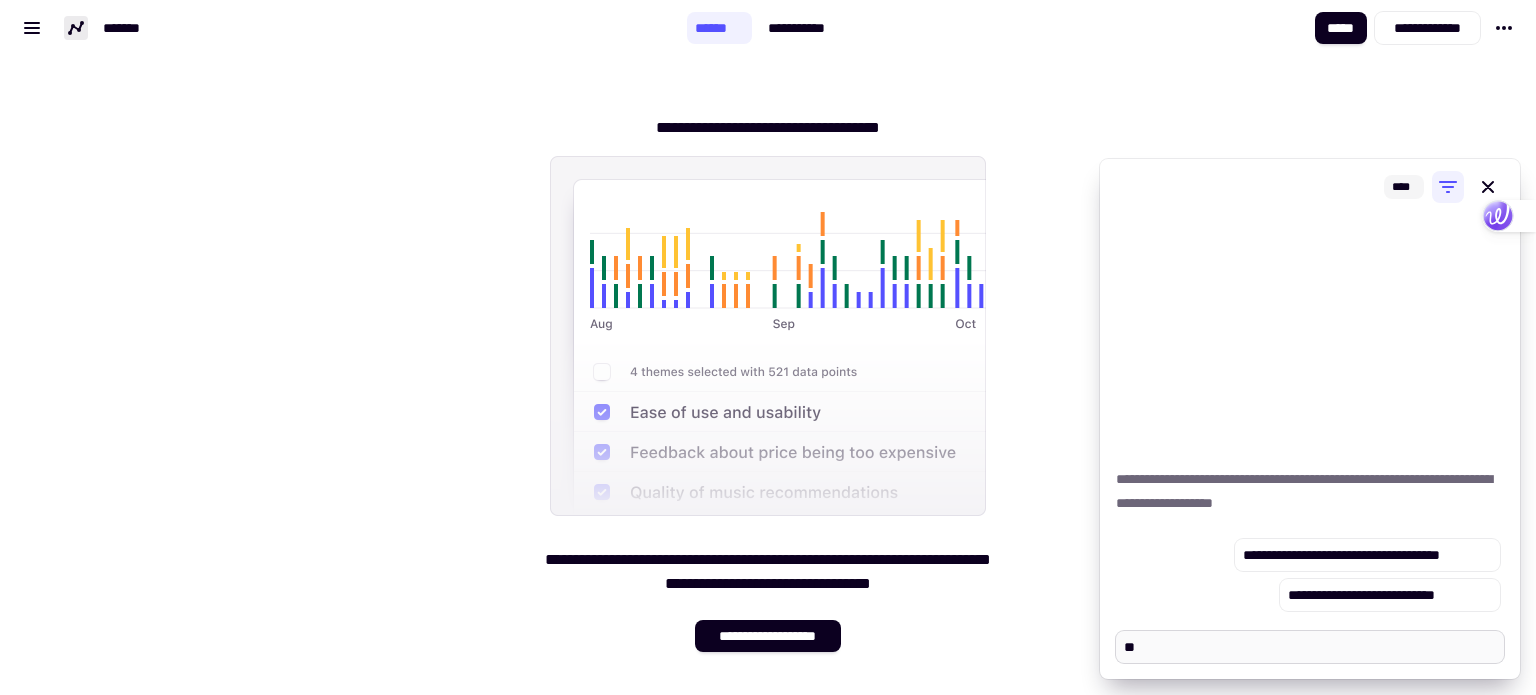 type on "*" 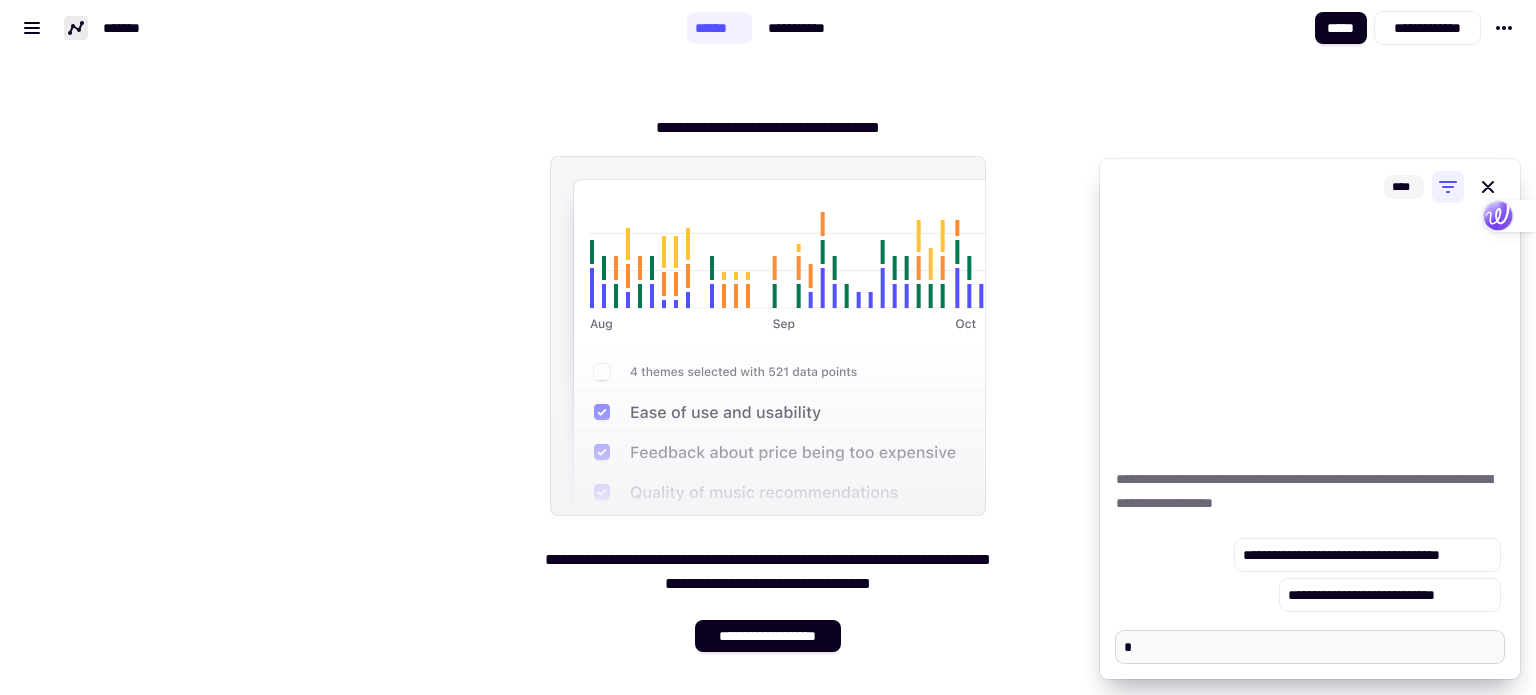 type on "*" 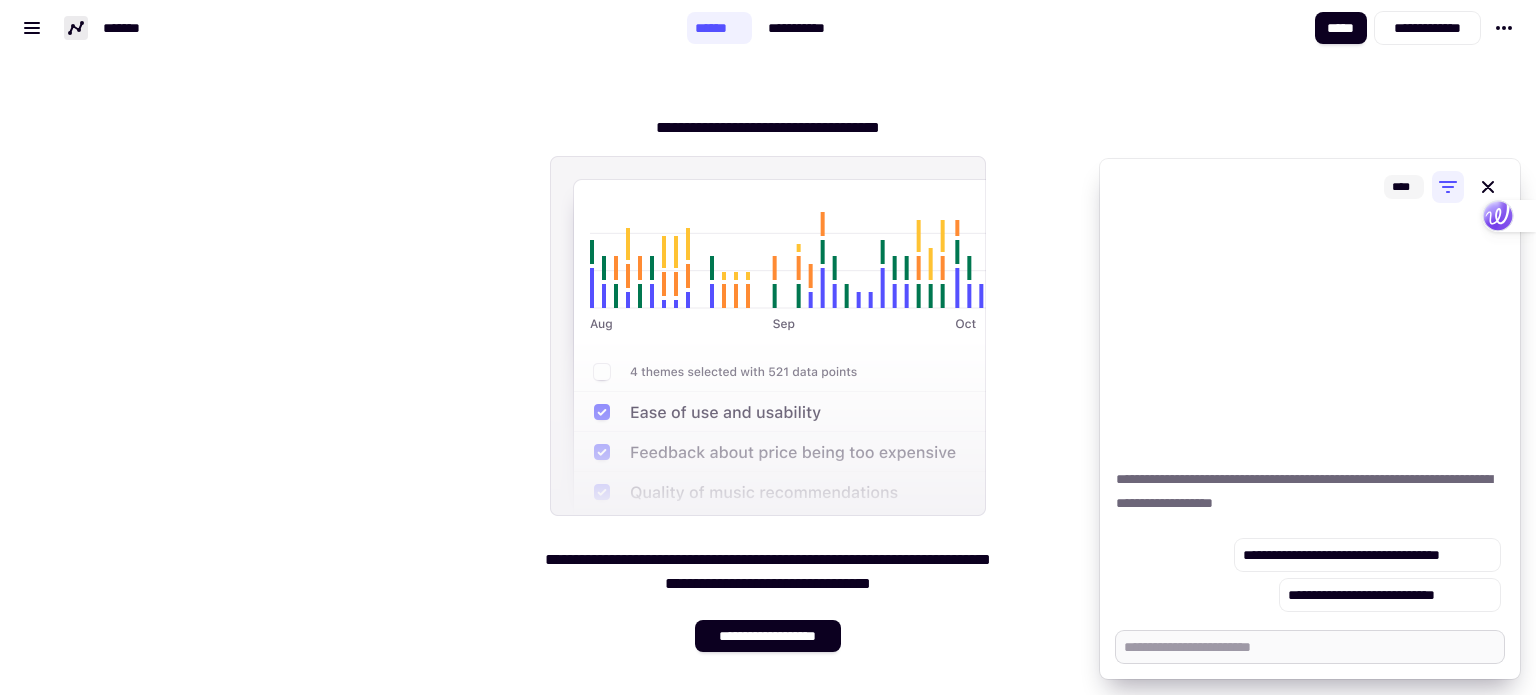 type on "*" 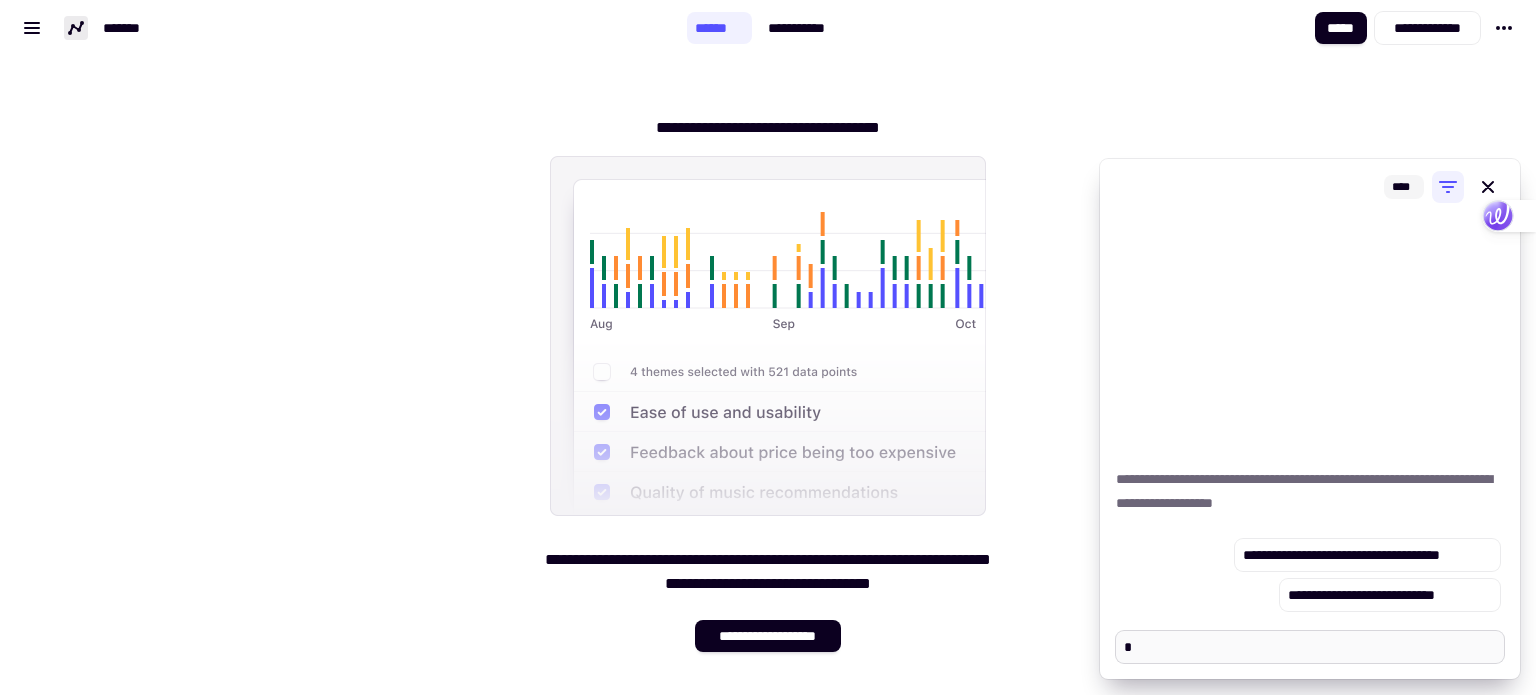 type on "*" 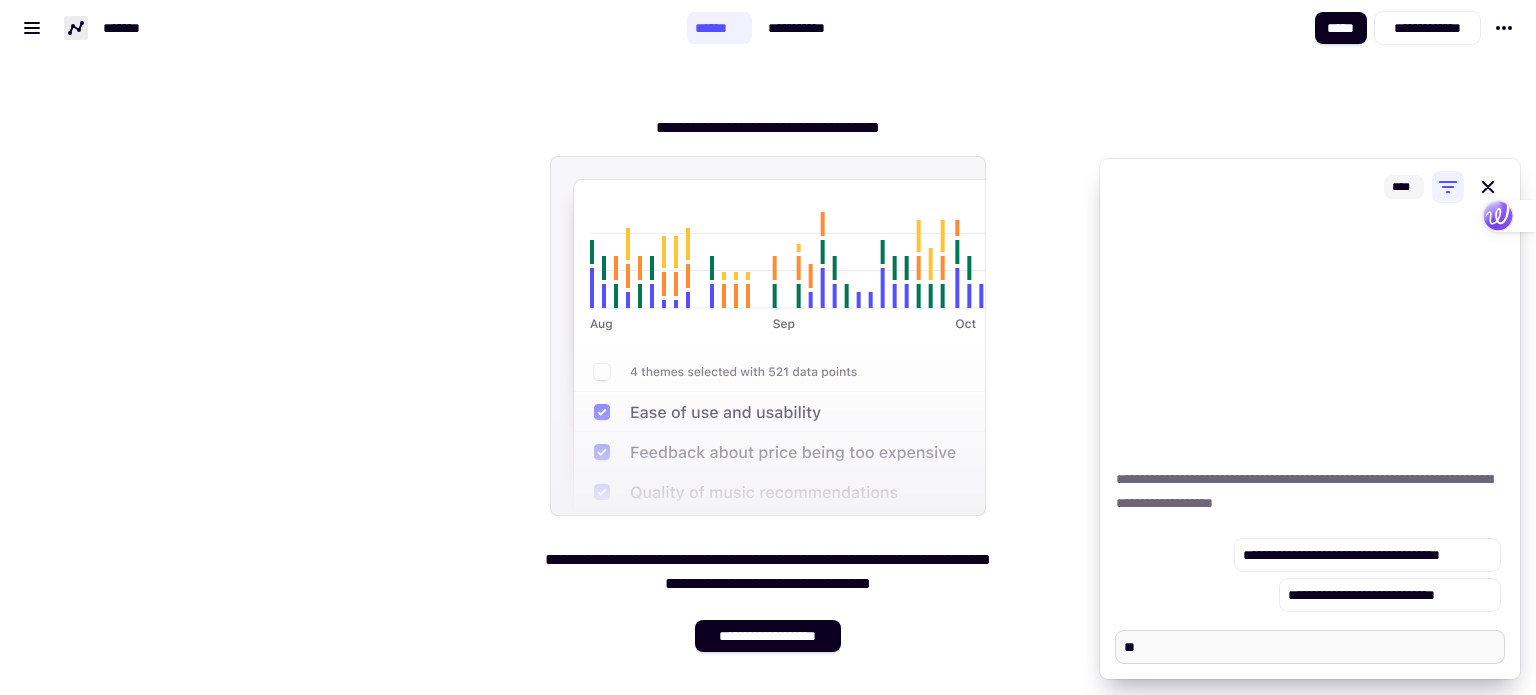 type on "*" 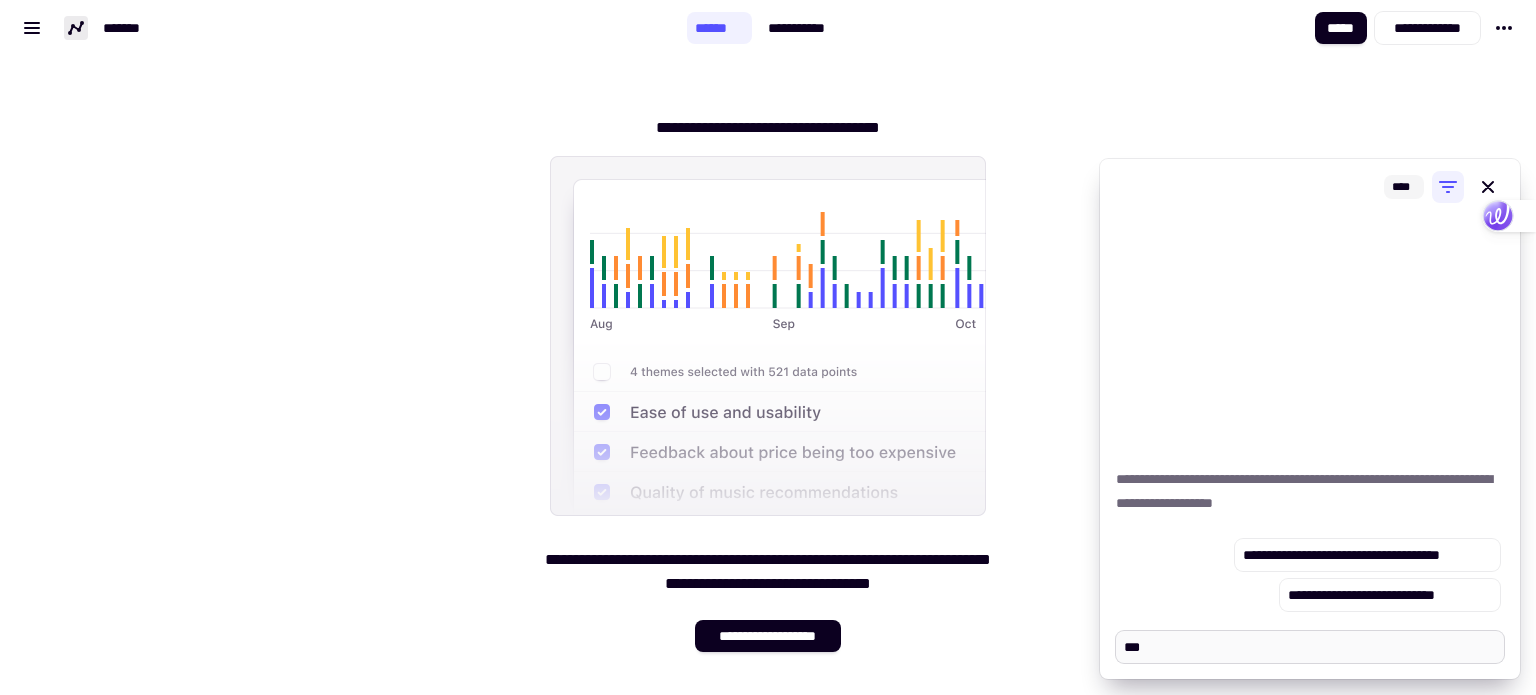 type on "*" 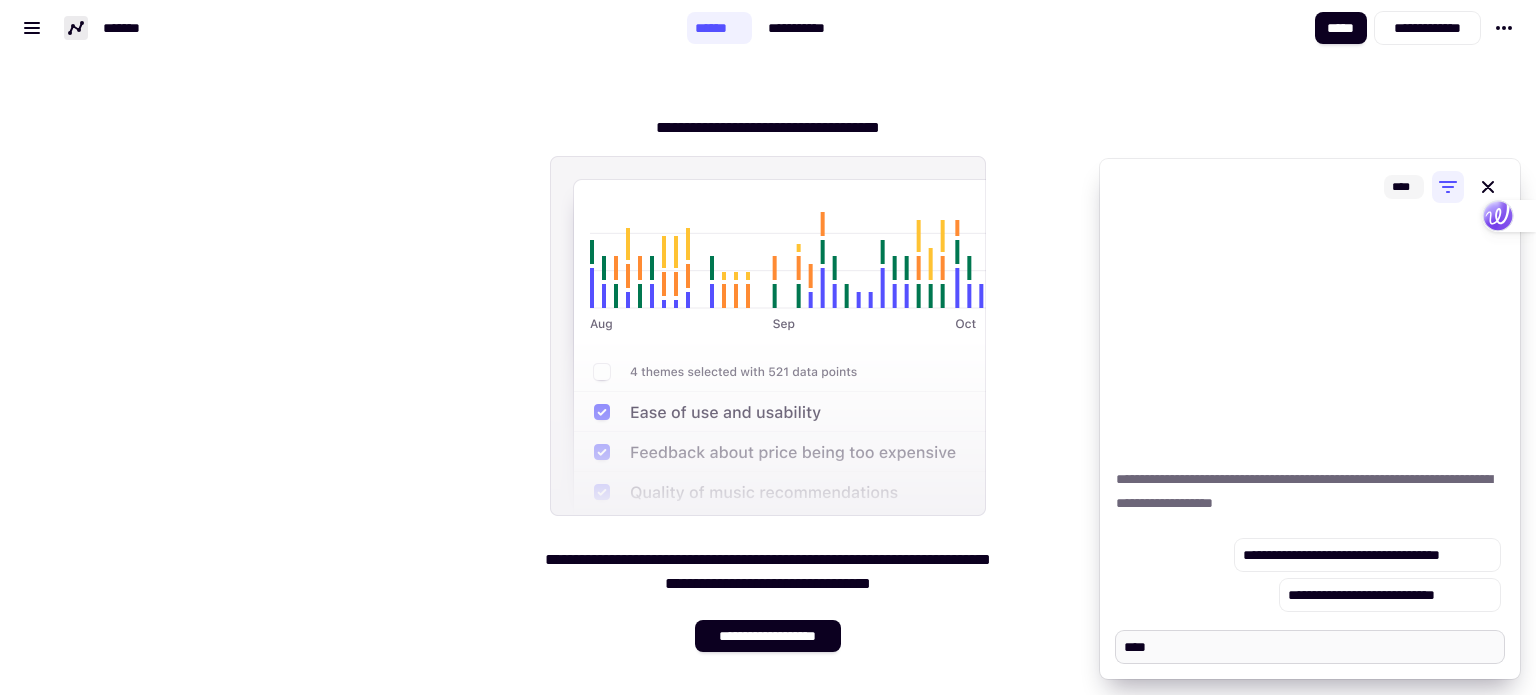 type on "*" 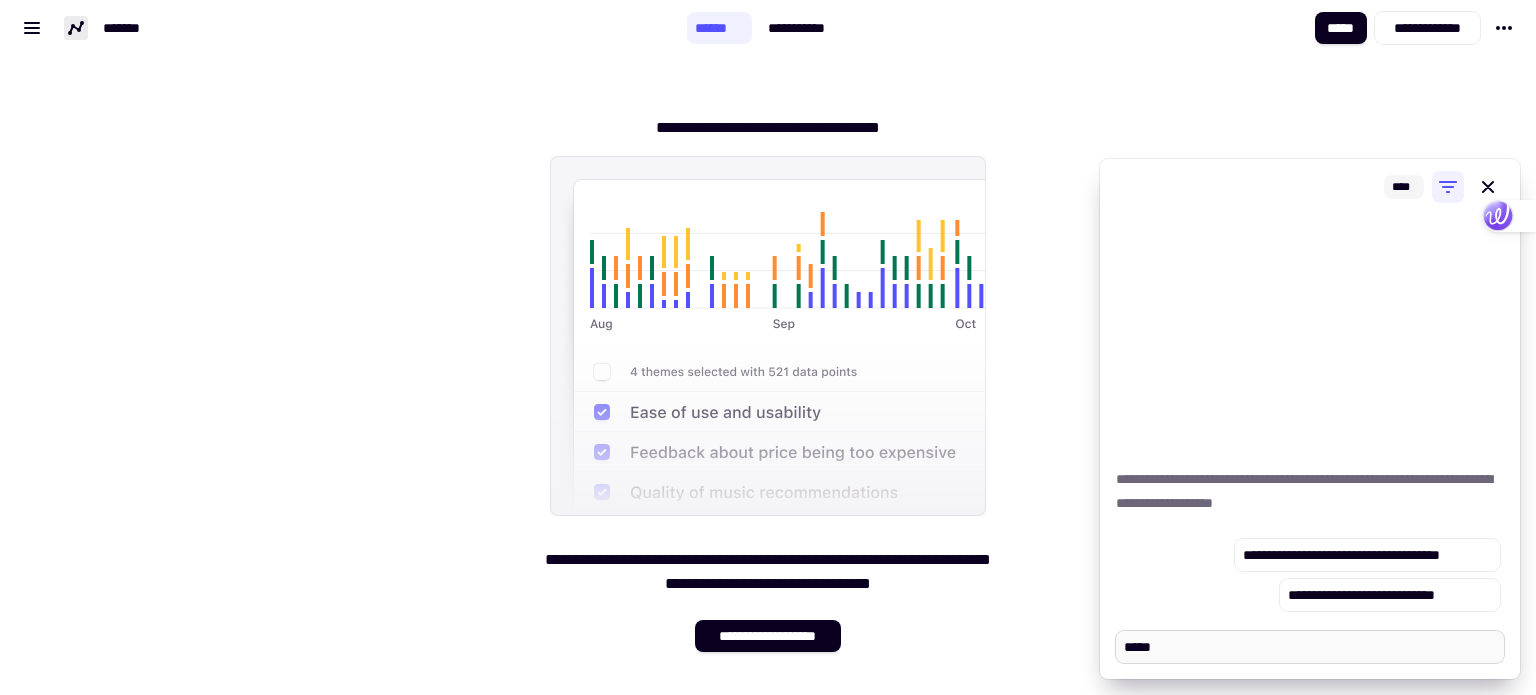 type on "*" 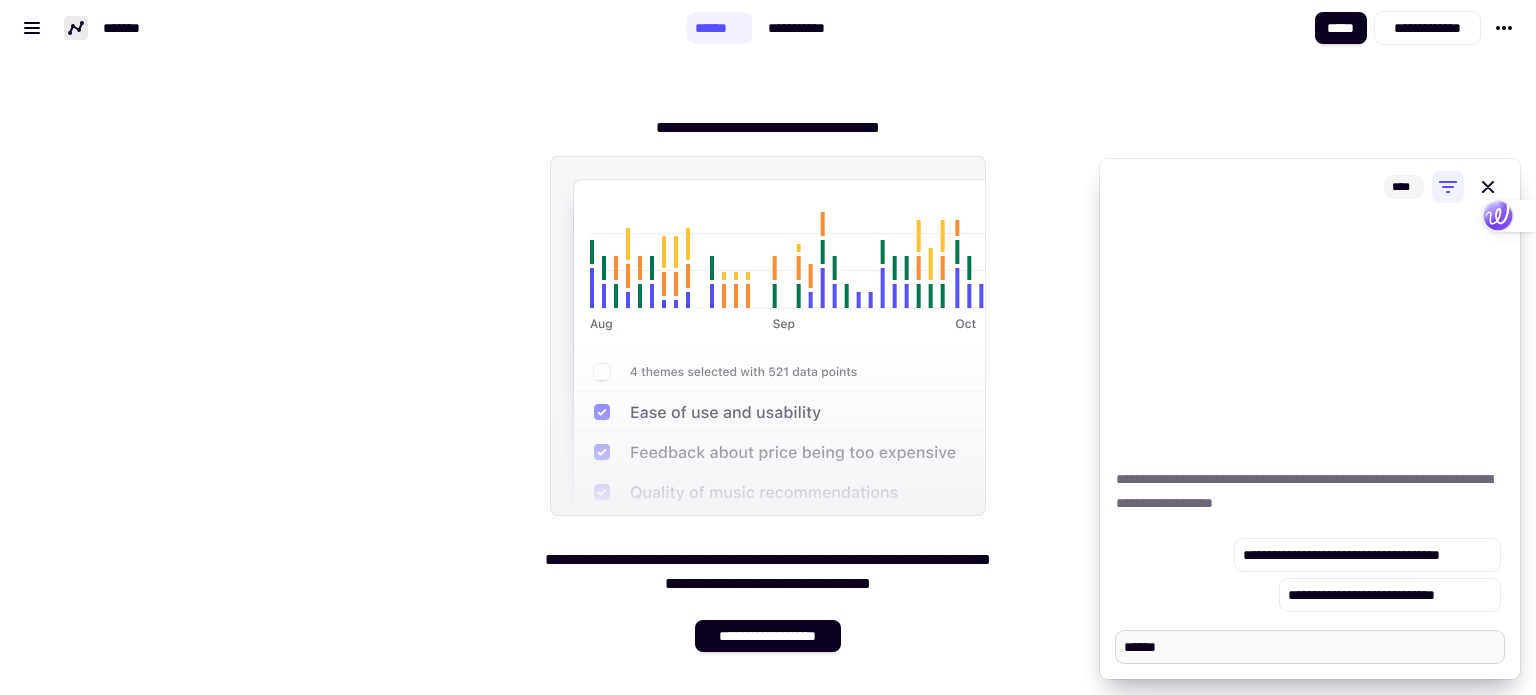 type on "*" 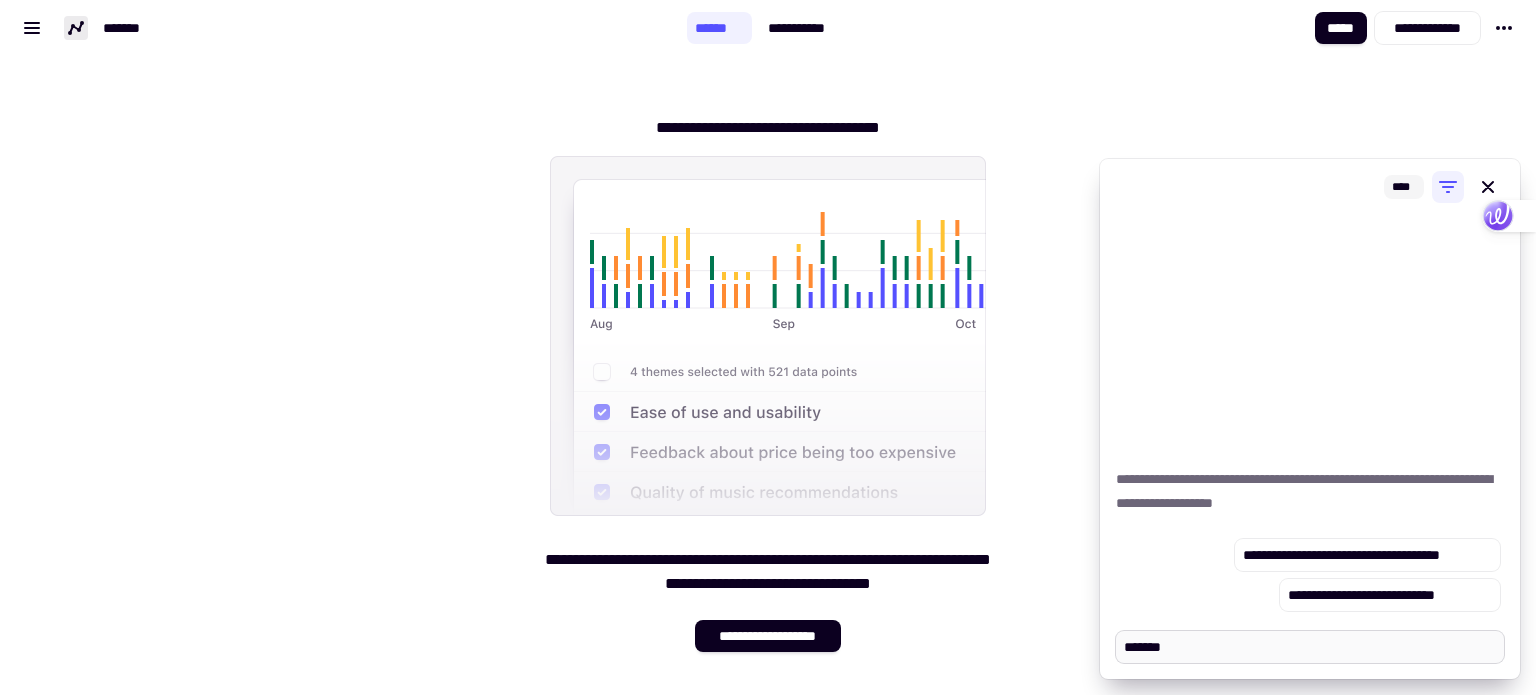 type on "*" 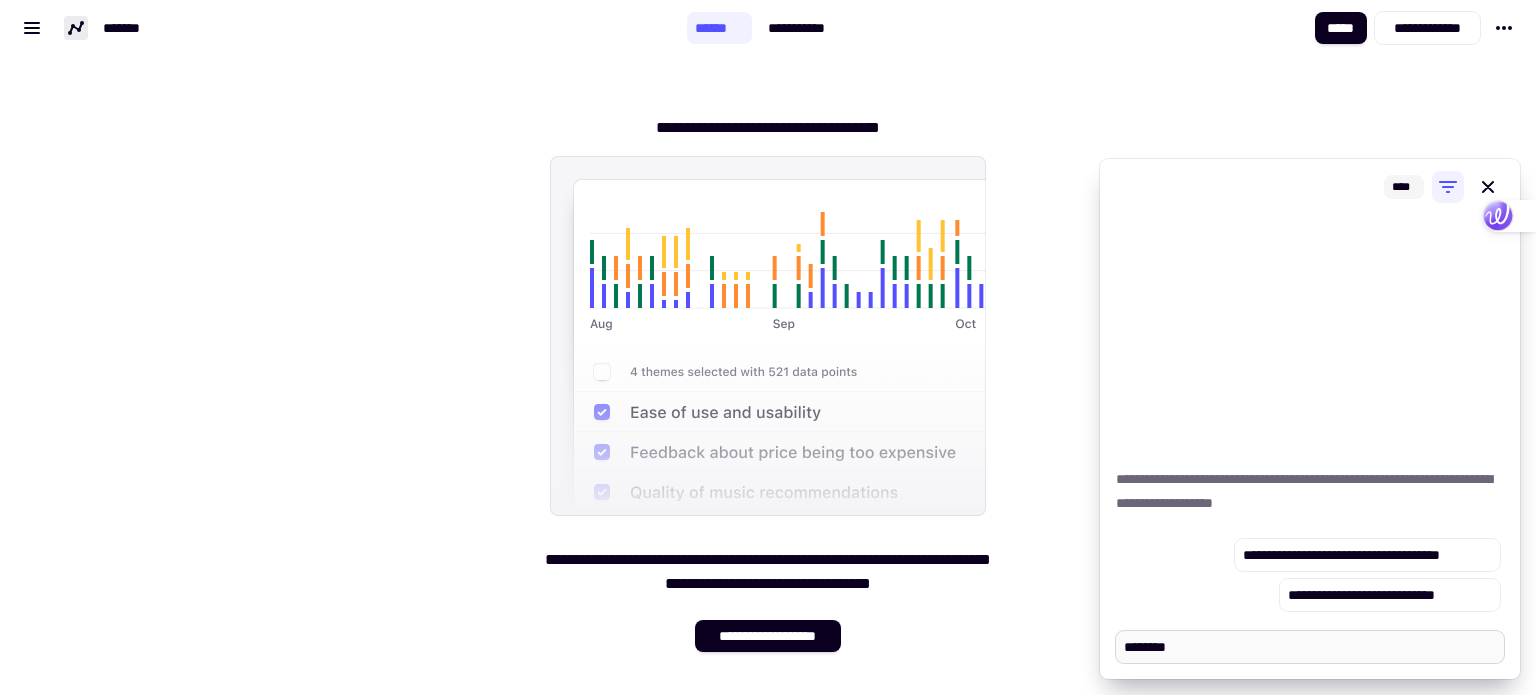 type on "*" 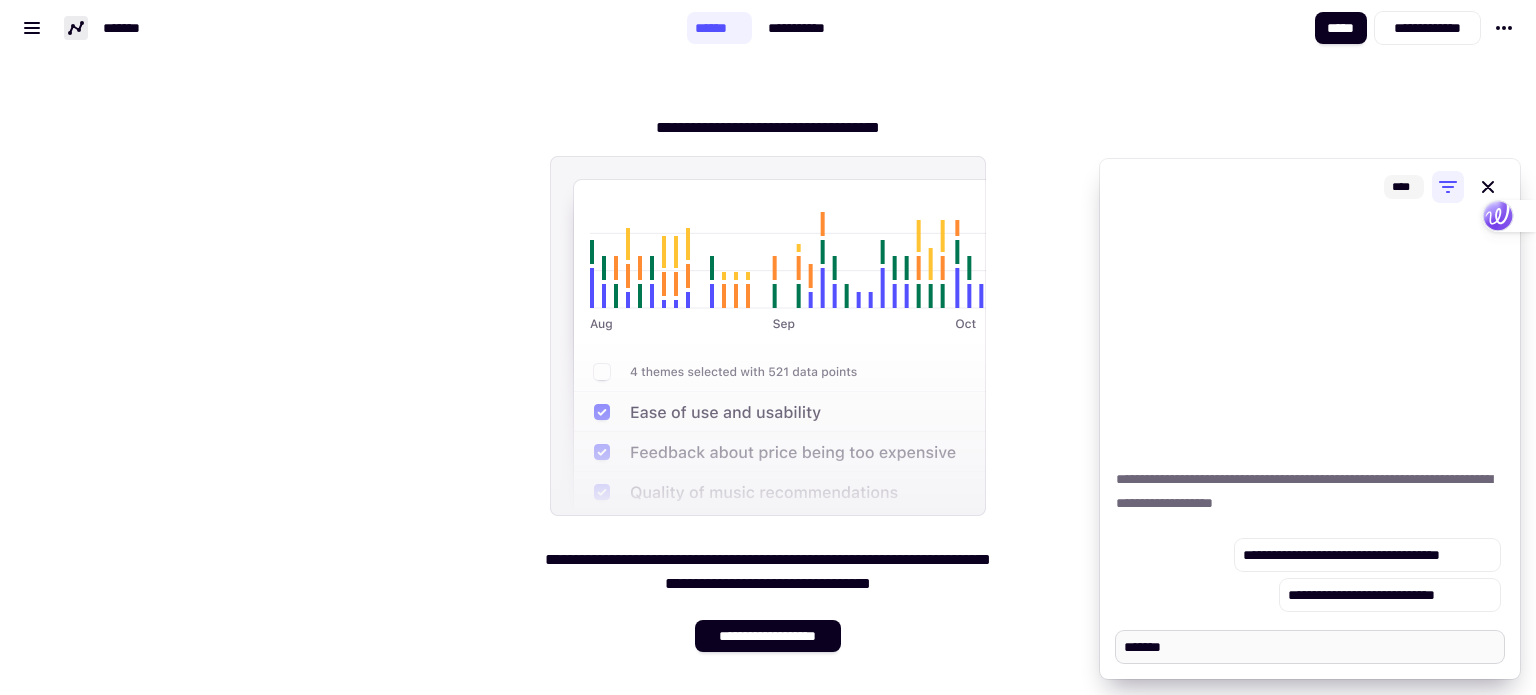 type on "*" 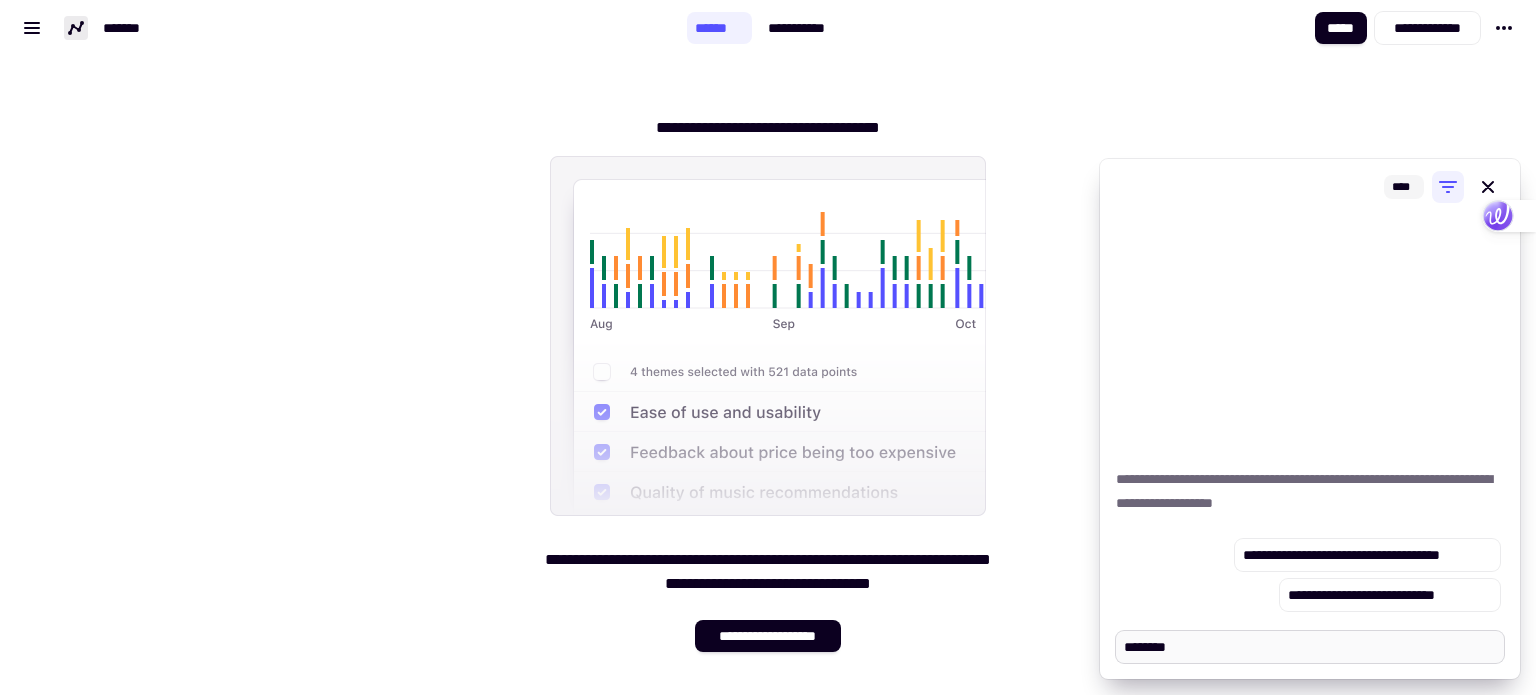 type on "*" 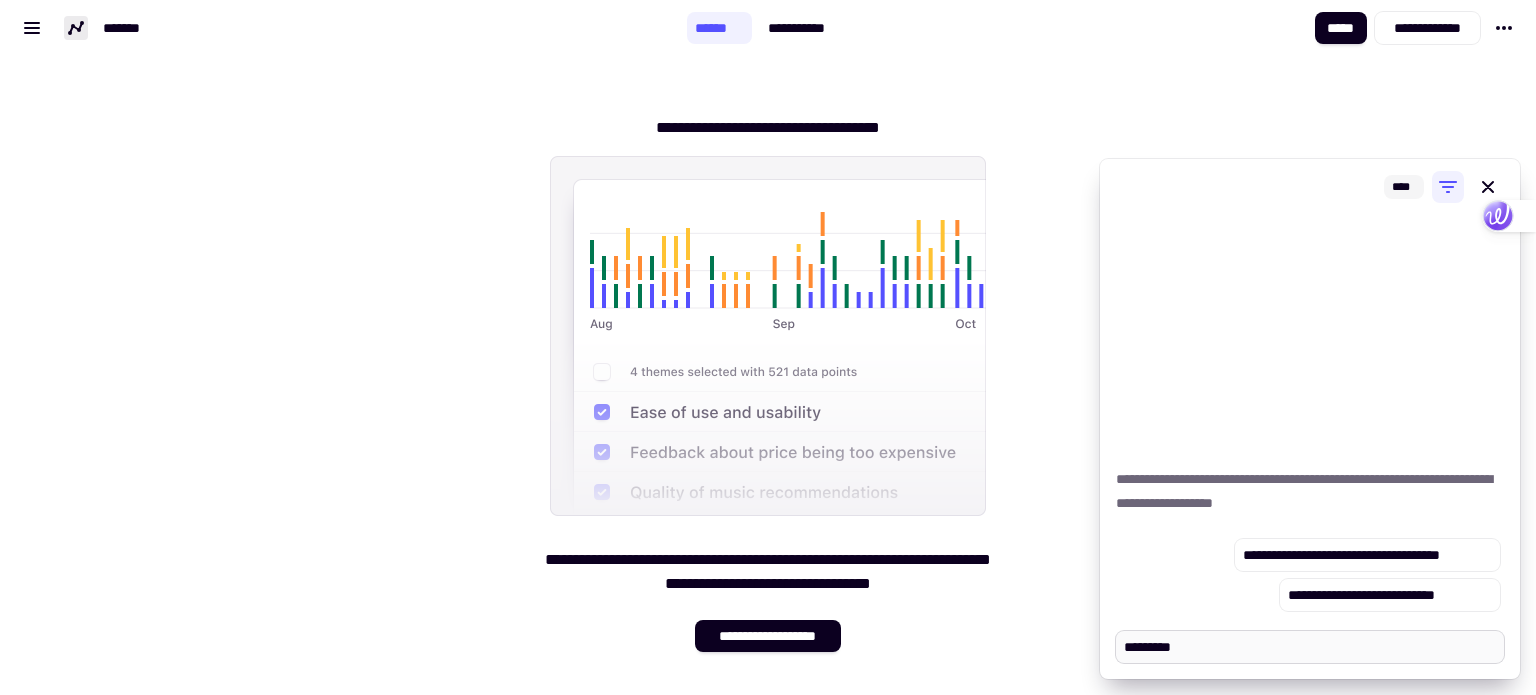 type on "*" 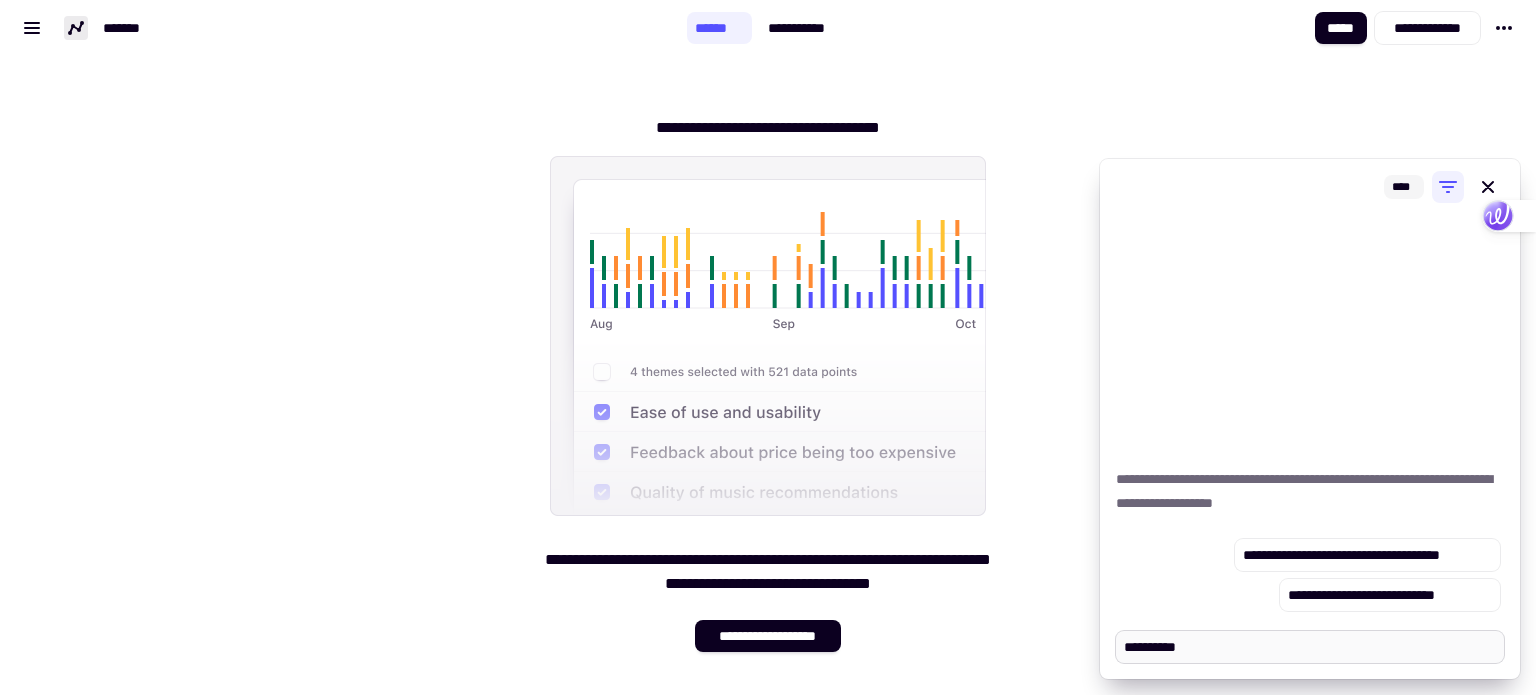 type on "*" 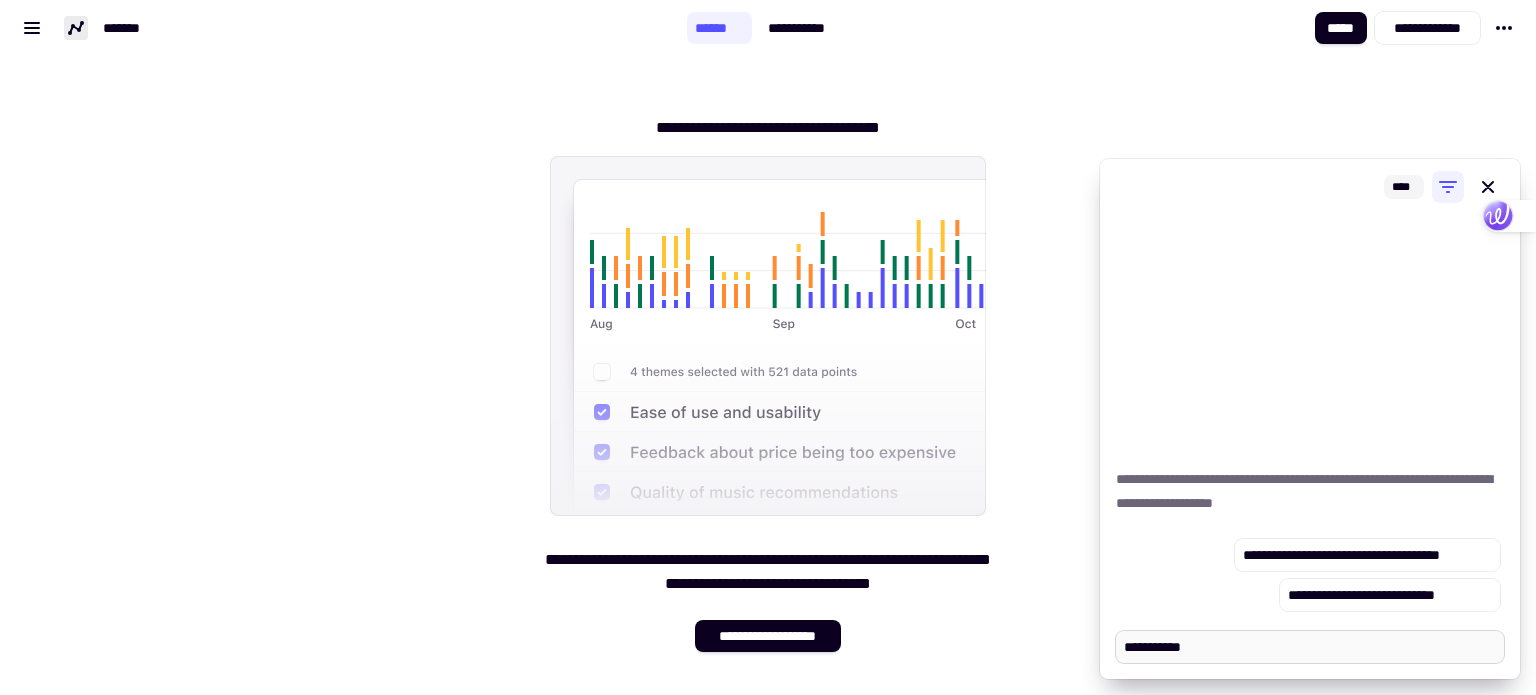type on "*" 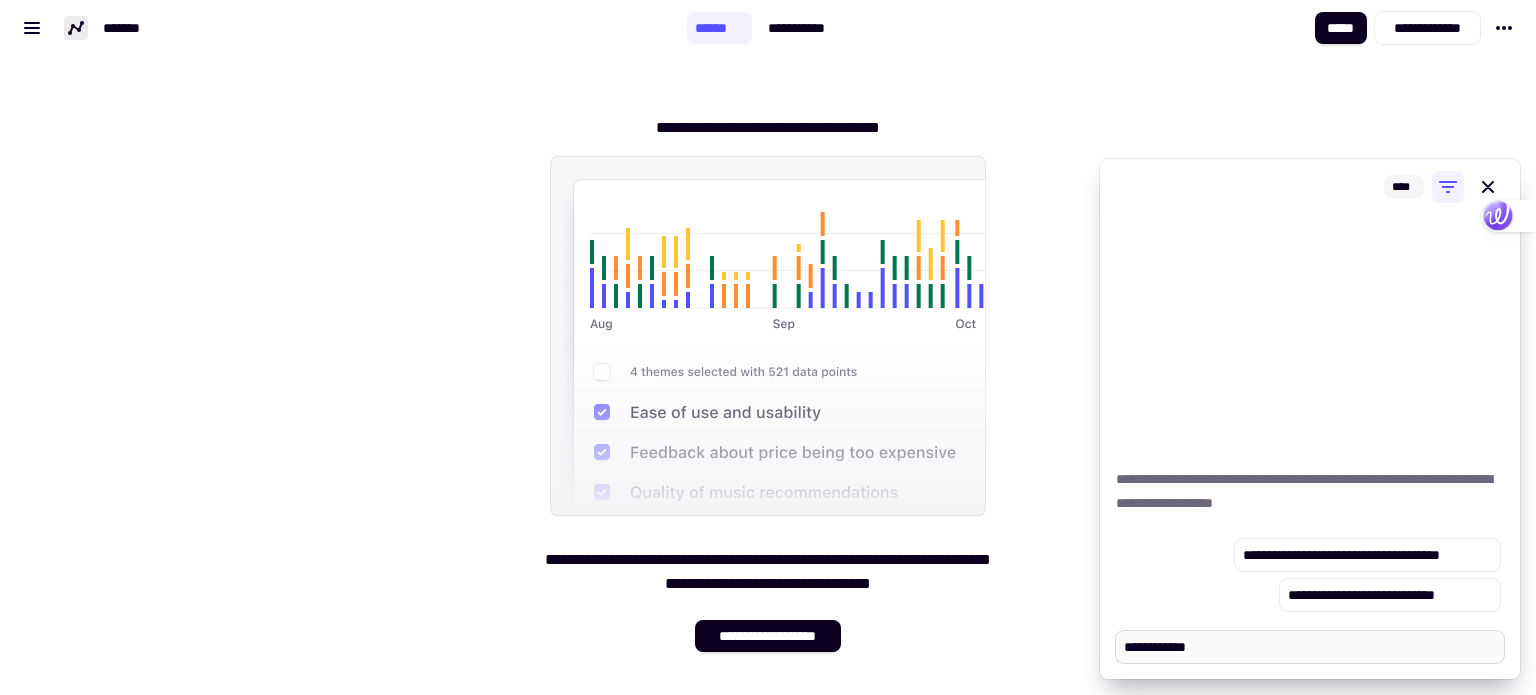 type on "*" 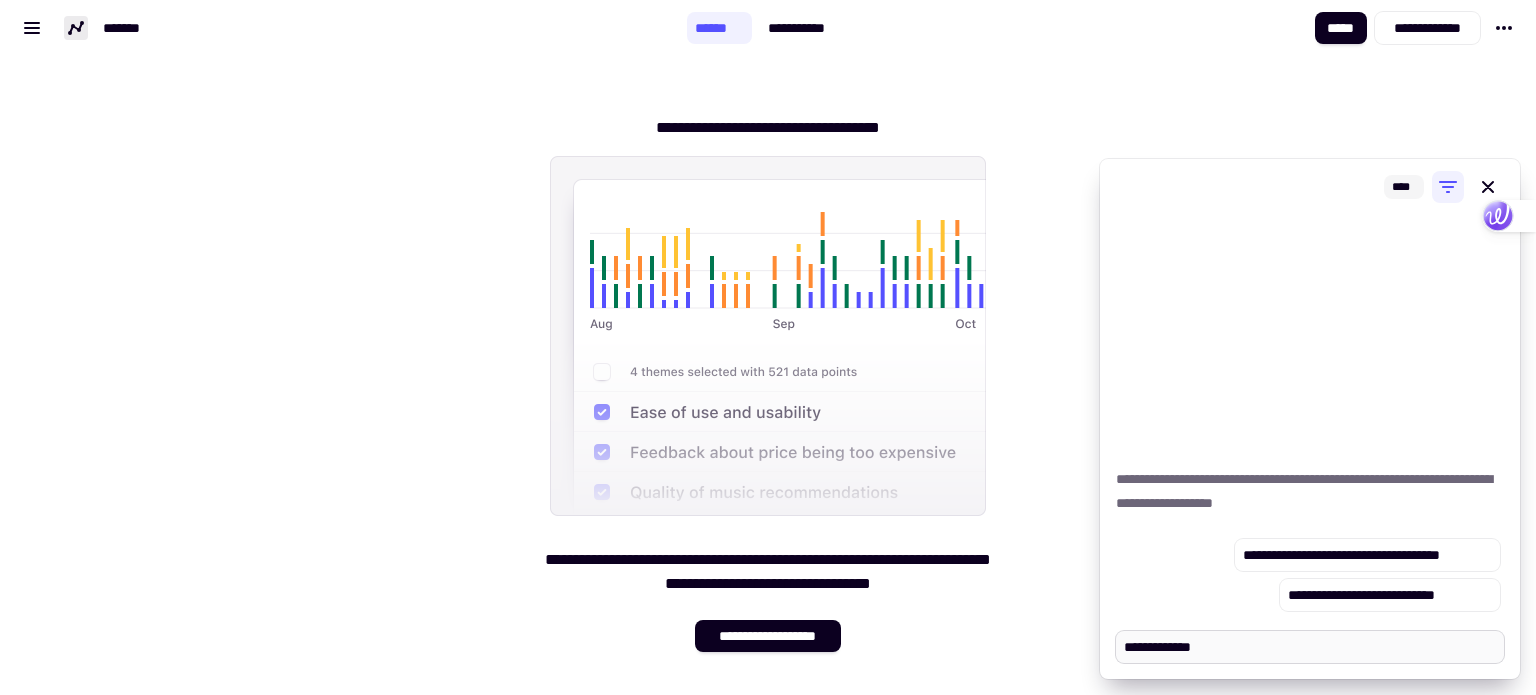type on "*" 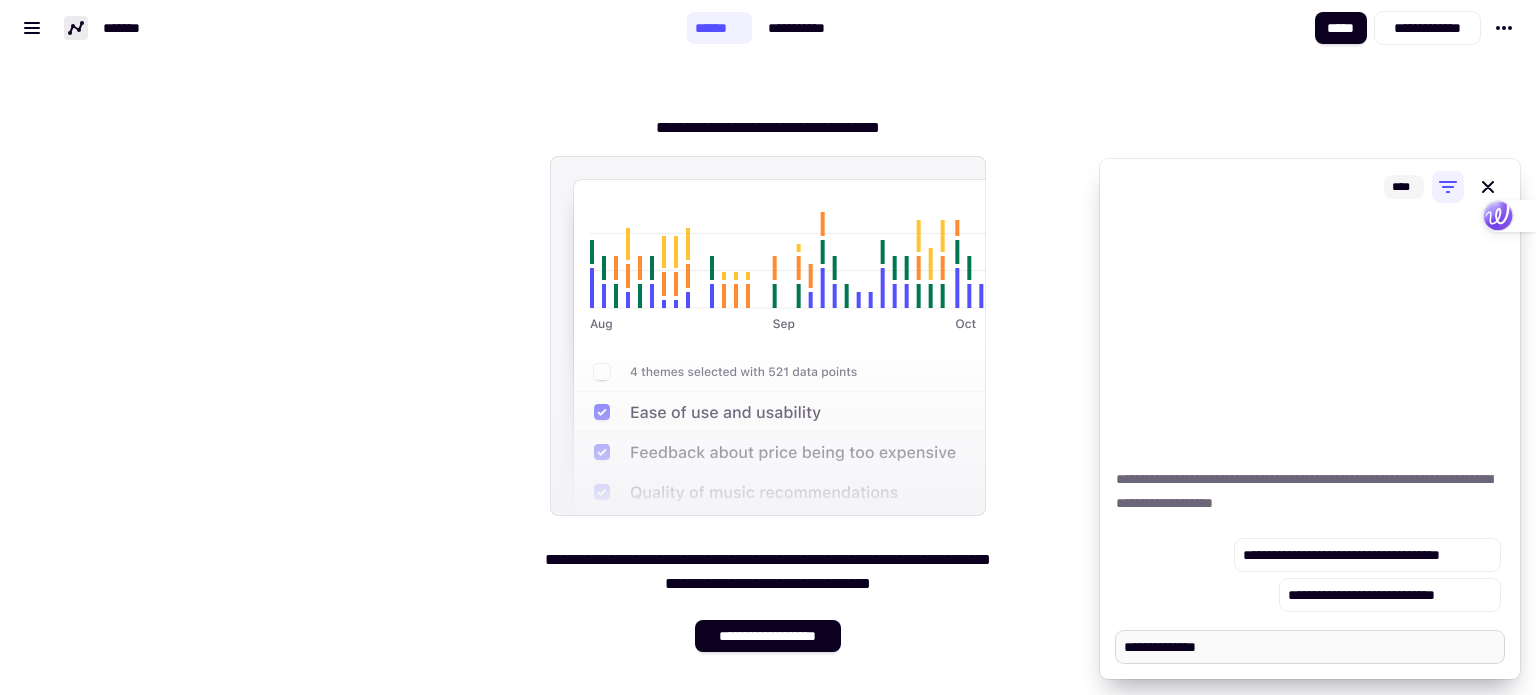 type on "*" 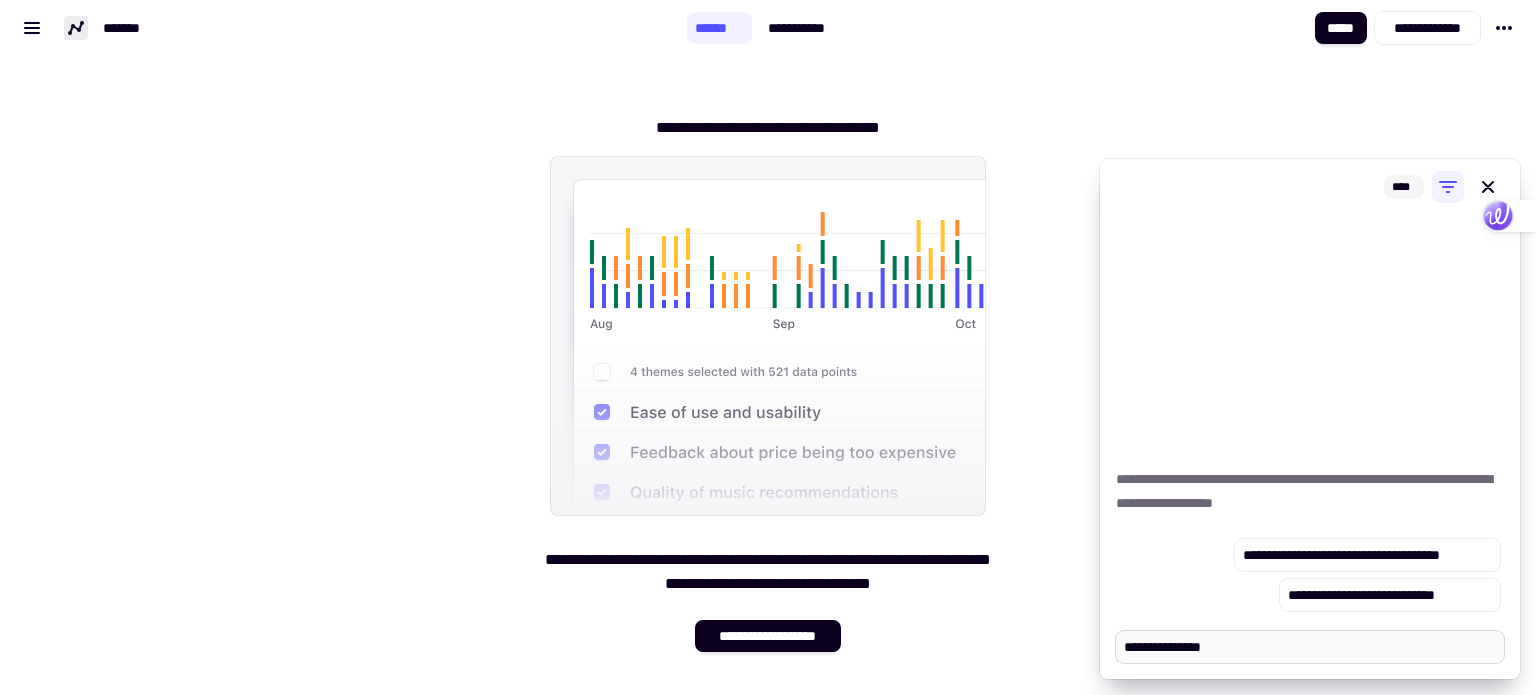 type on "*" 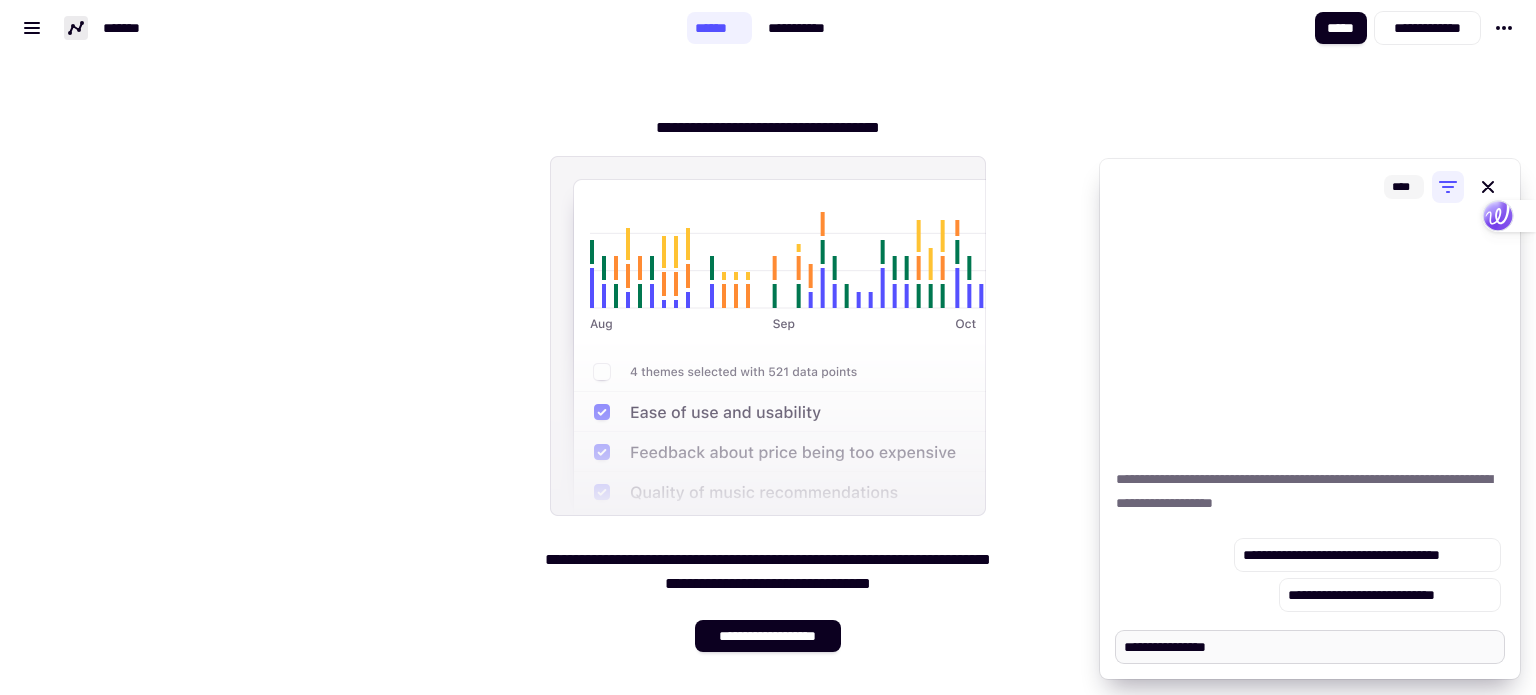 type on "*" 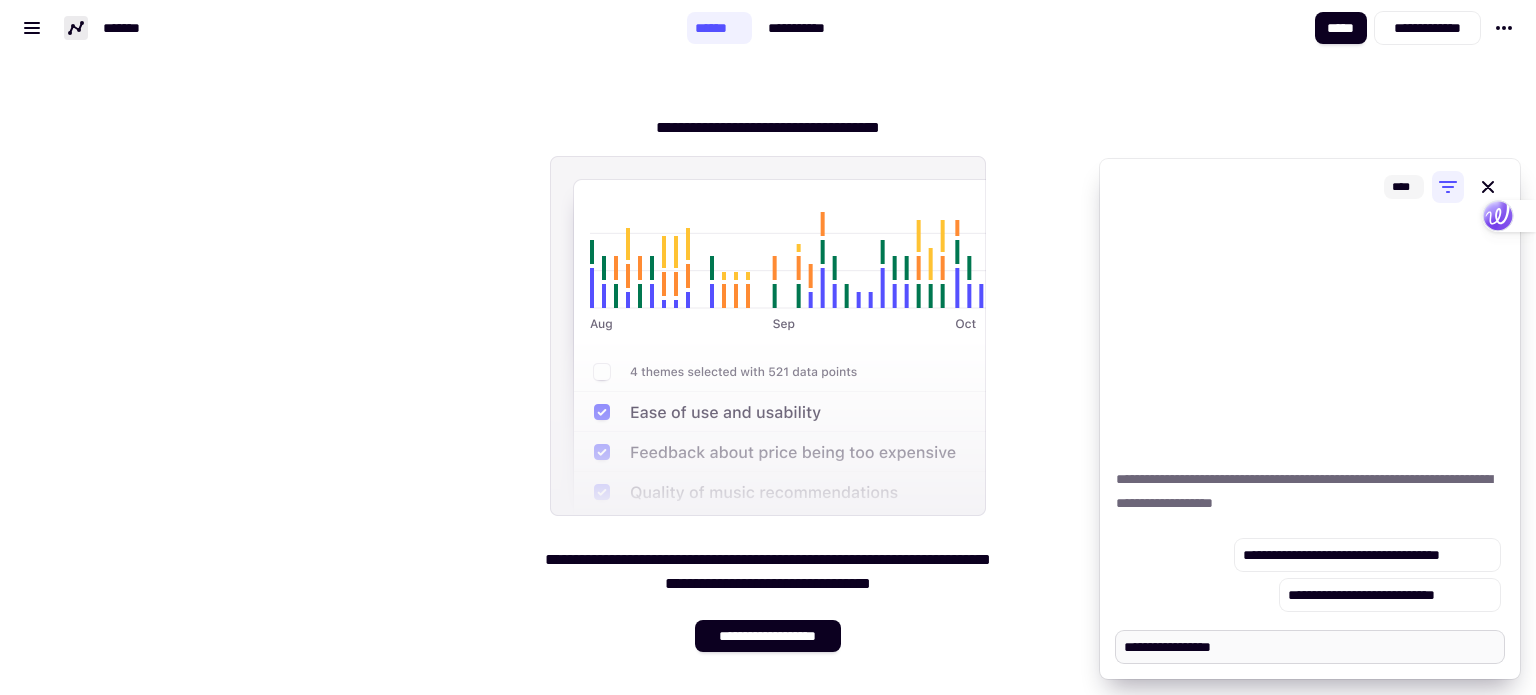 type on "*" 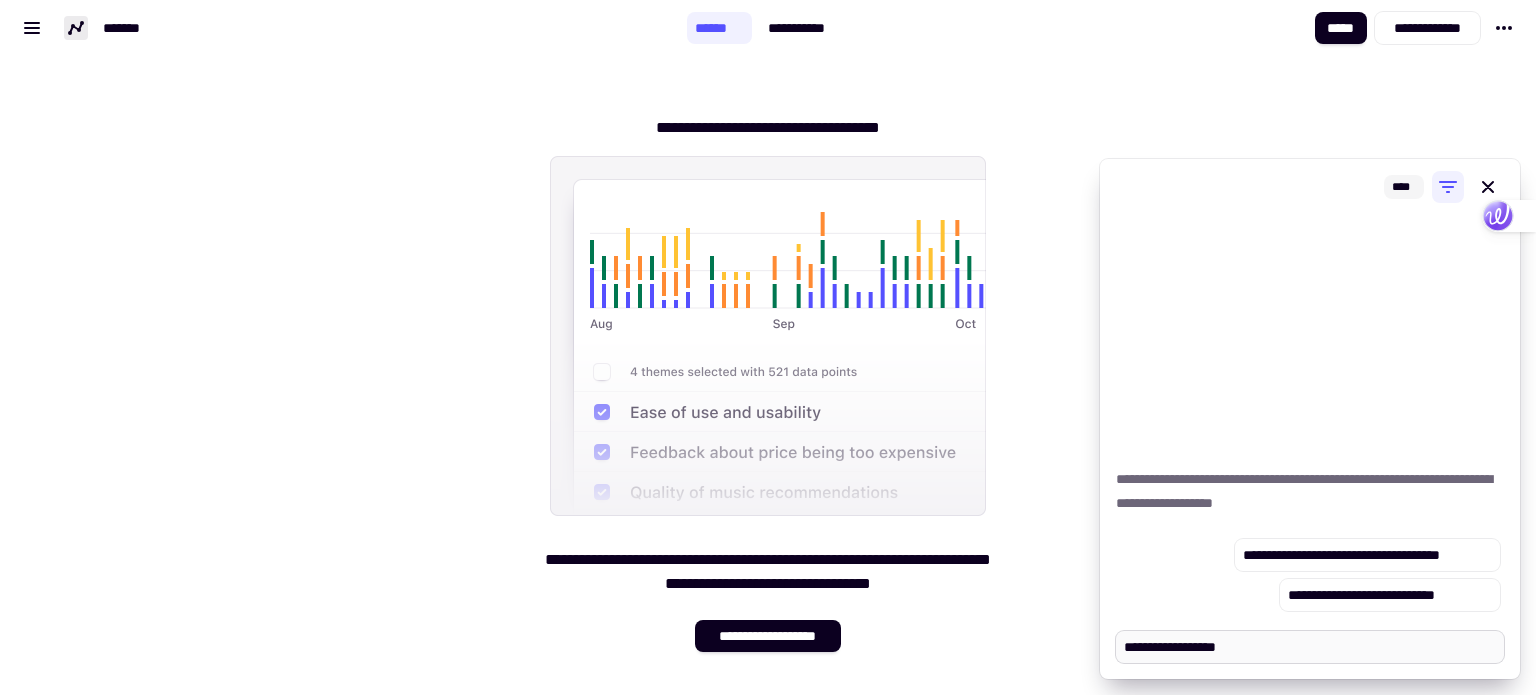 type on "*" 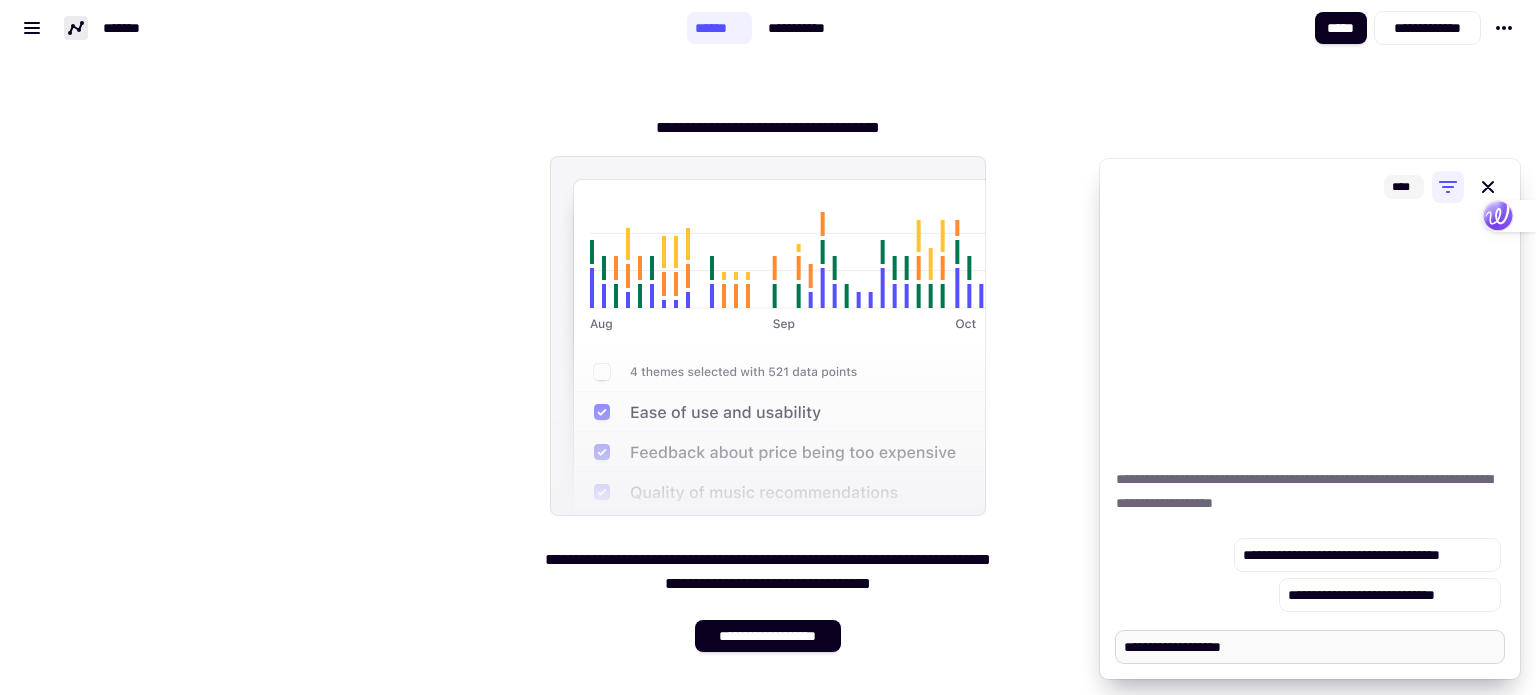 type on "*" 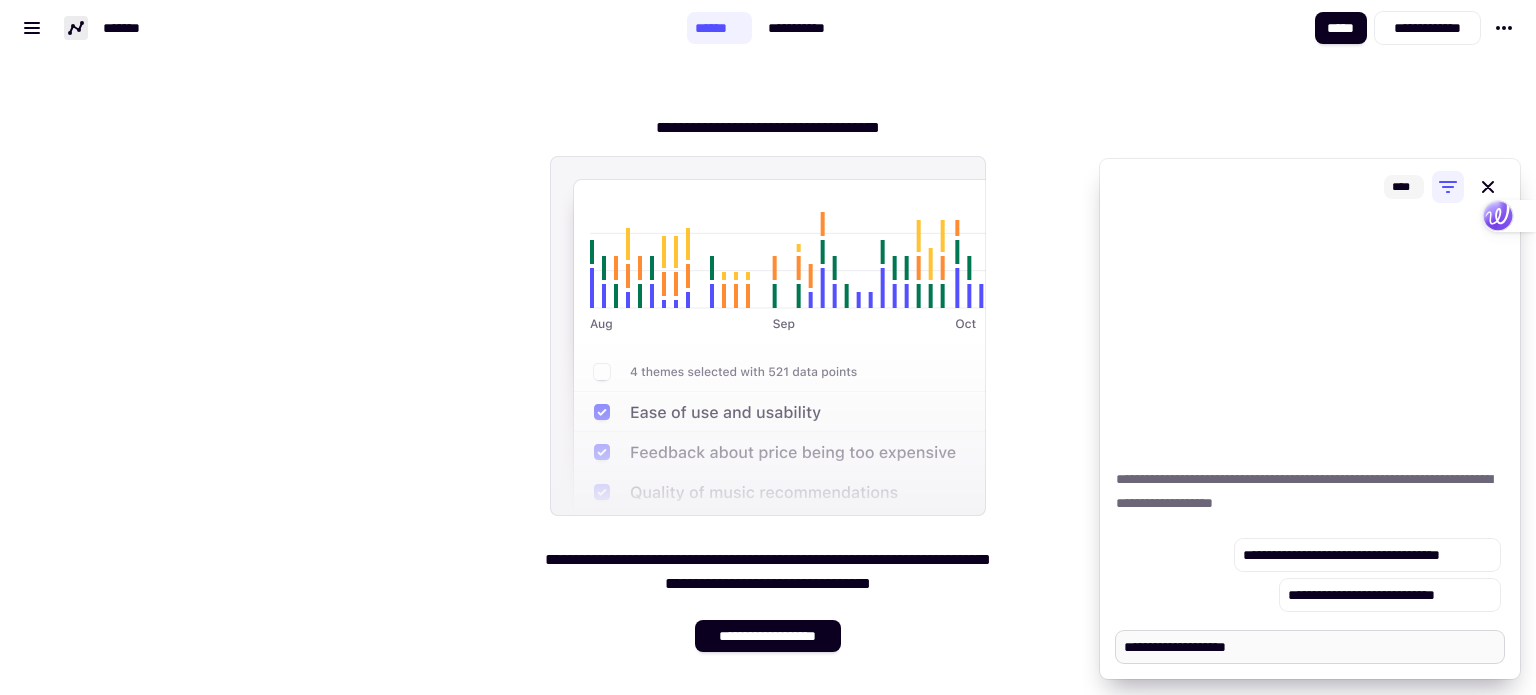 type on "*" 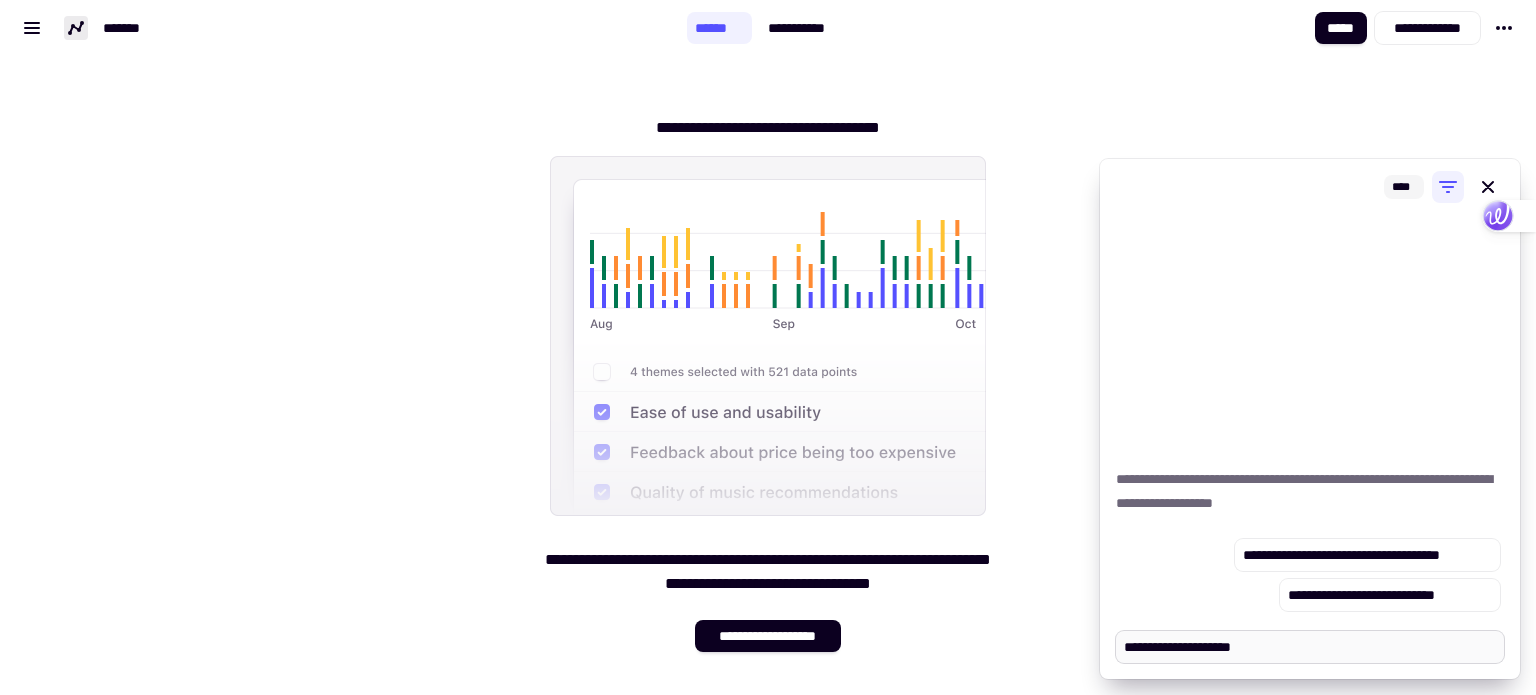 type on "*" 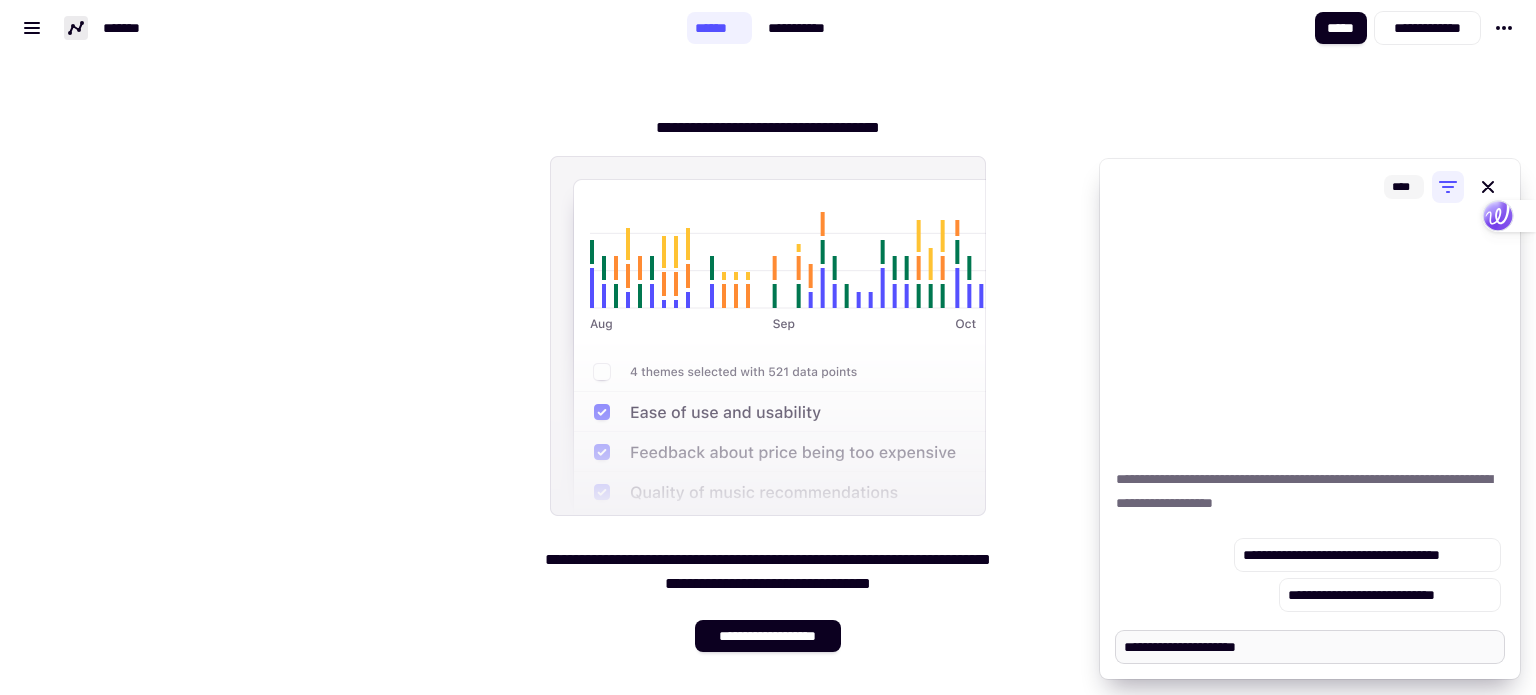 type on "*" 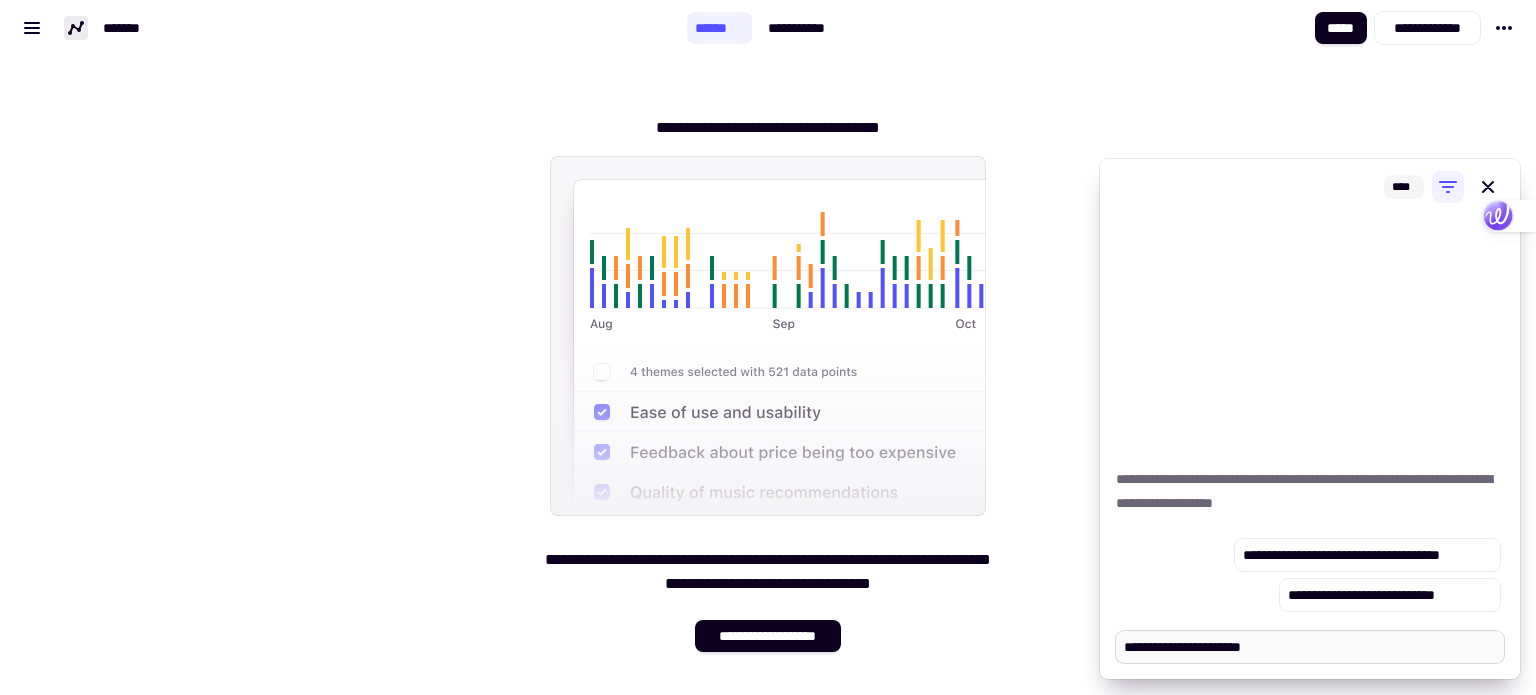 type on "*" 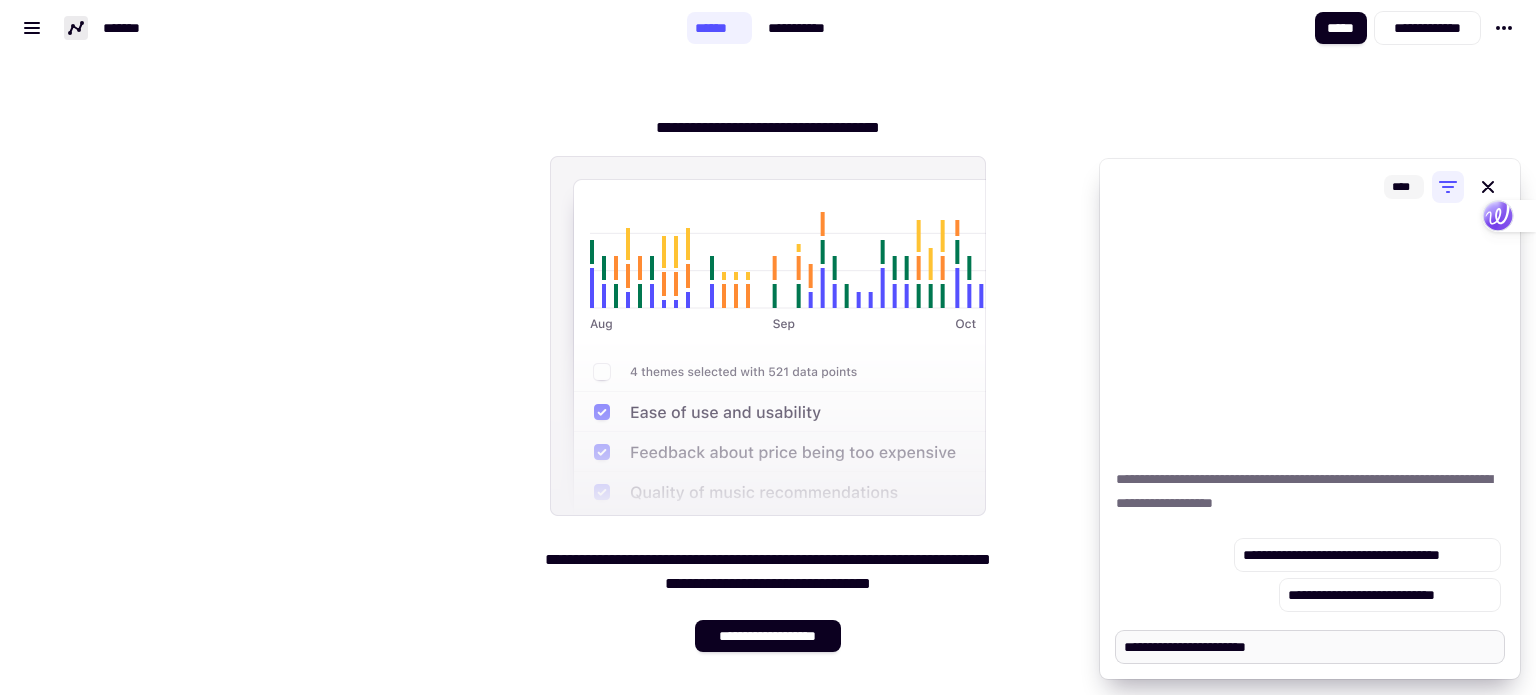 type on "*" 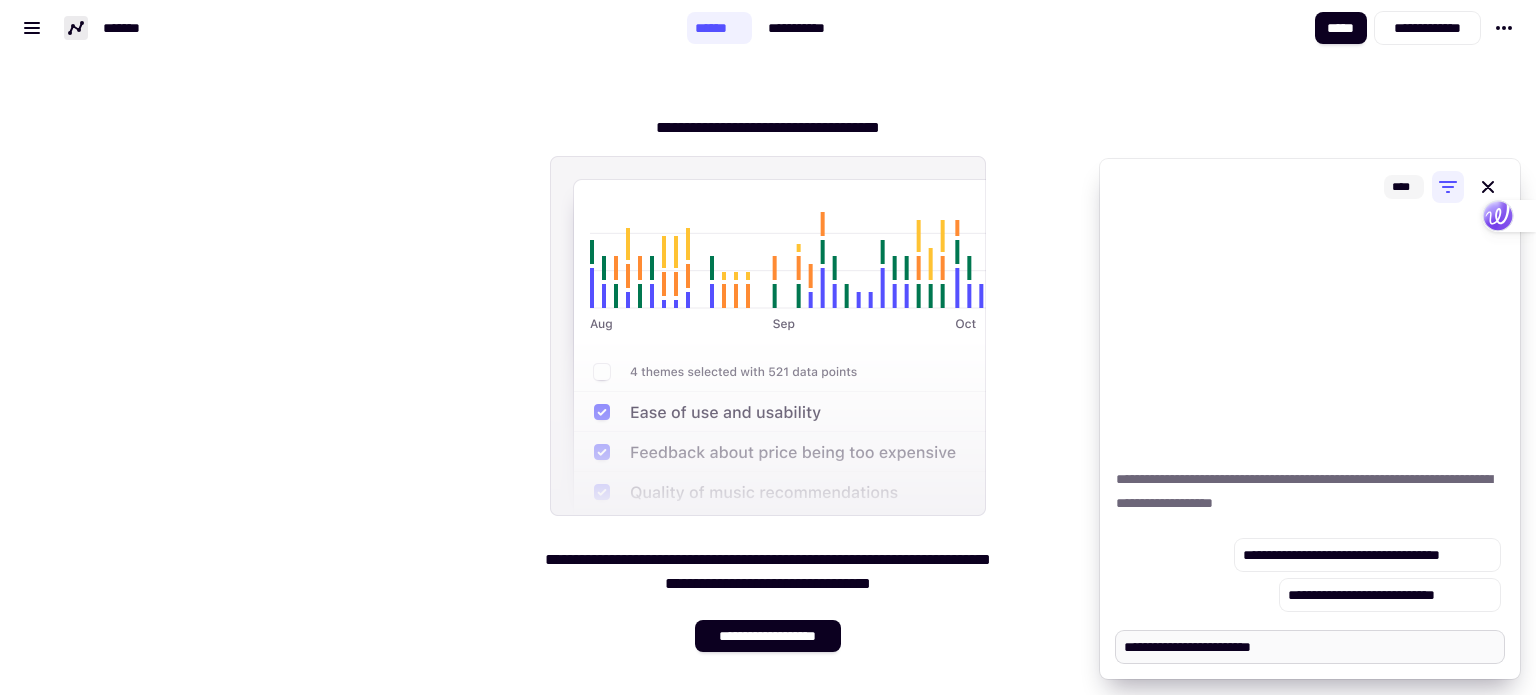 type on "*" 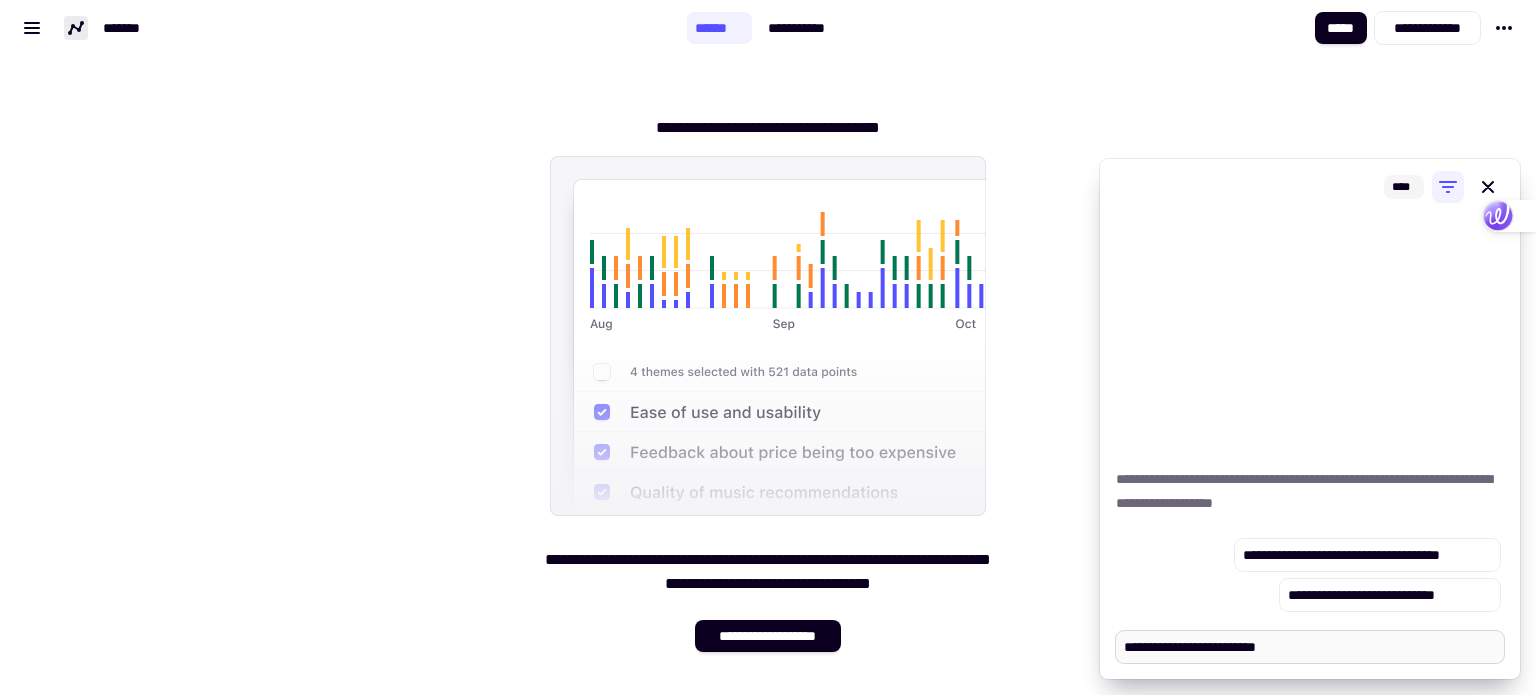 type on "*" 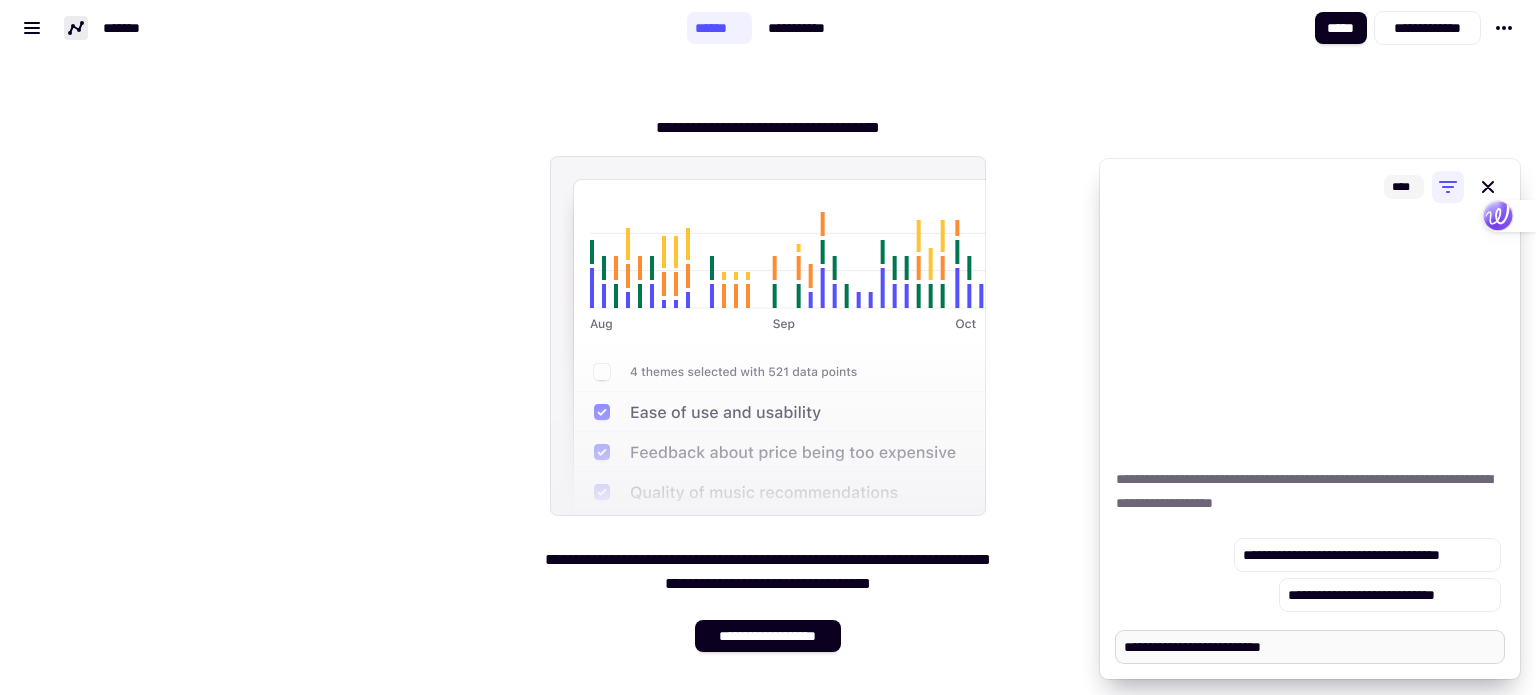 type on "*" 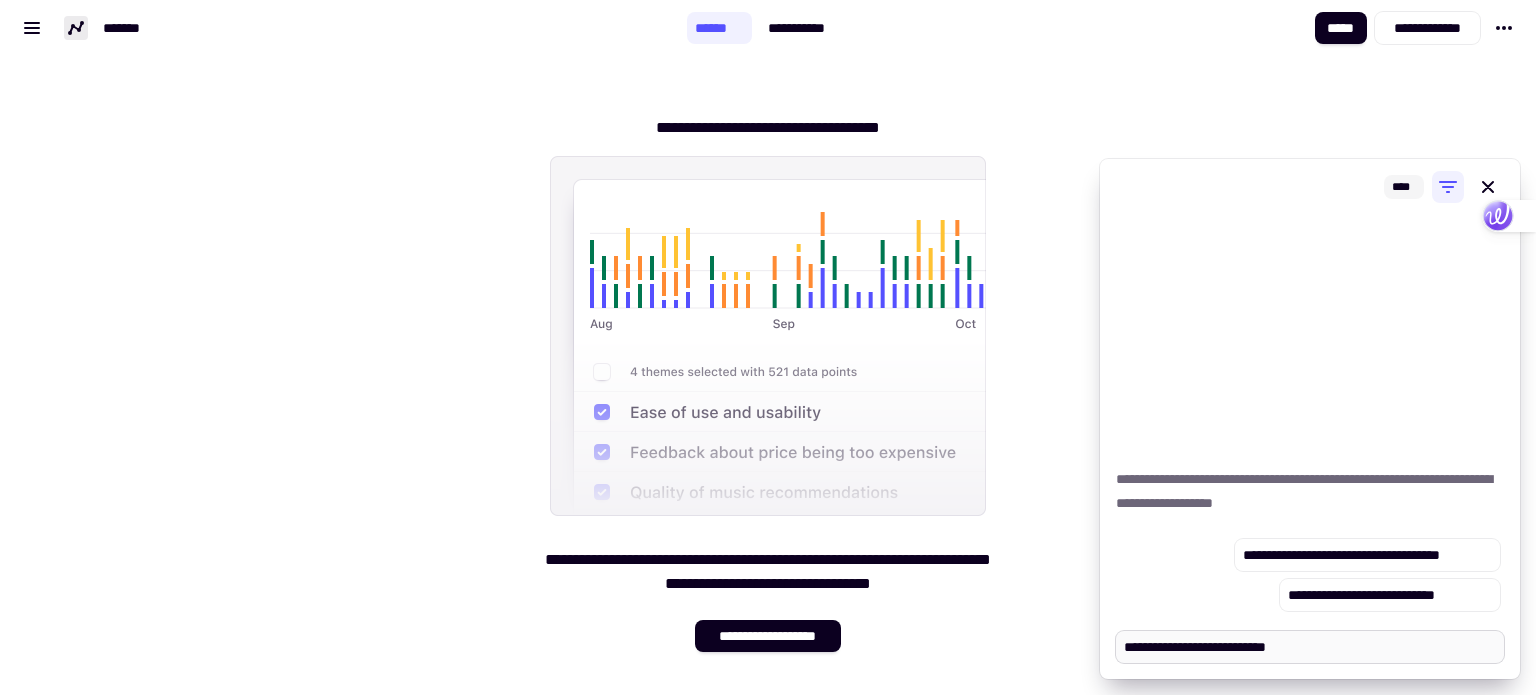 type on "*" 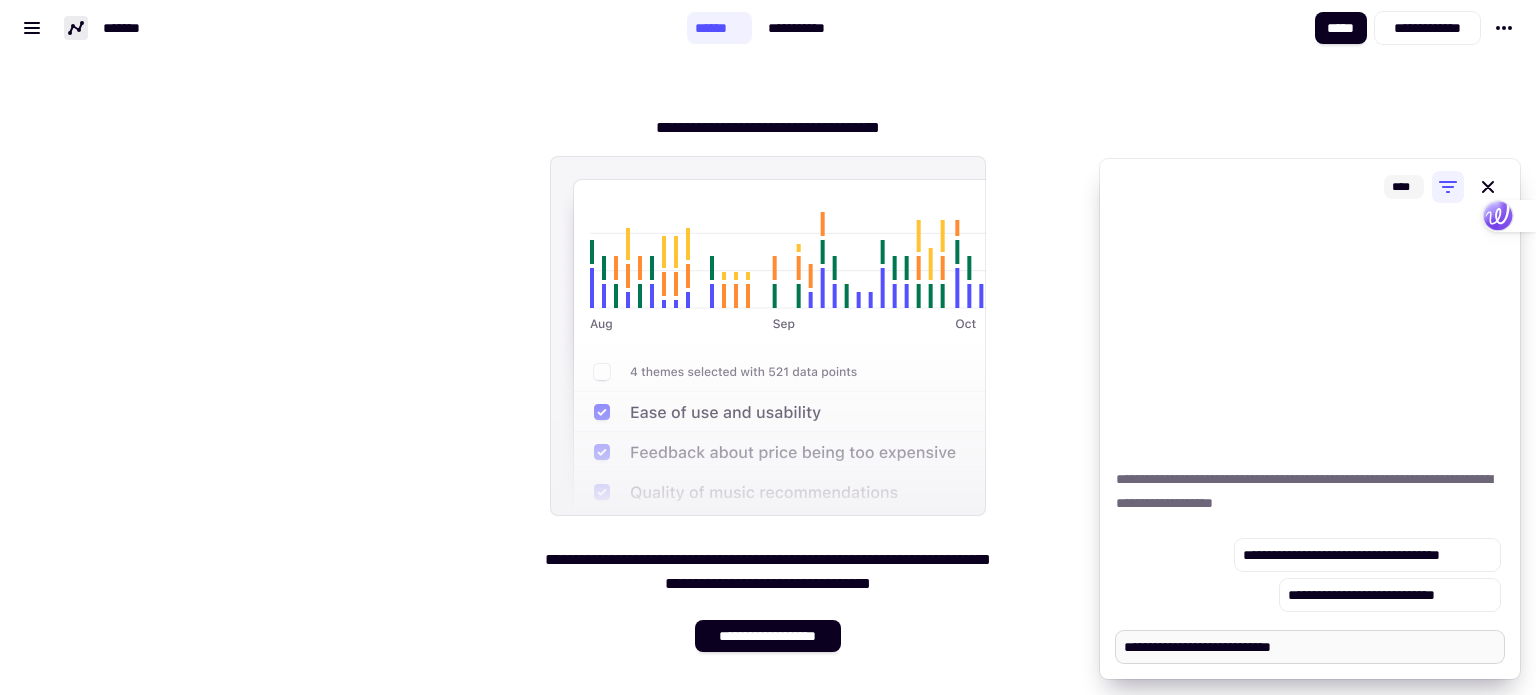 type on "*" 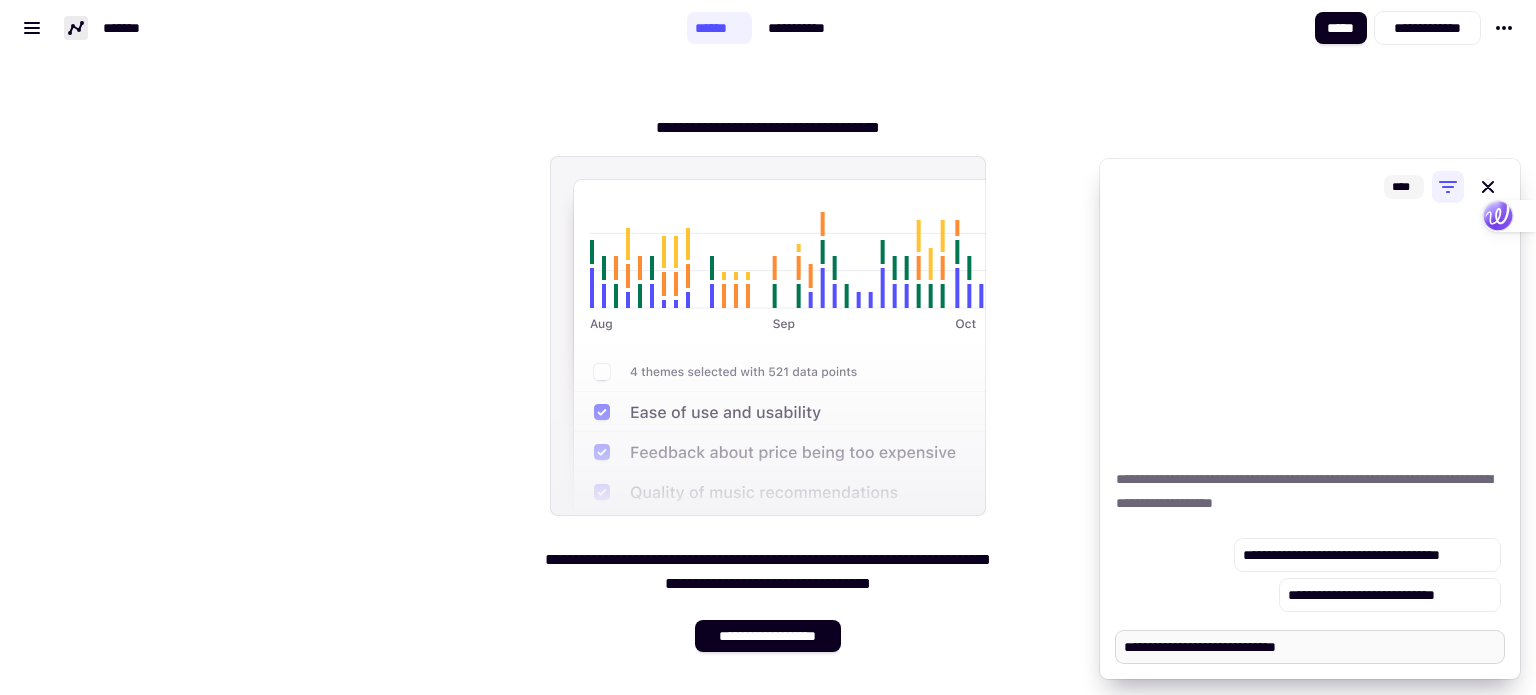 type on "*" 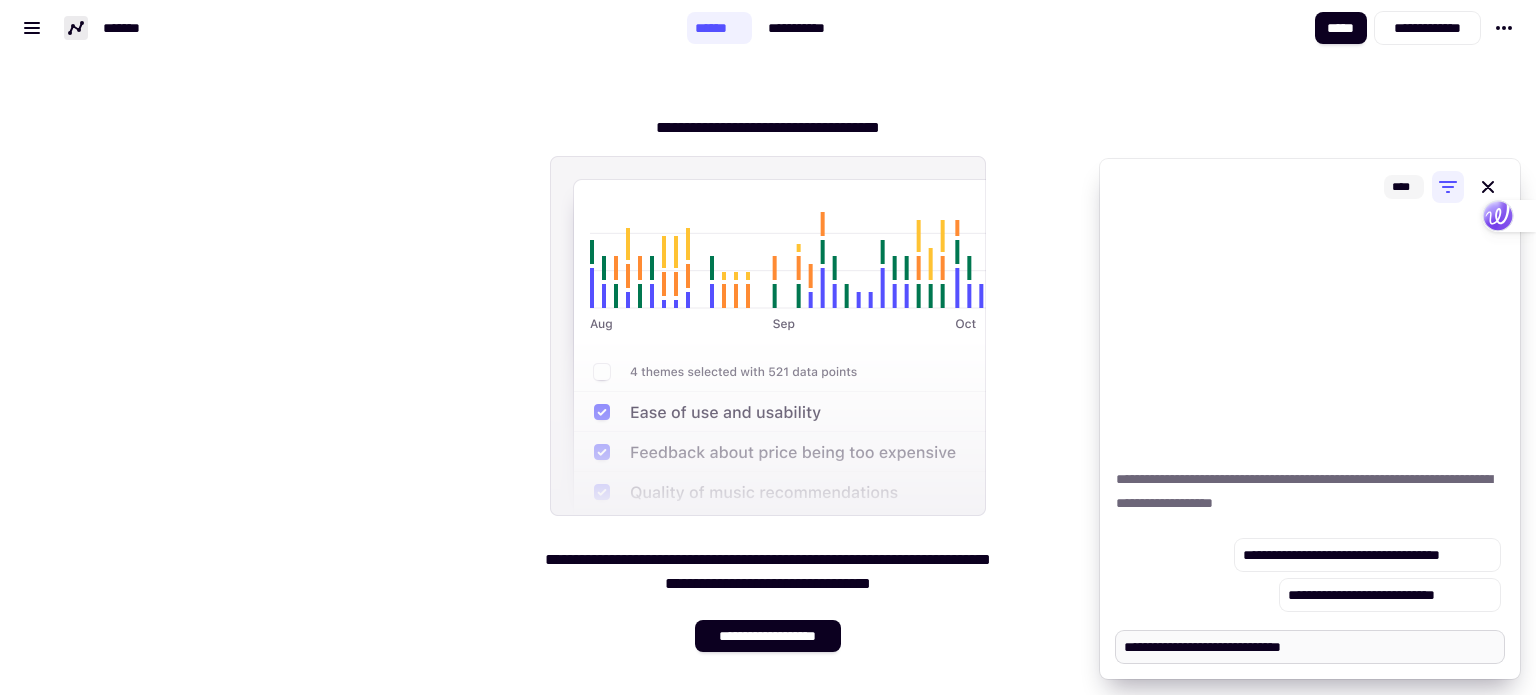 type on "*" 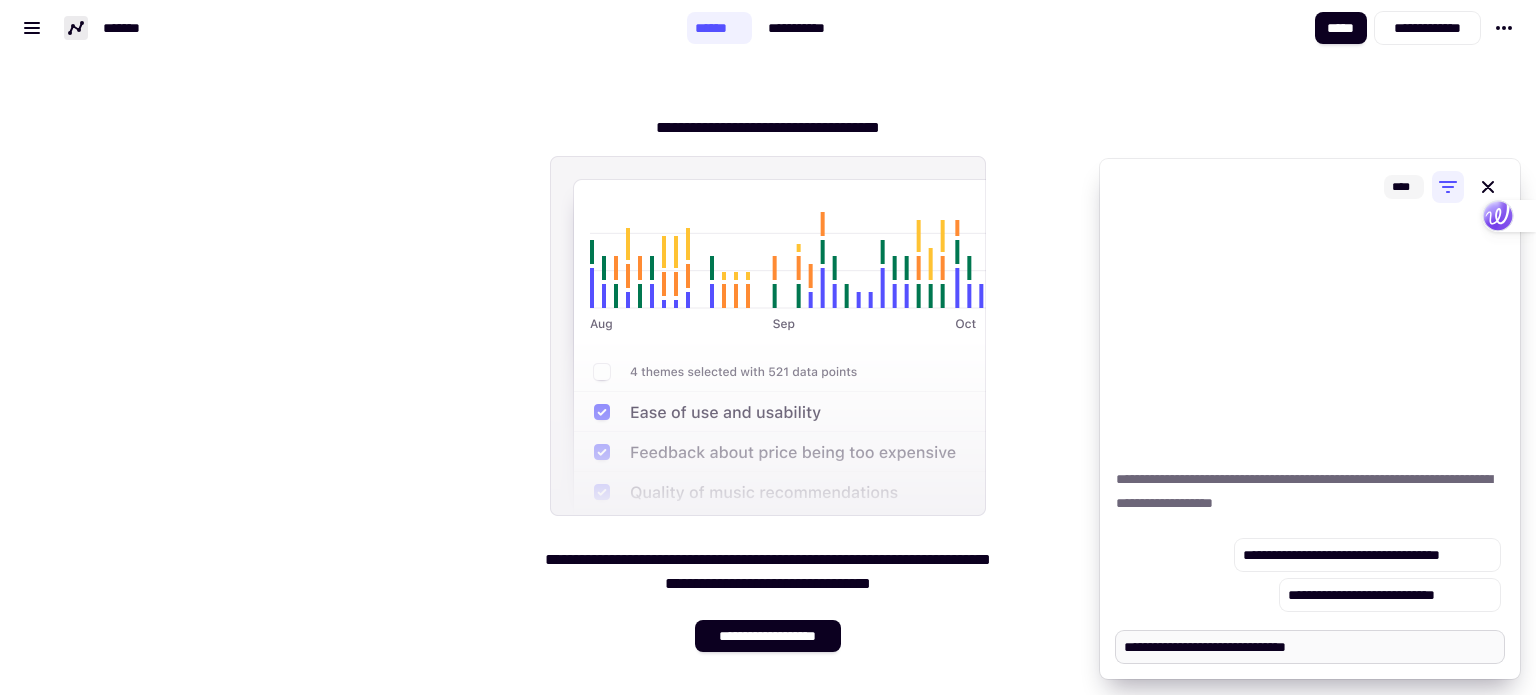 type on "*" 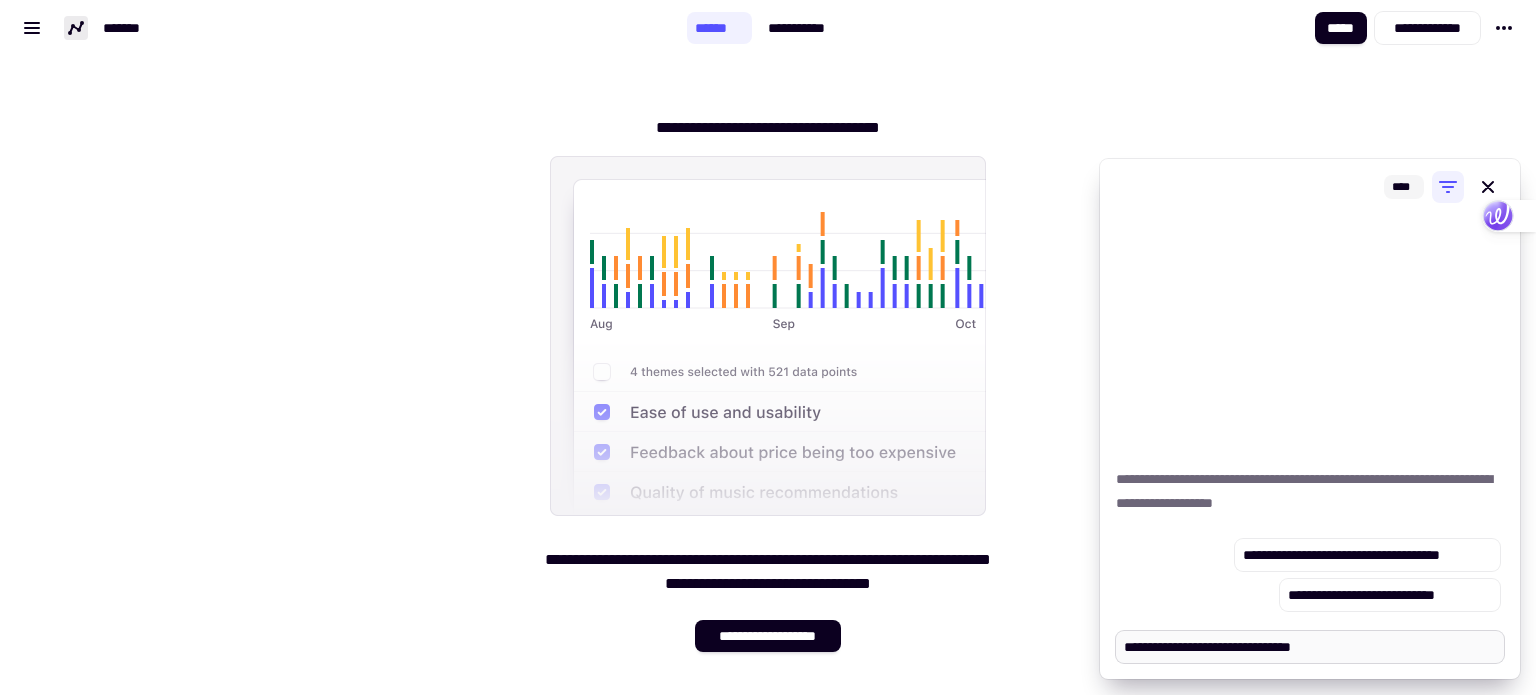 type on "*" 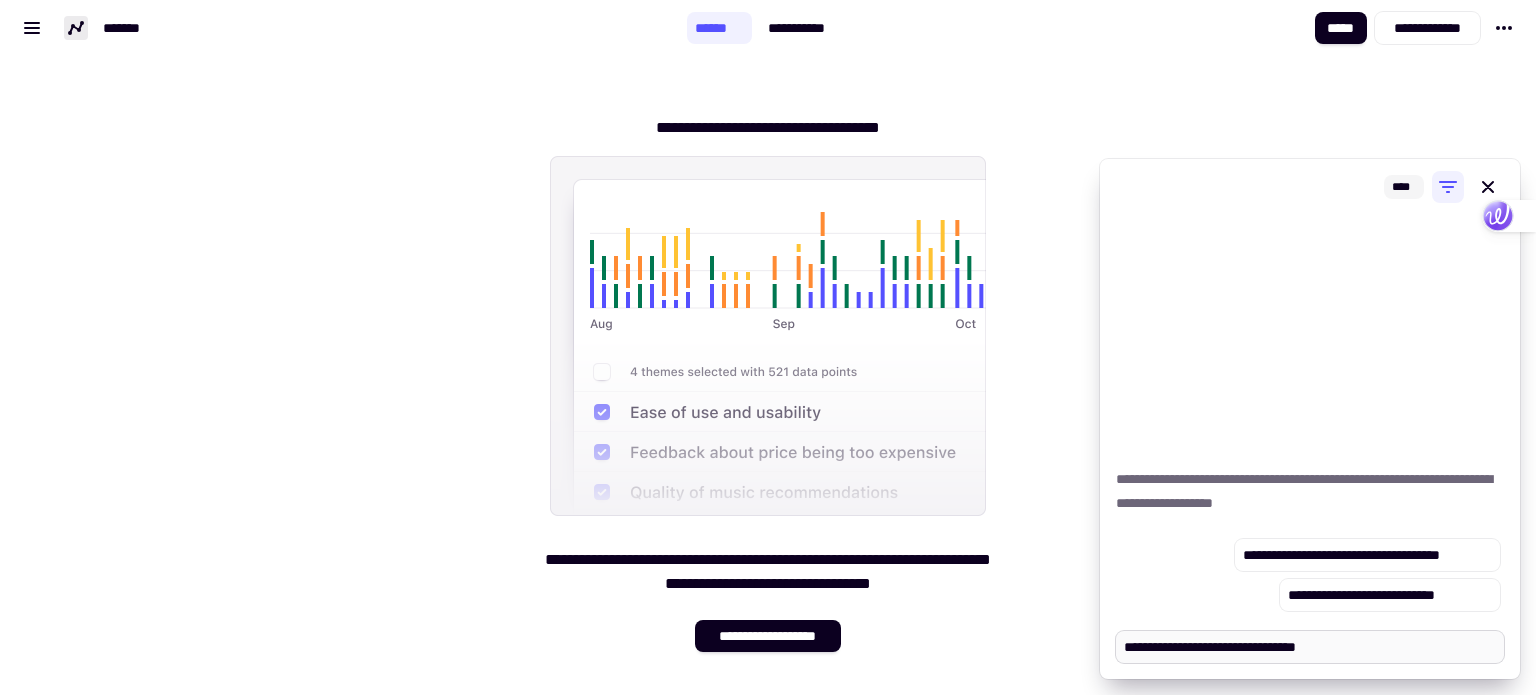 type on "*" 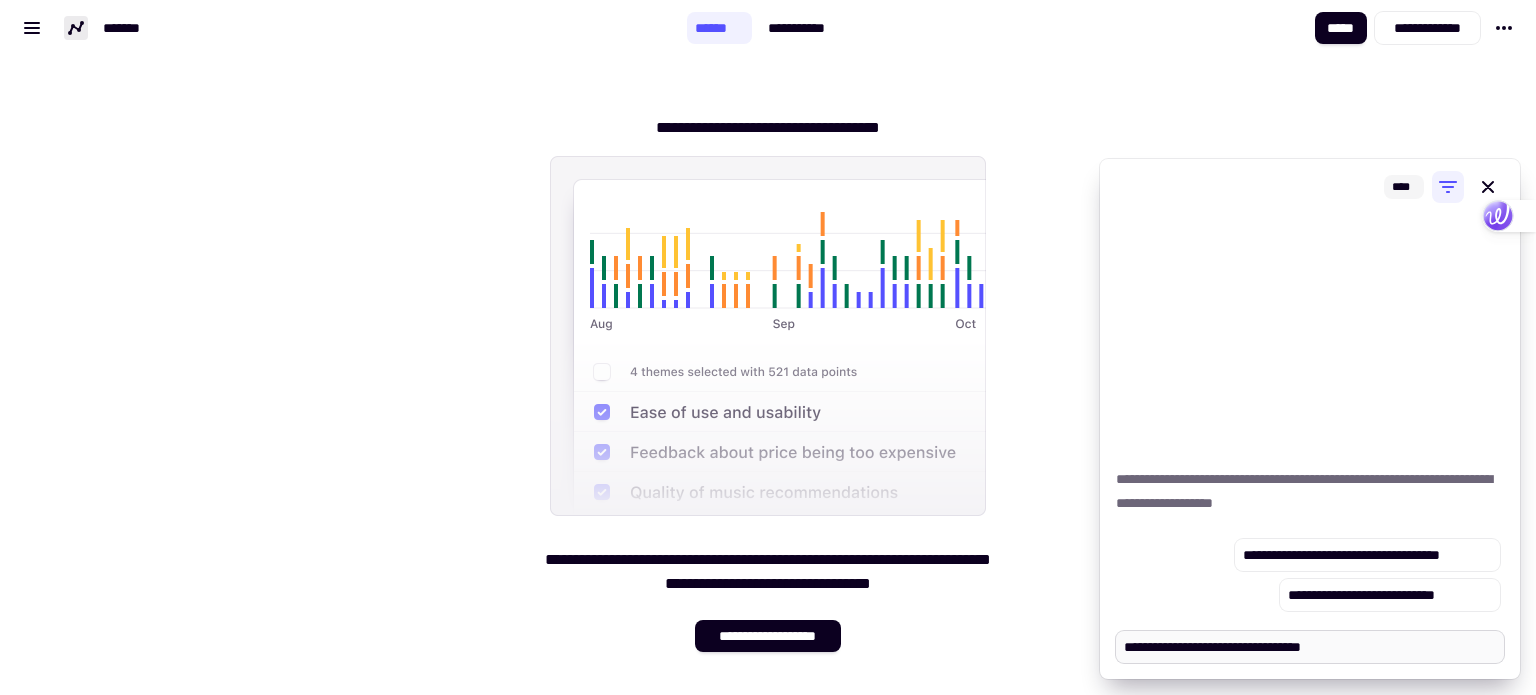 type on "*" 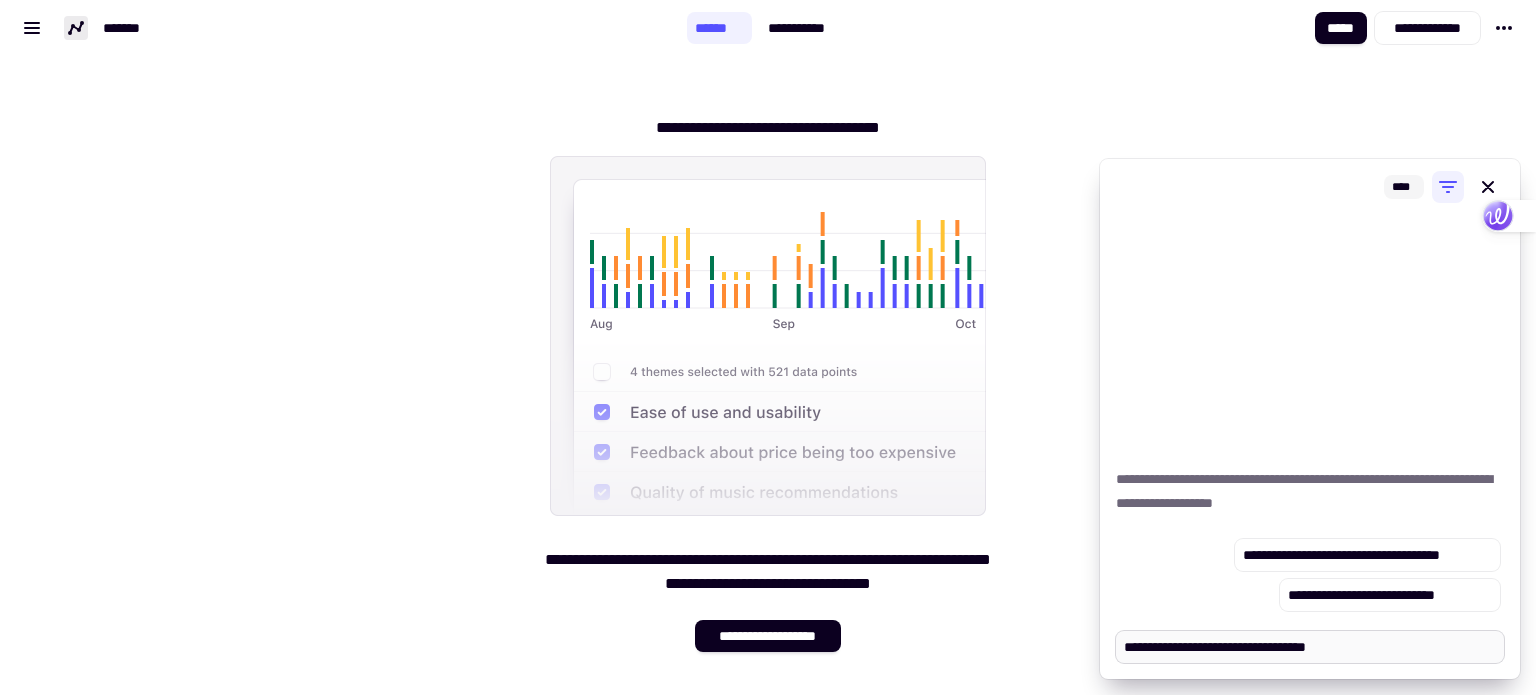 type on "*" 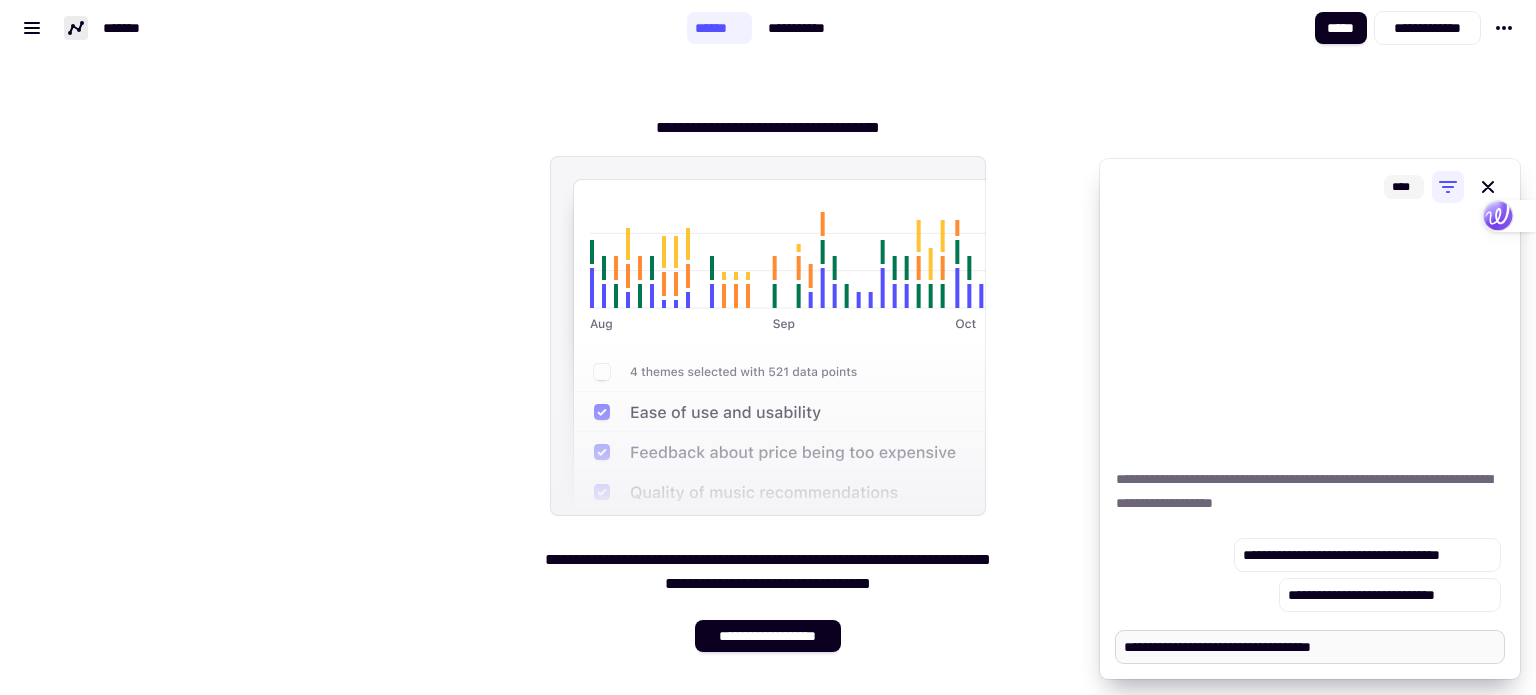 type on "*" 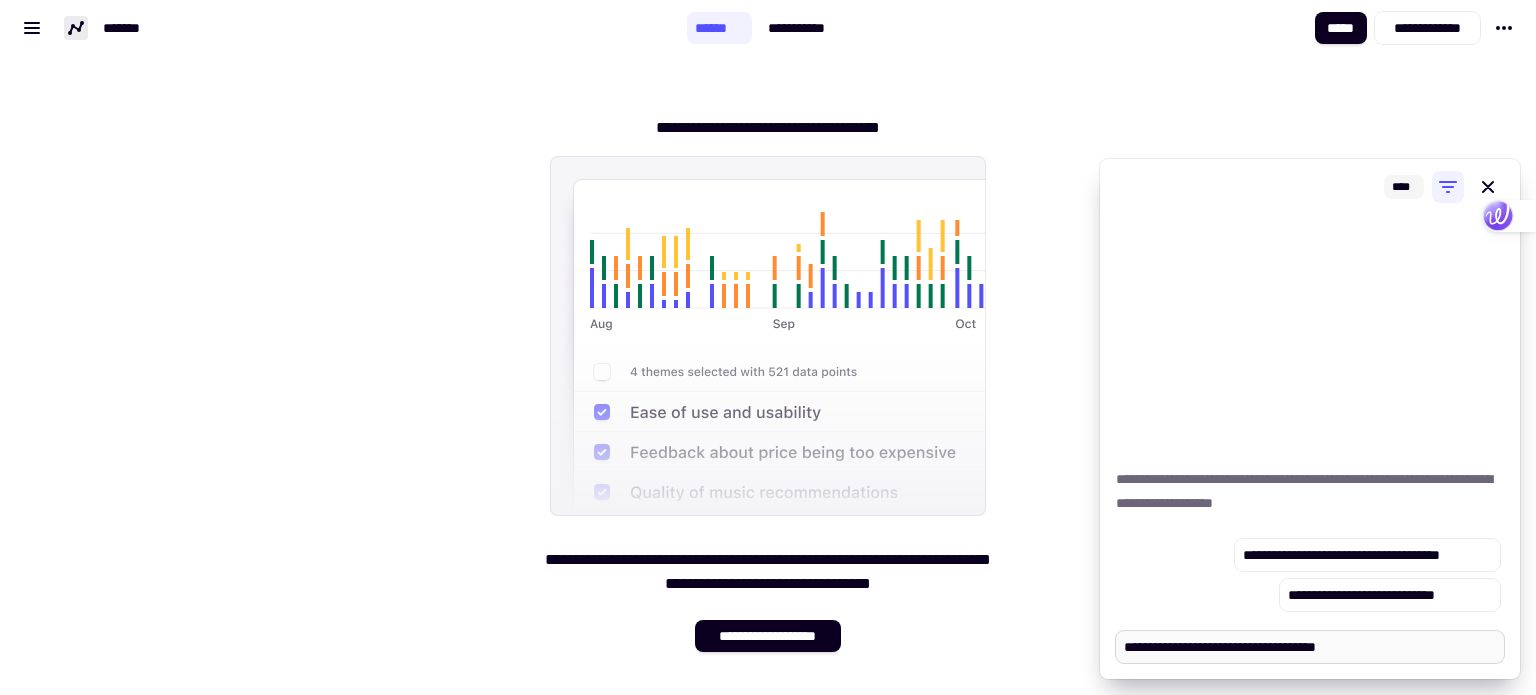 type on "*" 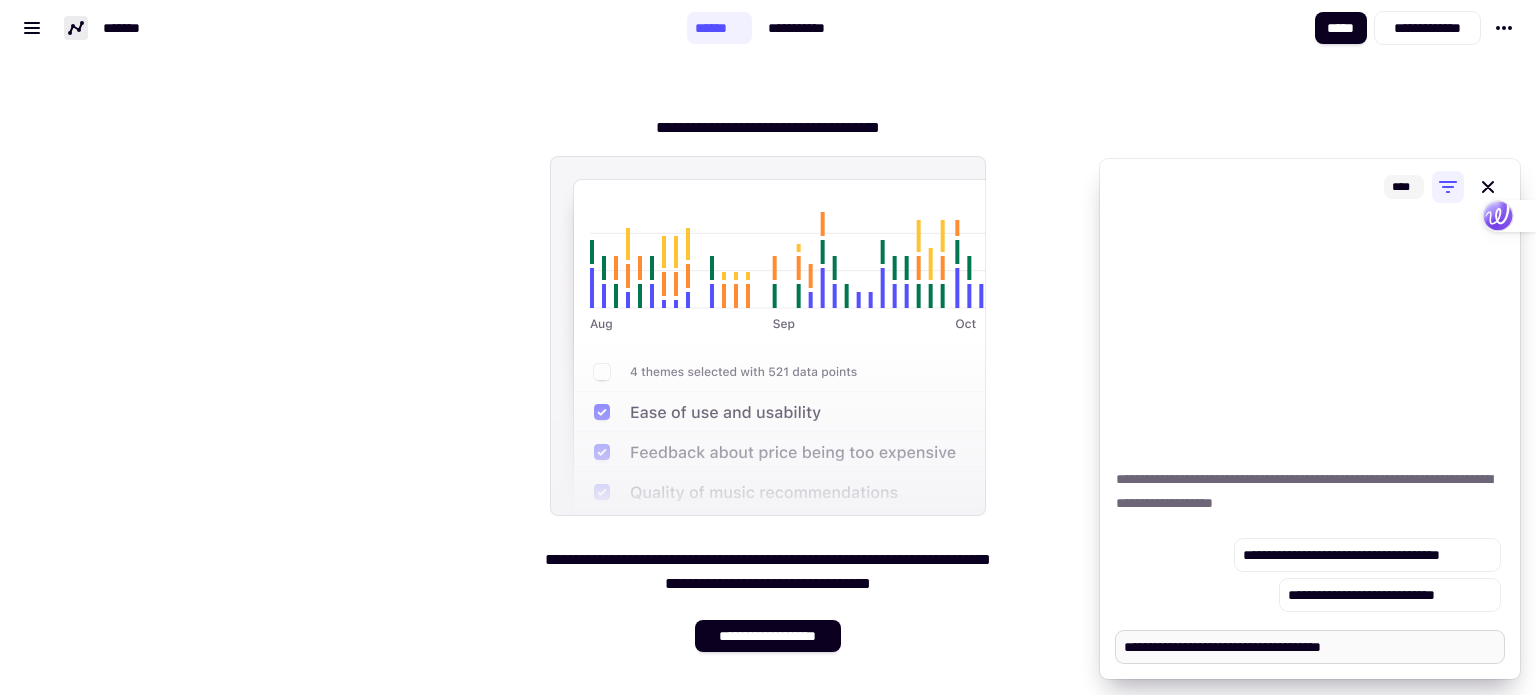 type on "*" 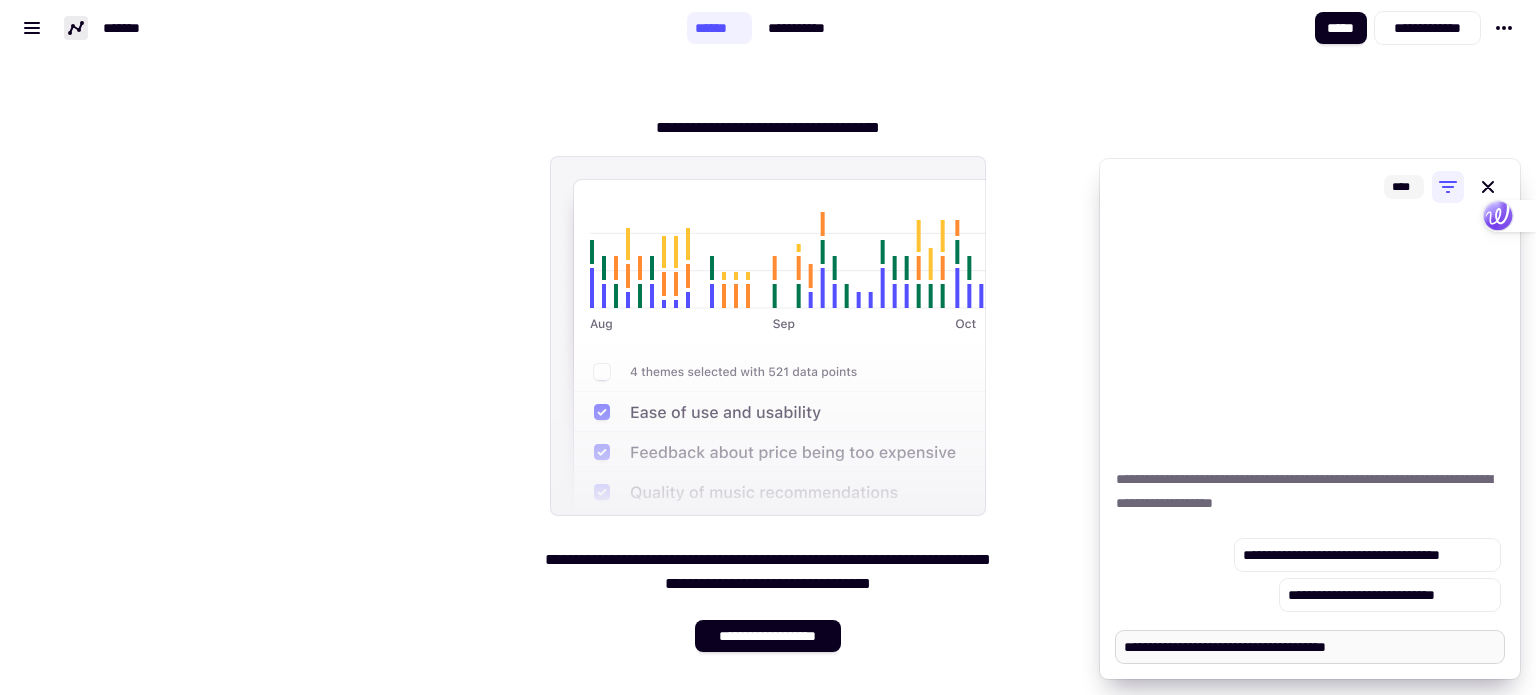 type on "*" 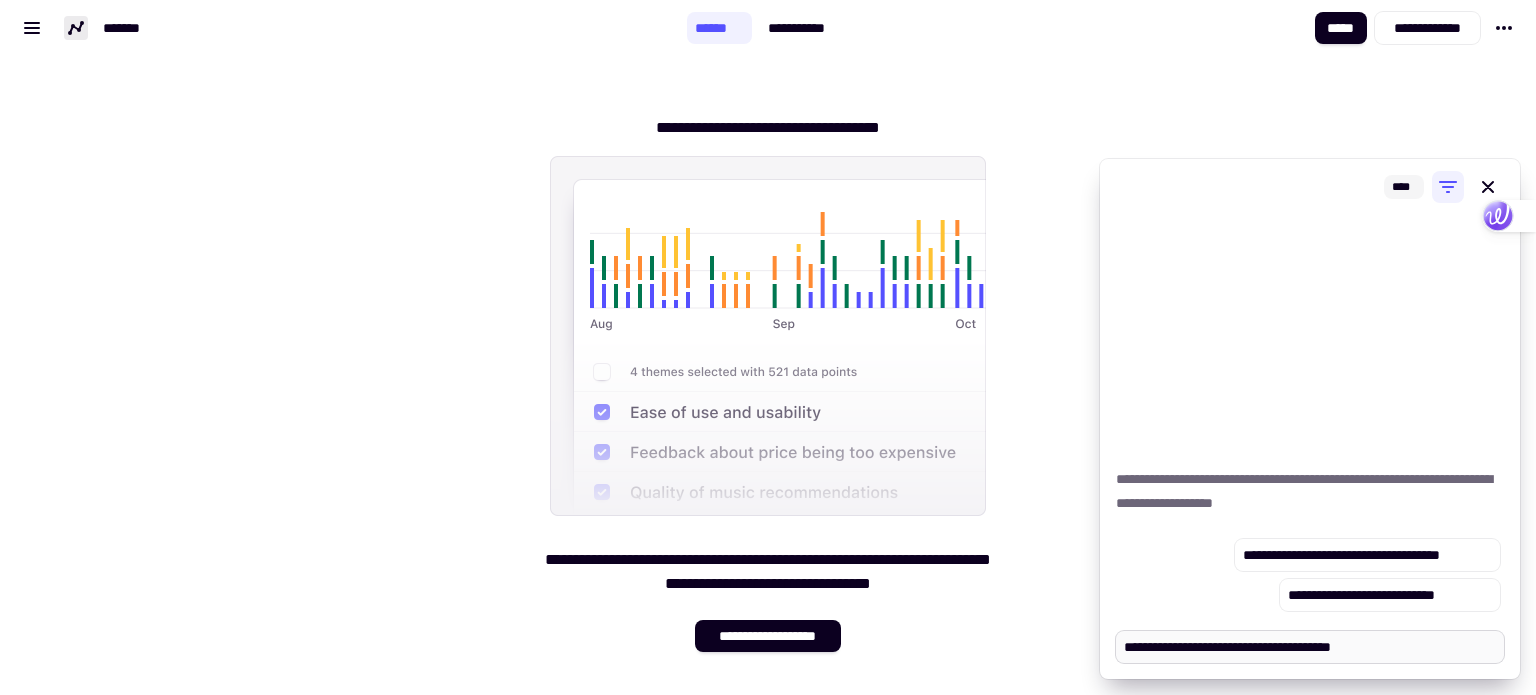 type on "*" 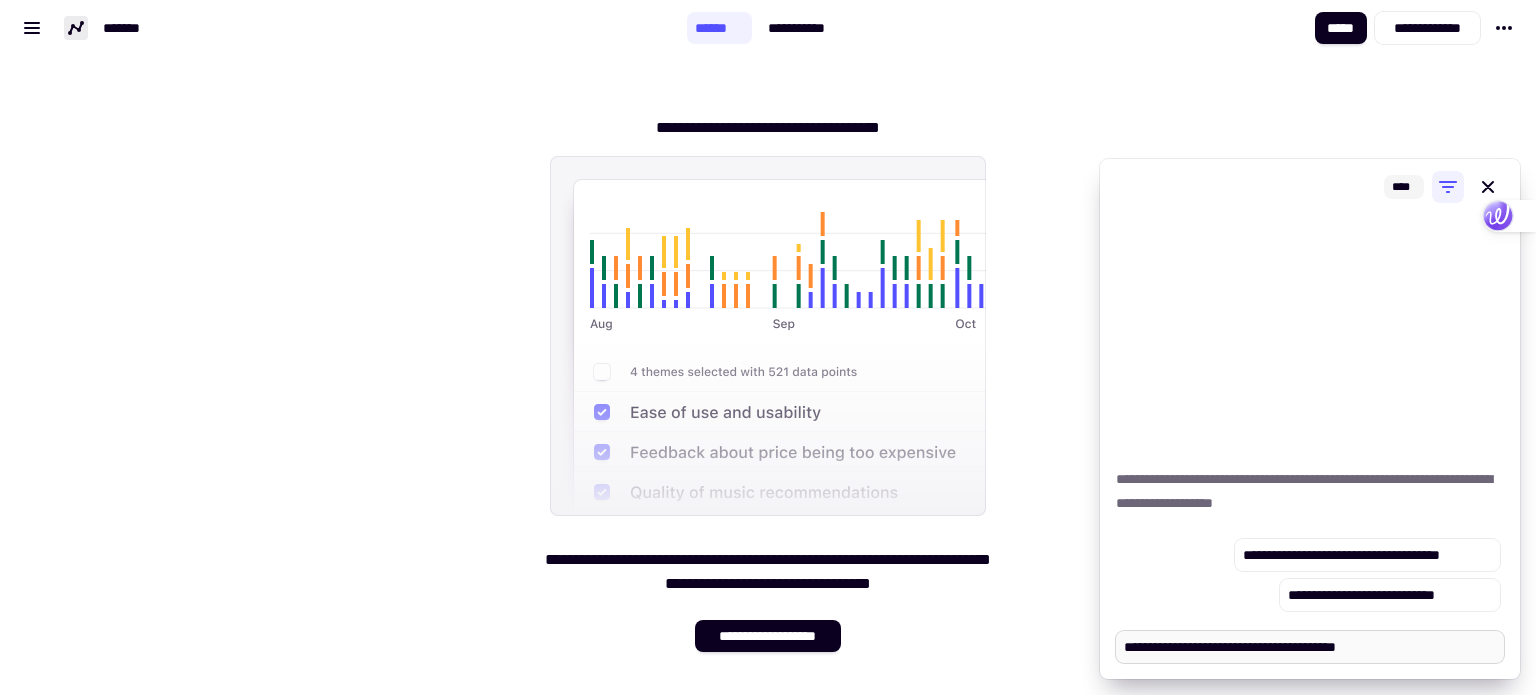 type on "*" 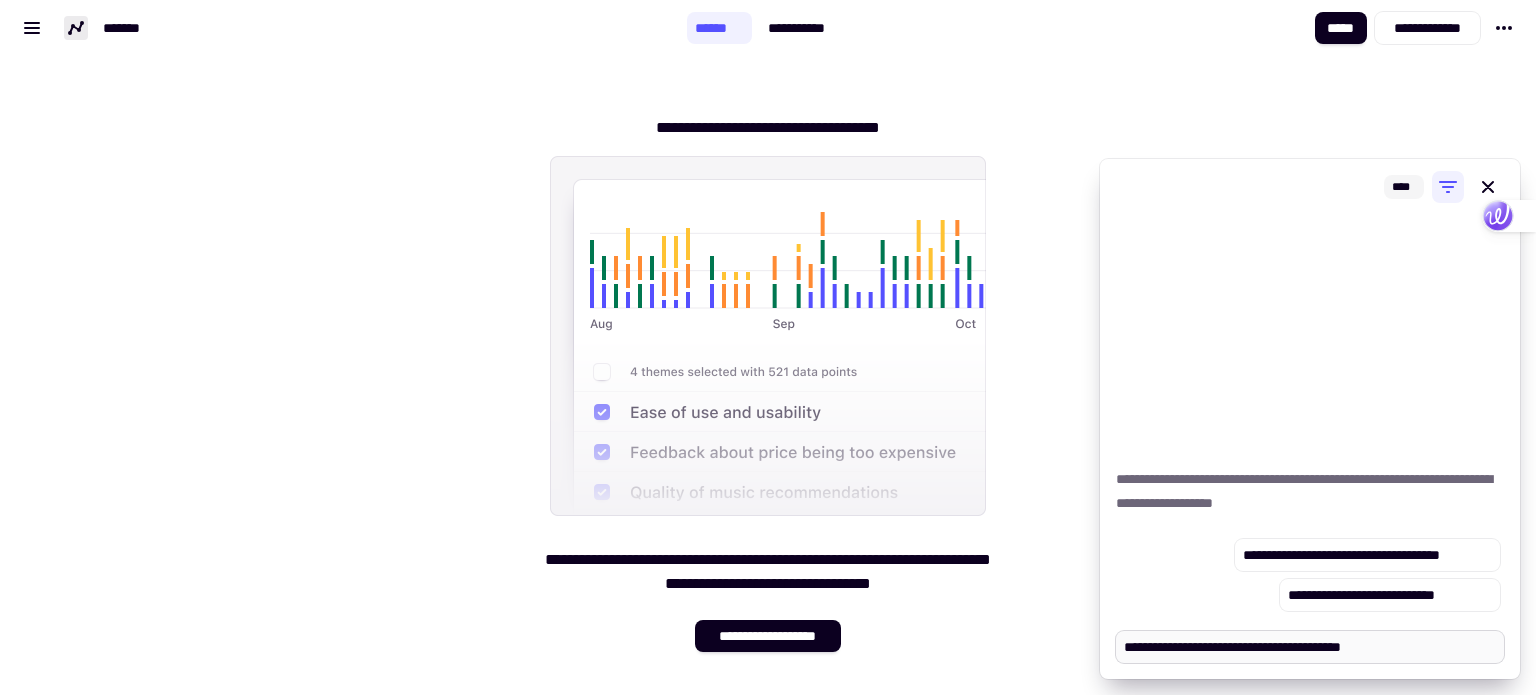 type on "*" 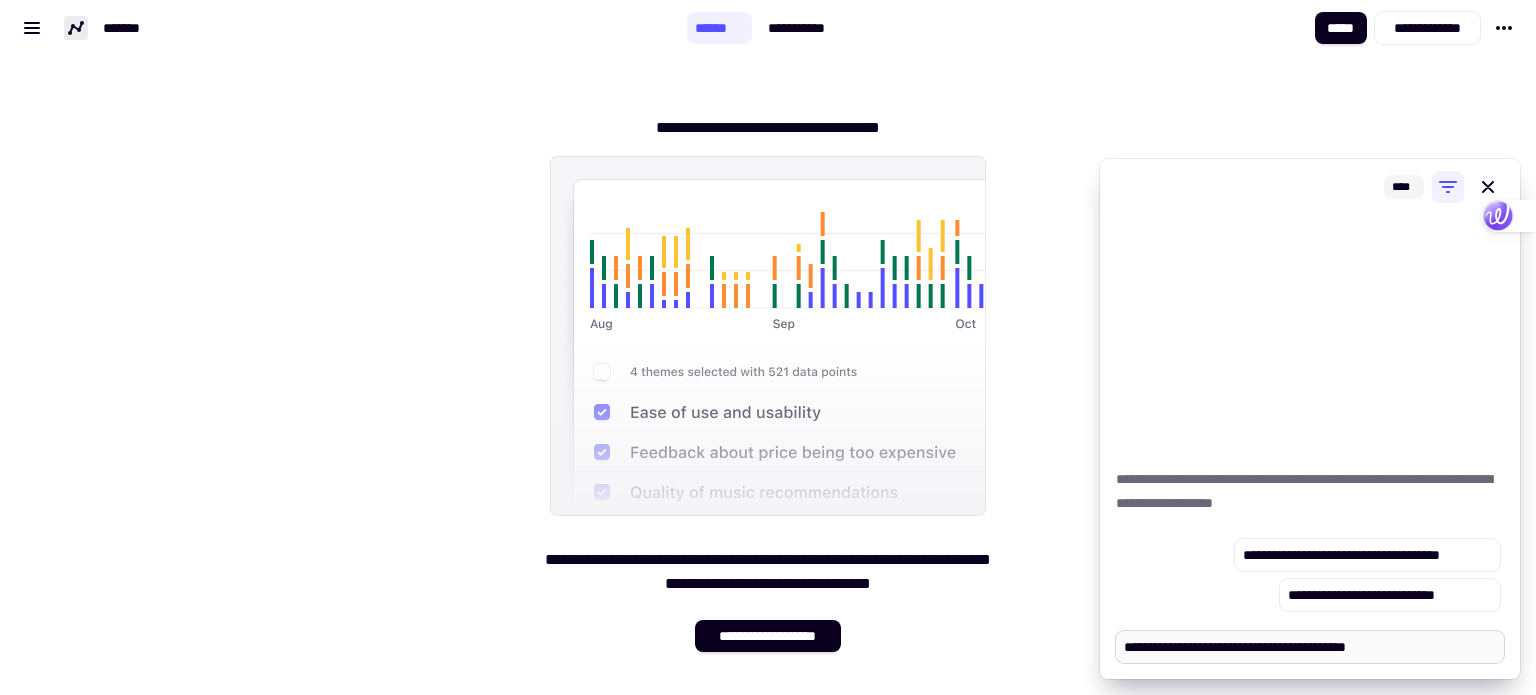 type on "*" 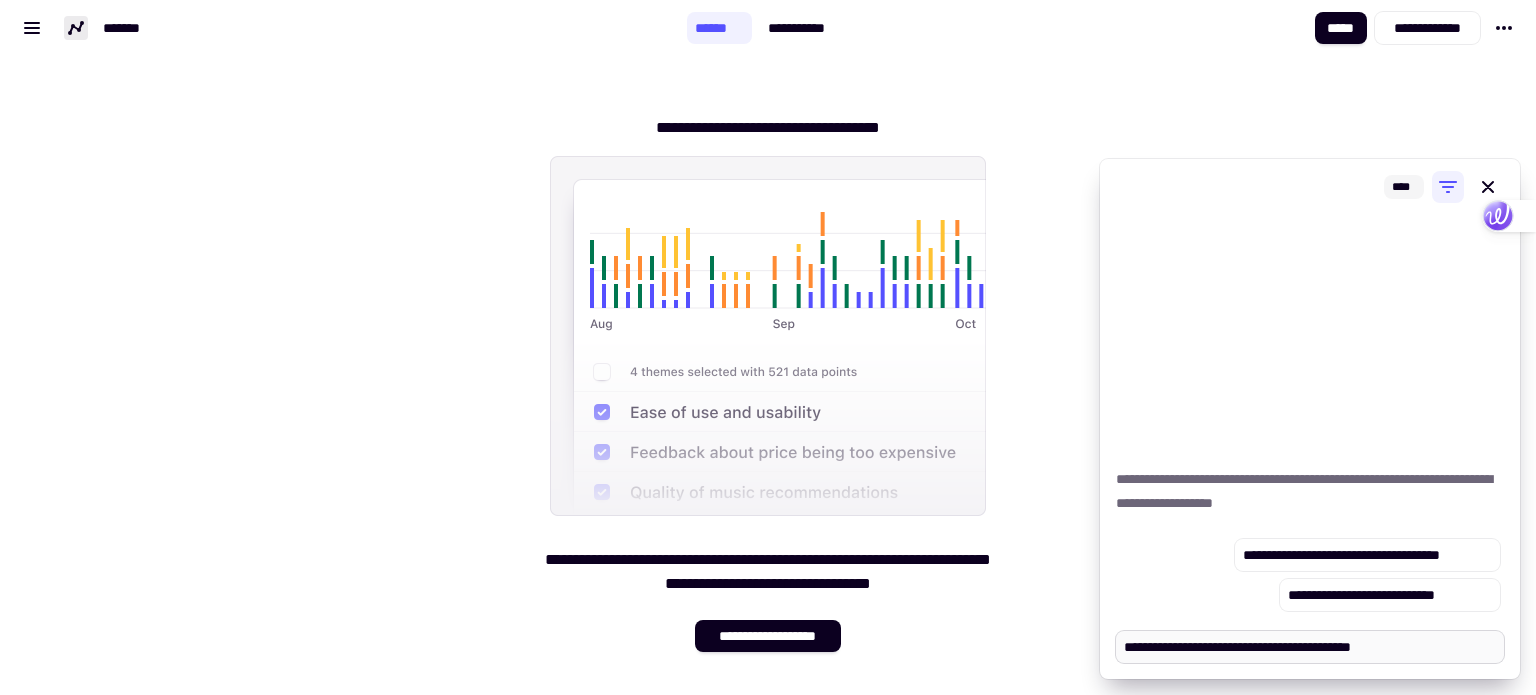 type on "*" 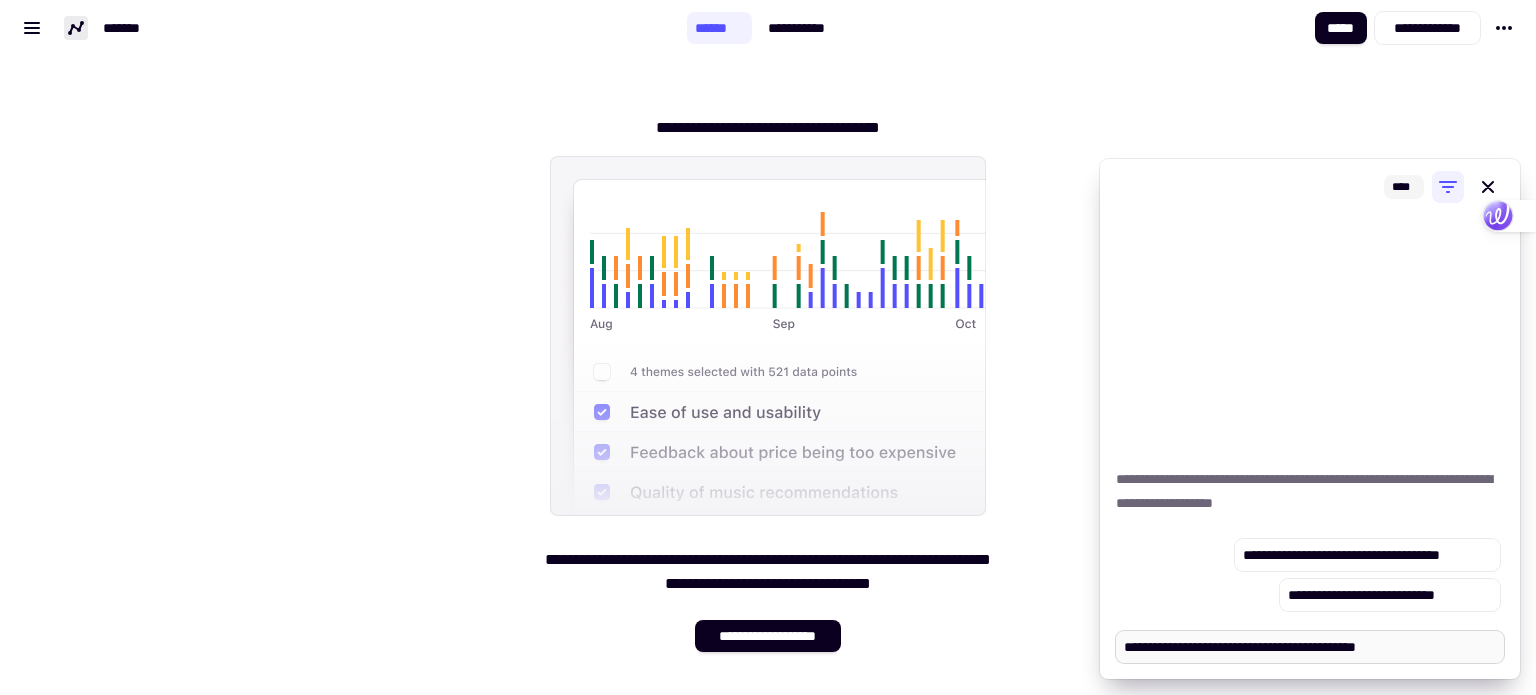type on "*" 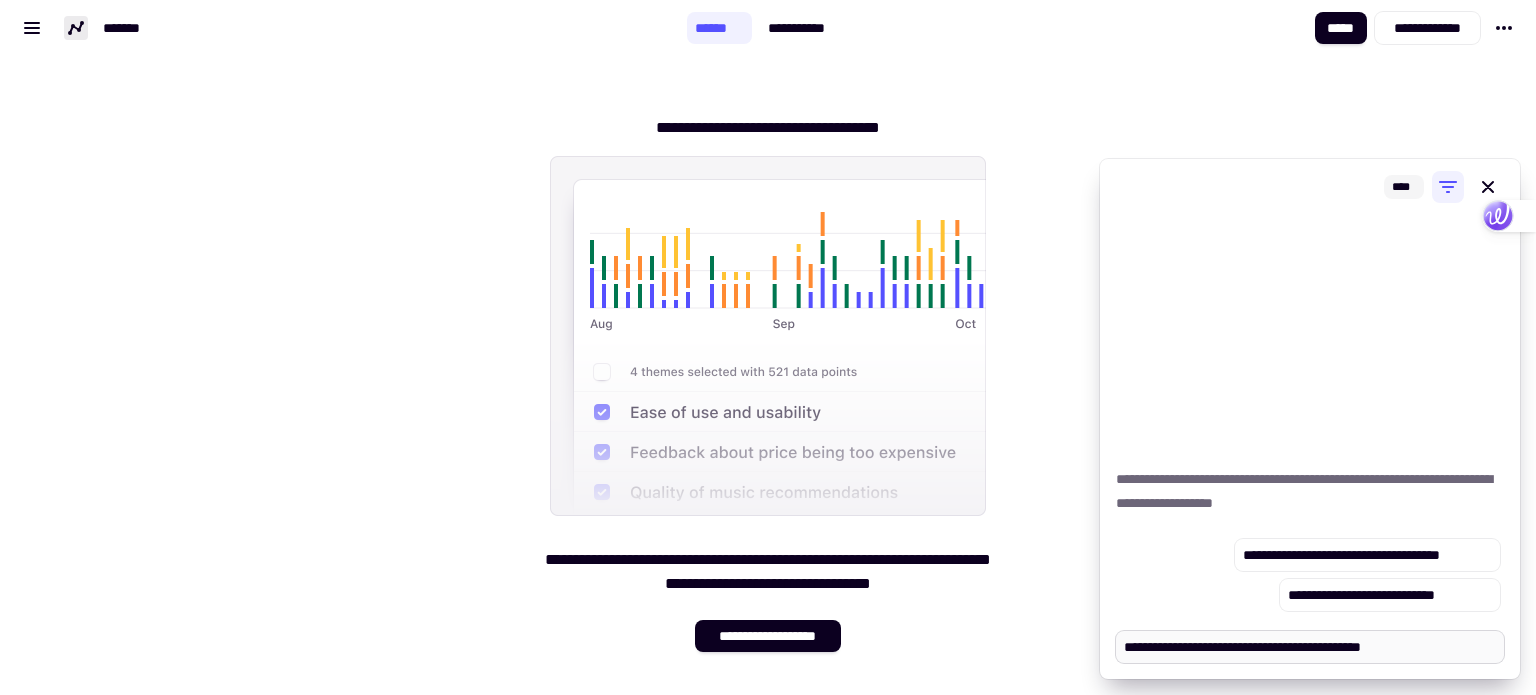type on "*" 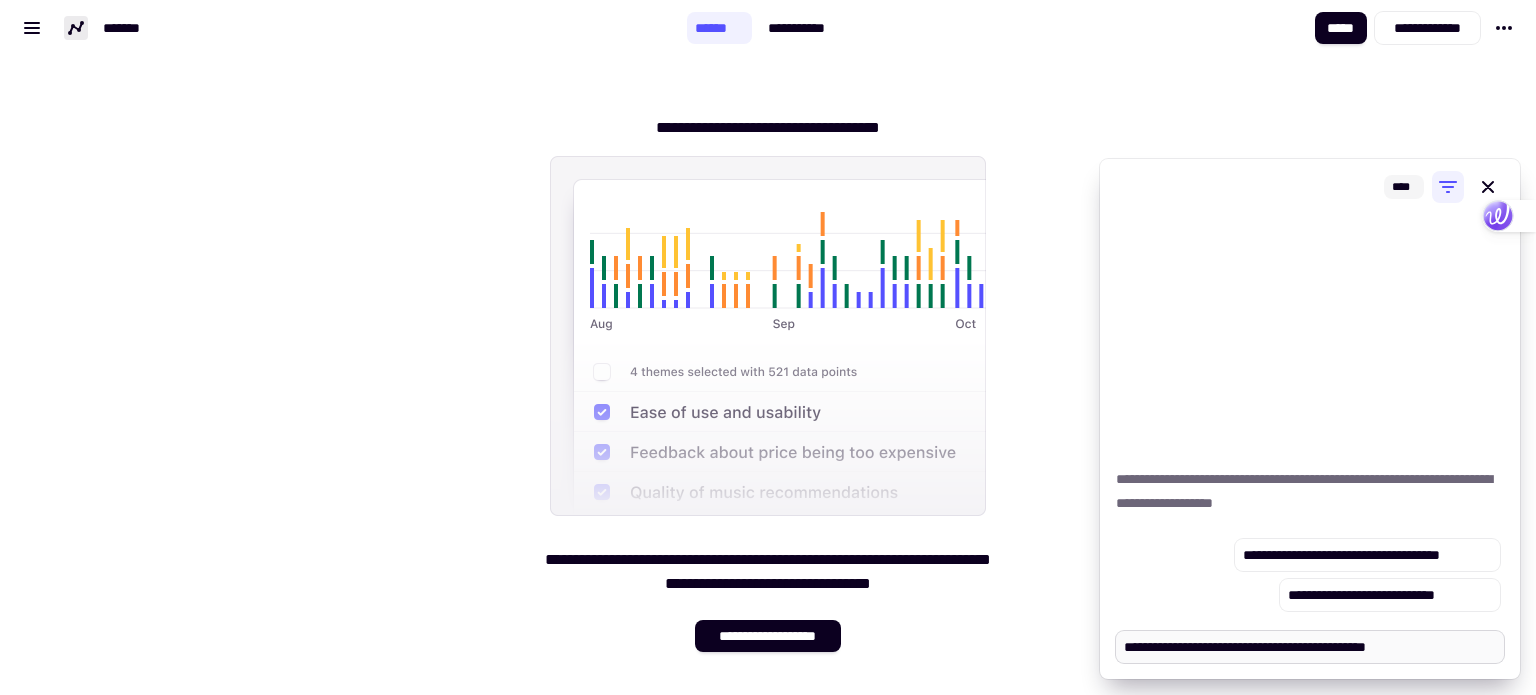 type on "*" 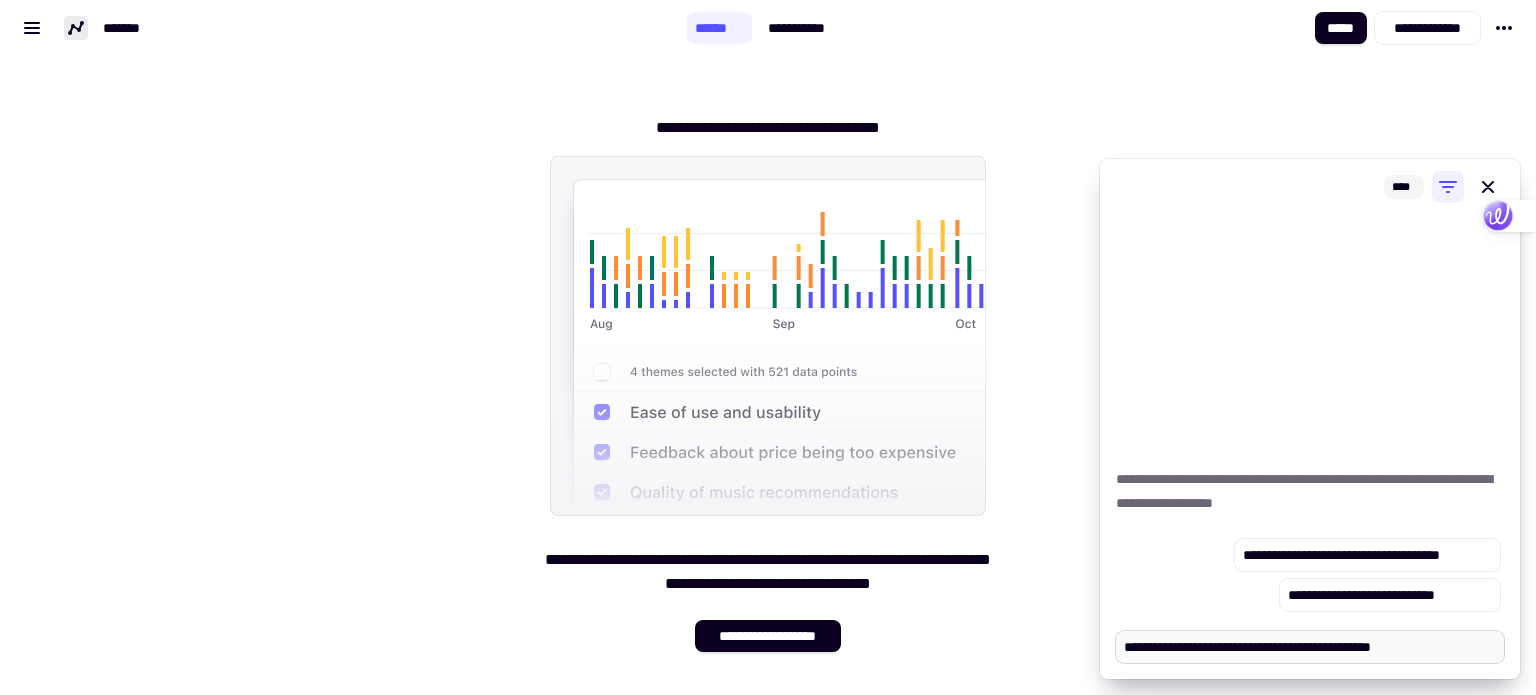 type on "*" 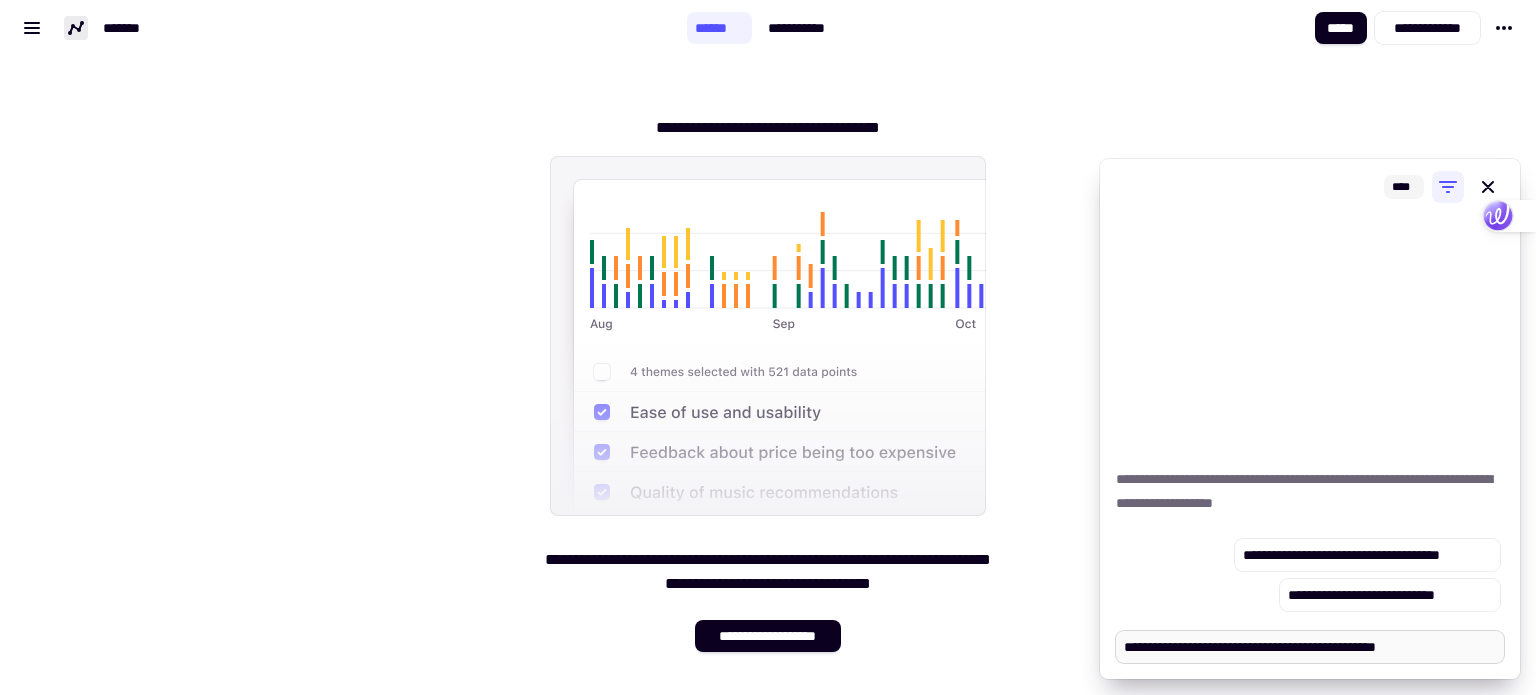type on "*" 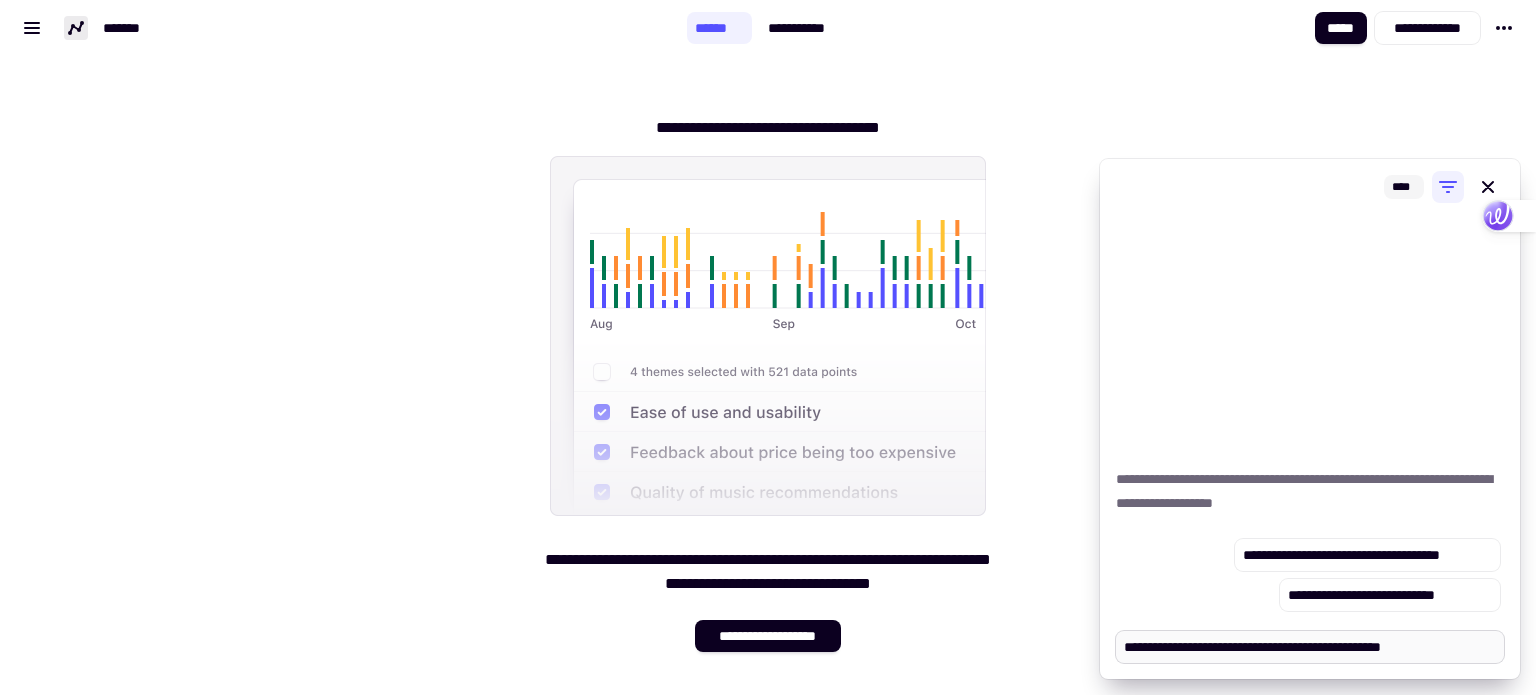 type on "*" 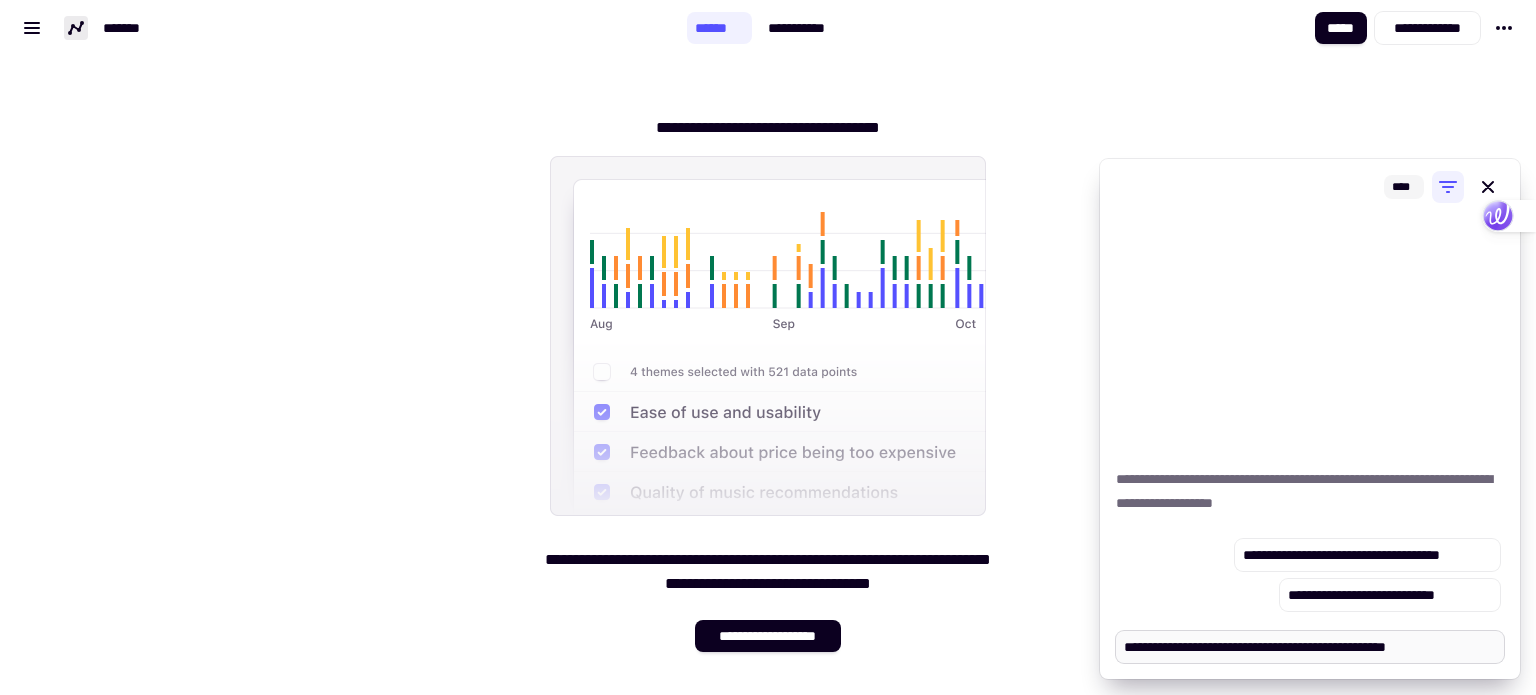 type on "*" 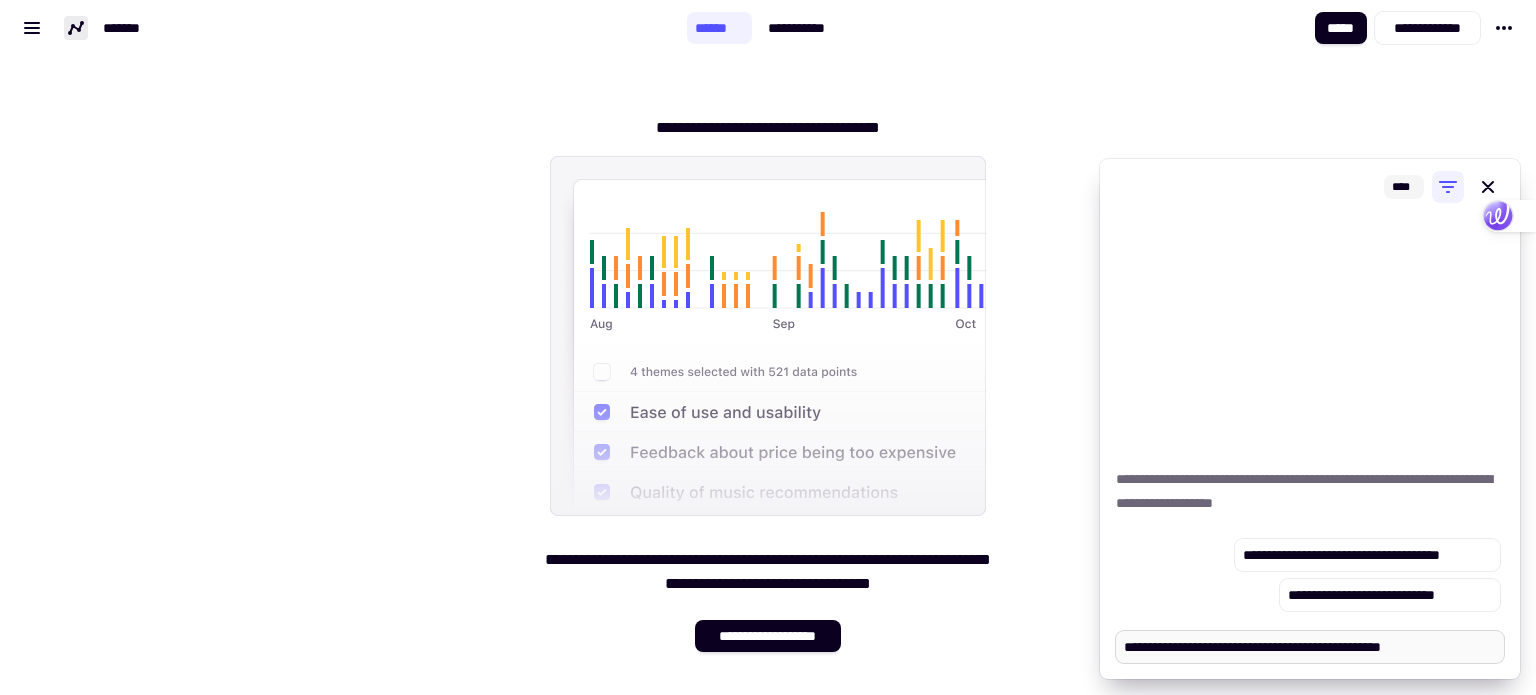 type on "*" 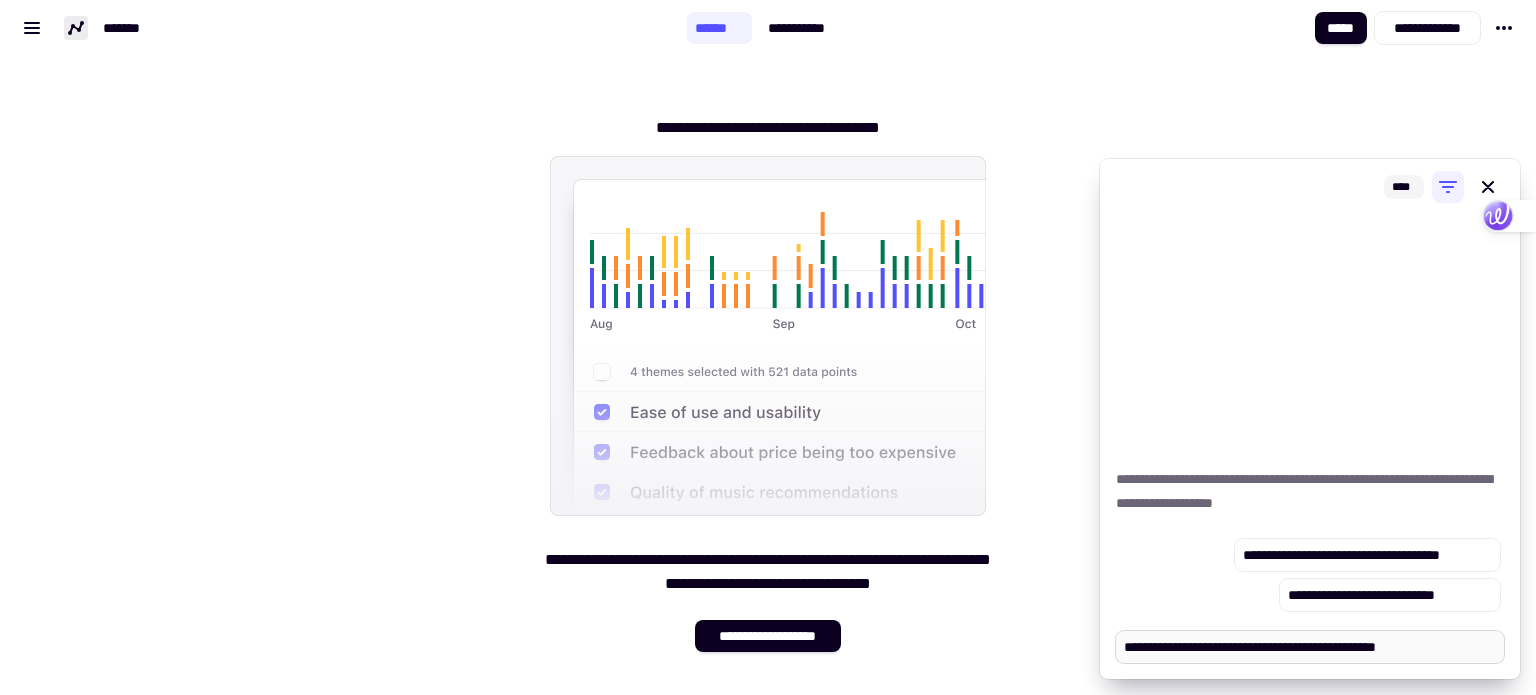 type on "*" 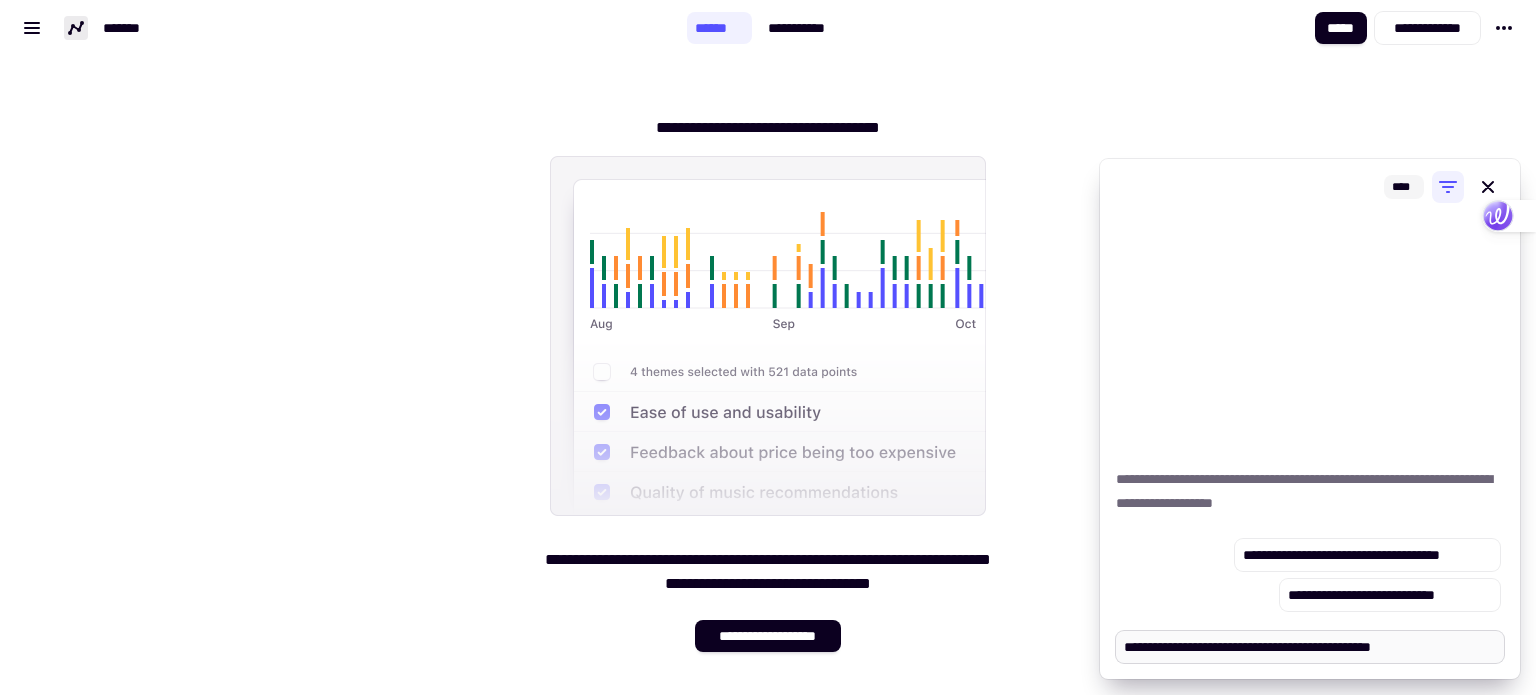 type on "*" 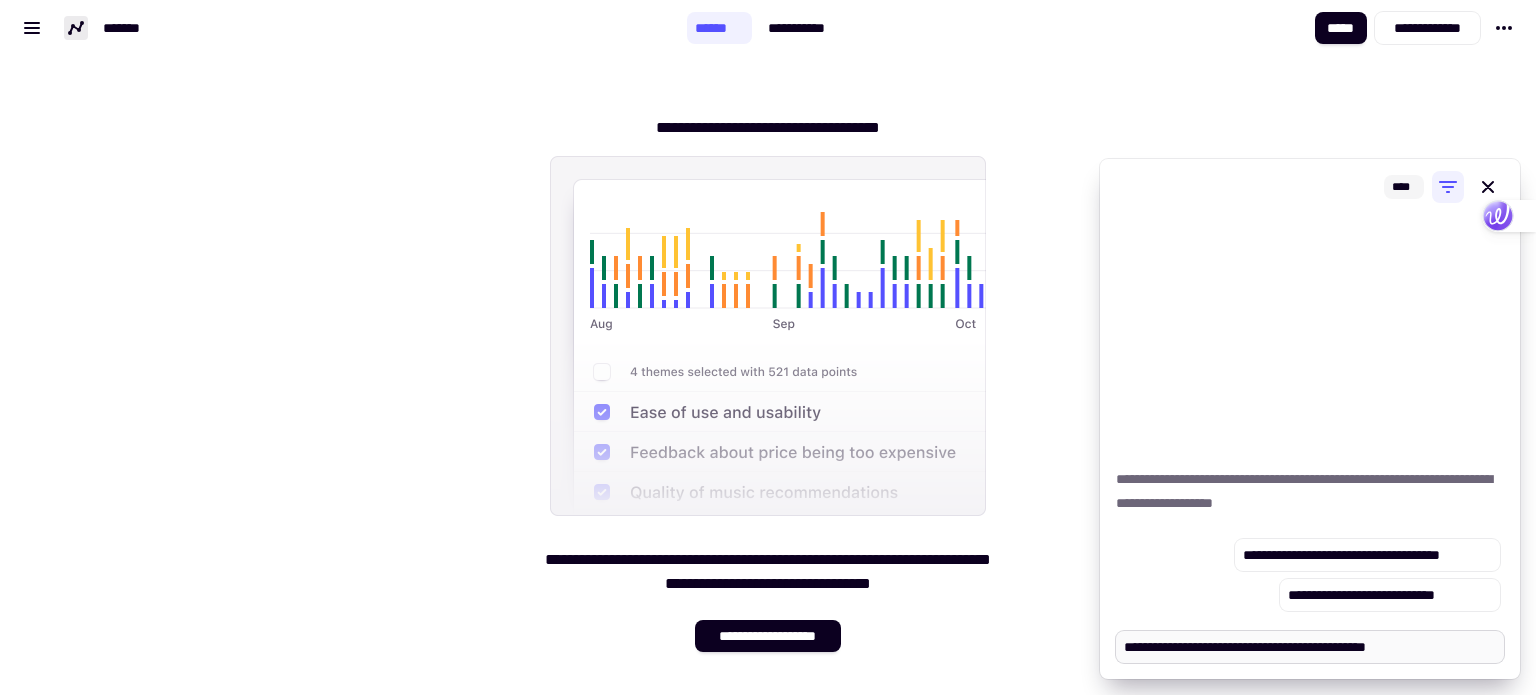 type on "*" 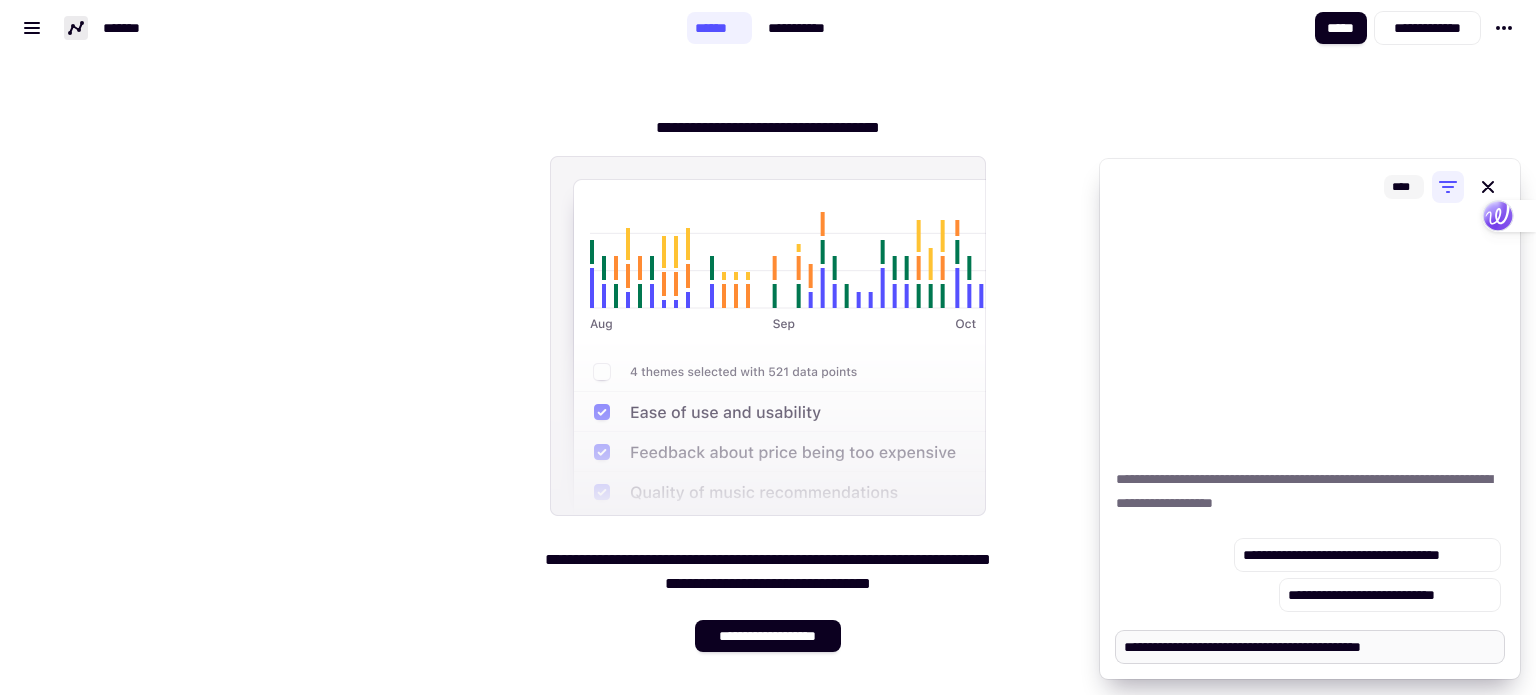 type on "*" 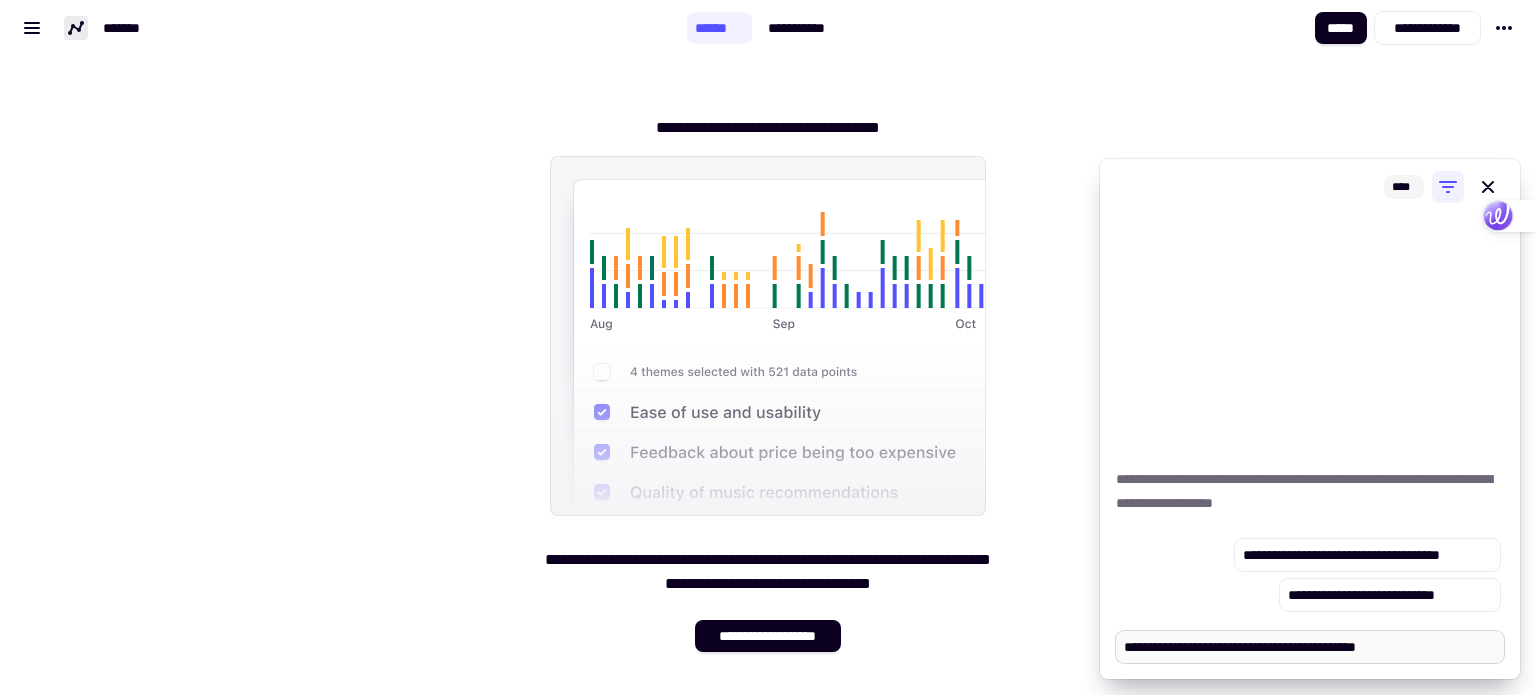 type on "*" 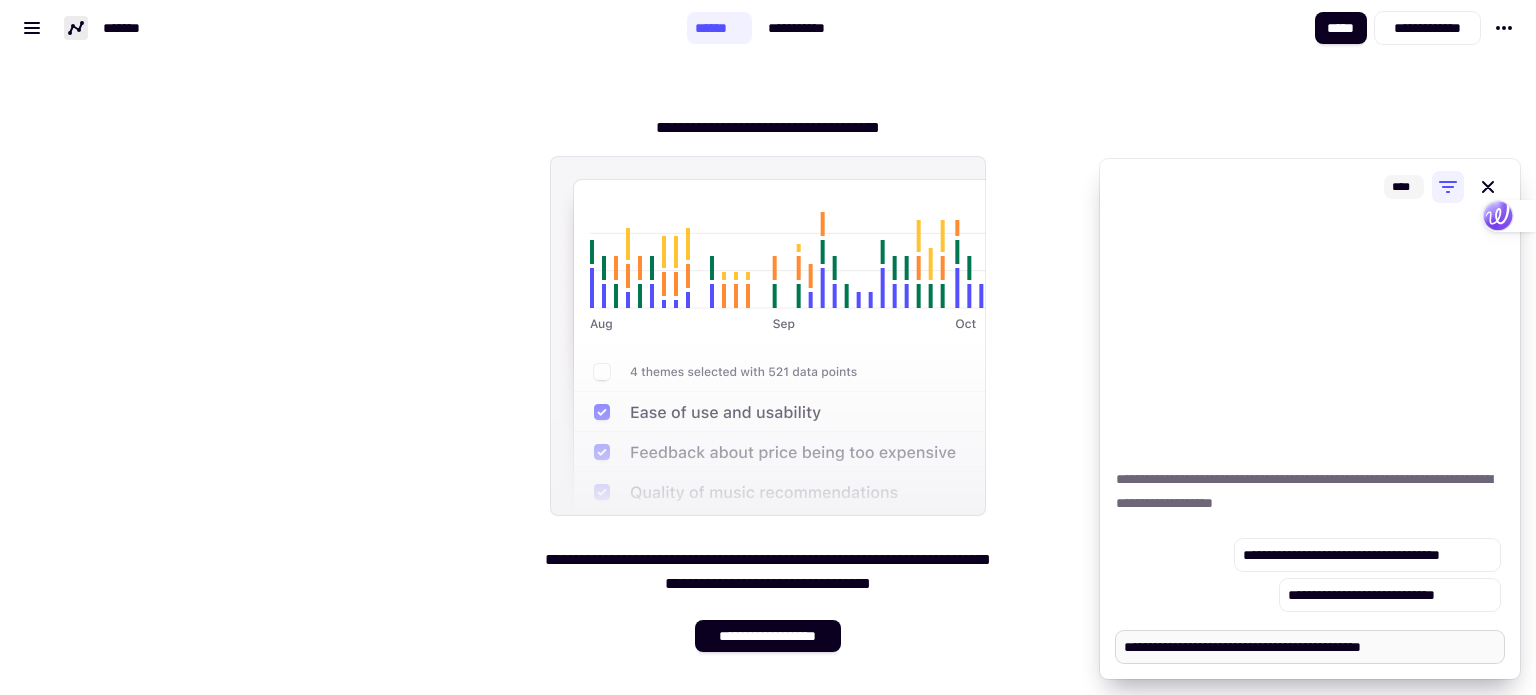 type on "*" 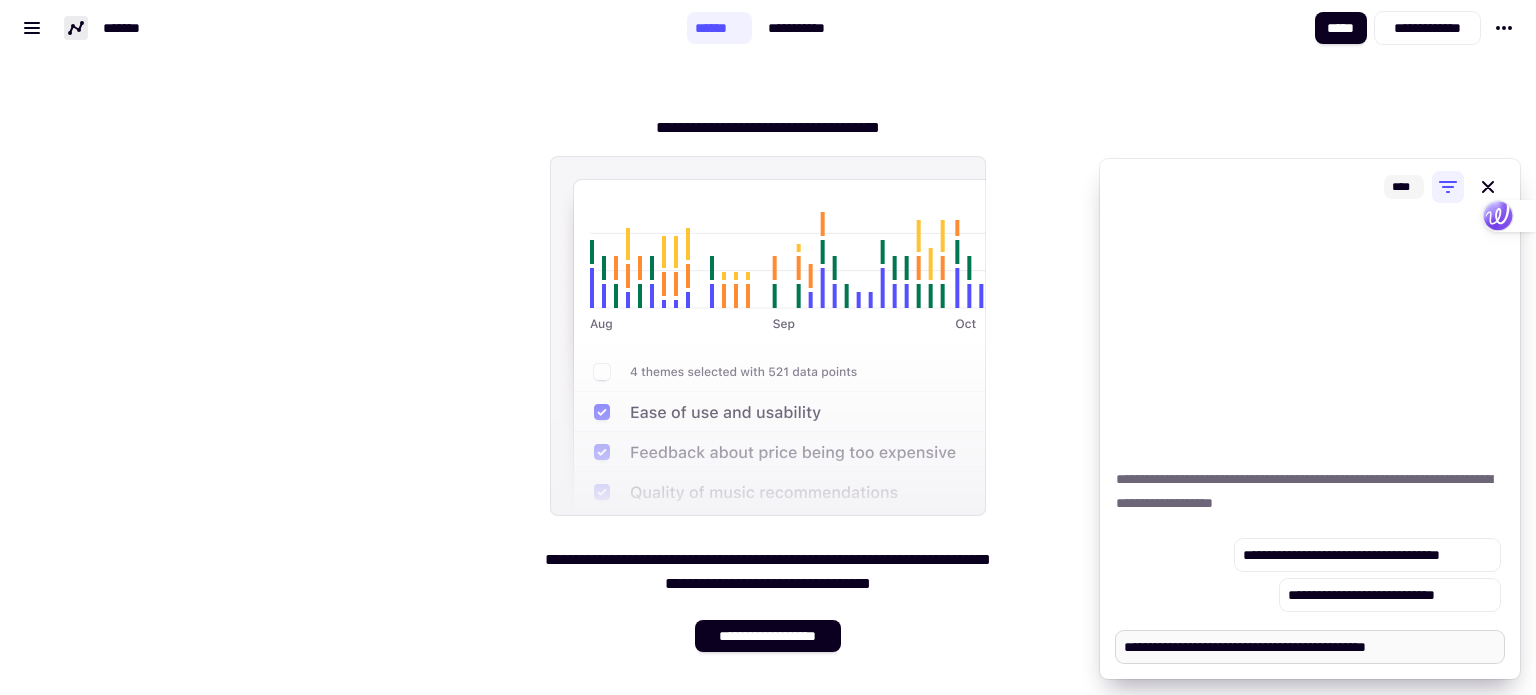 type on "*" 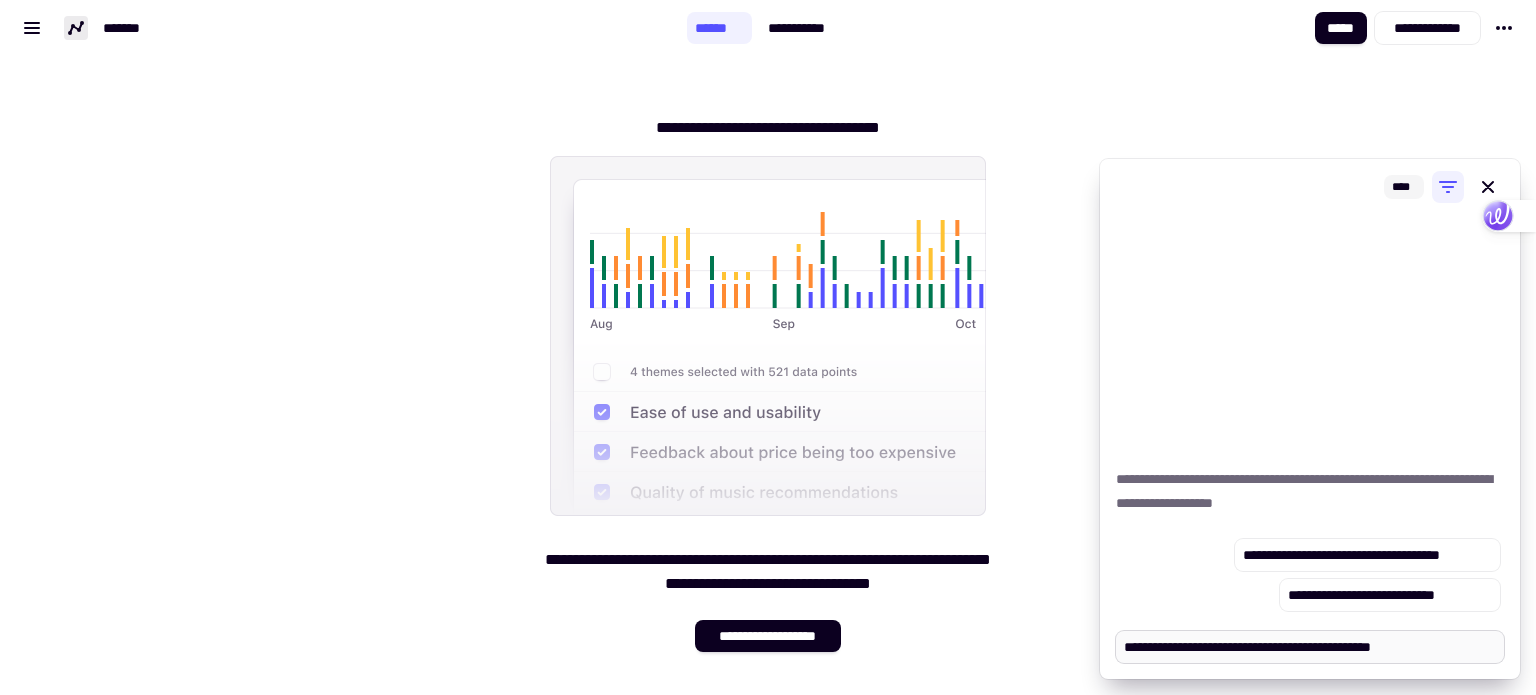 type on "*" 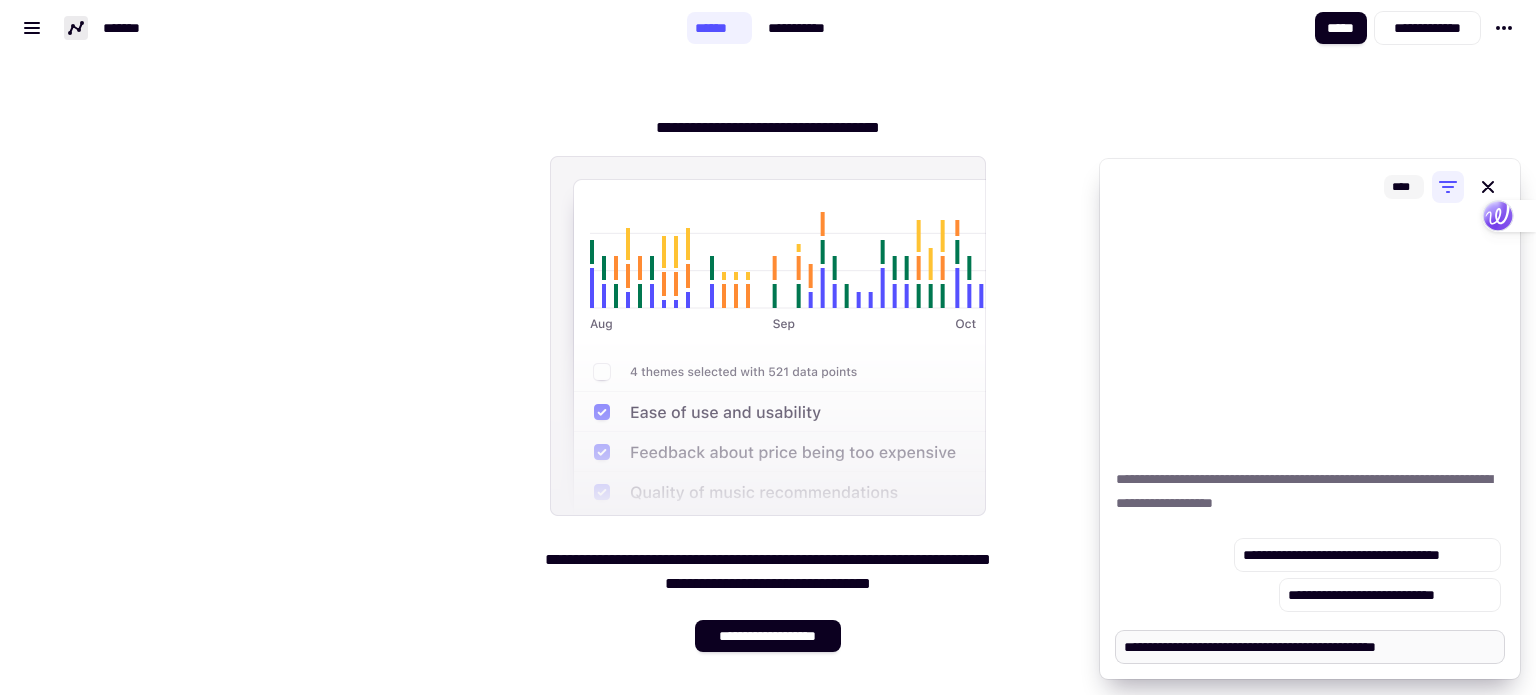 type on "*" 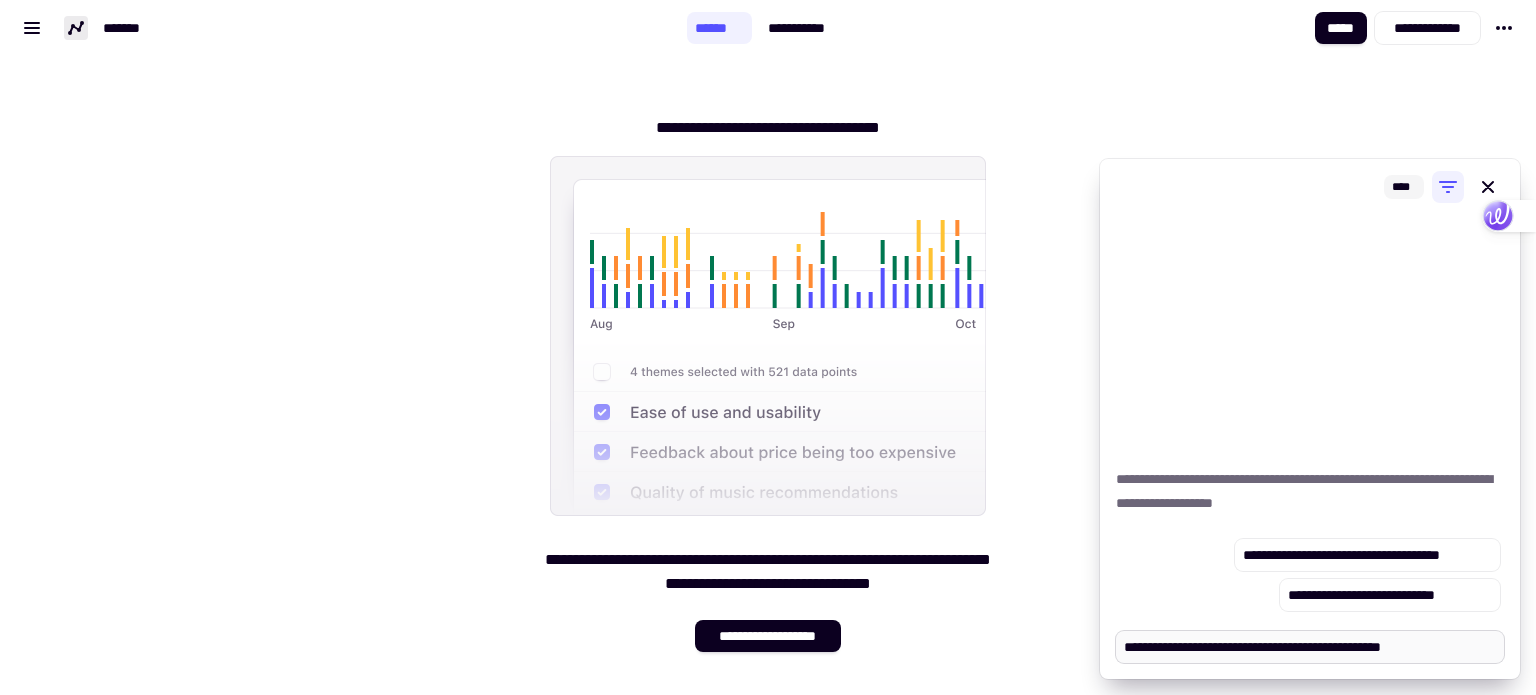 type on "*" 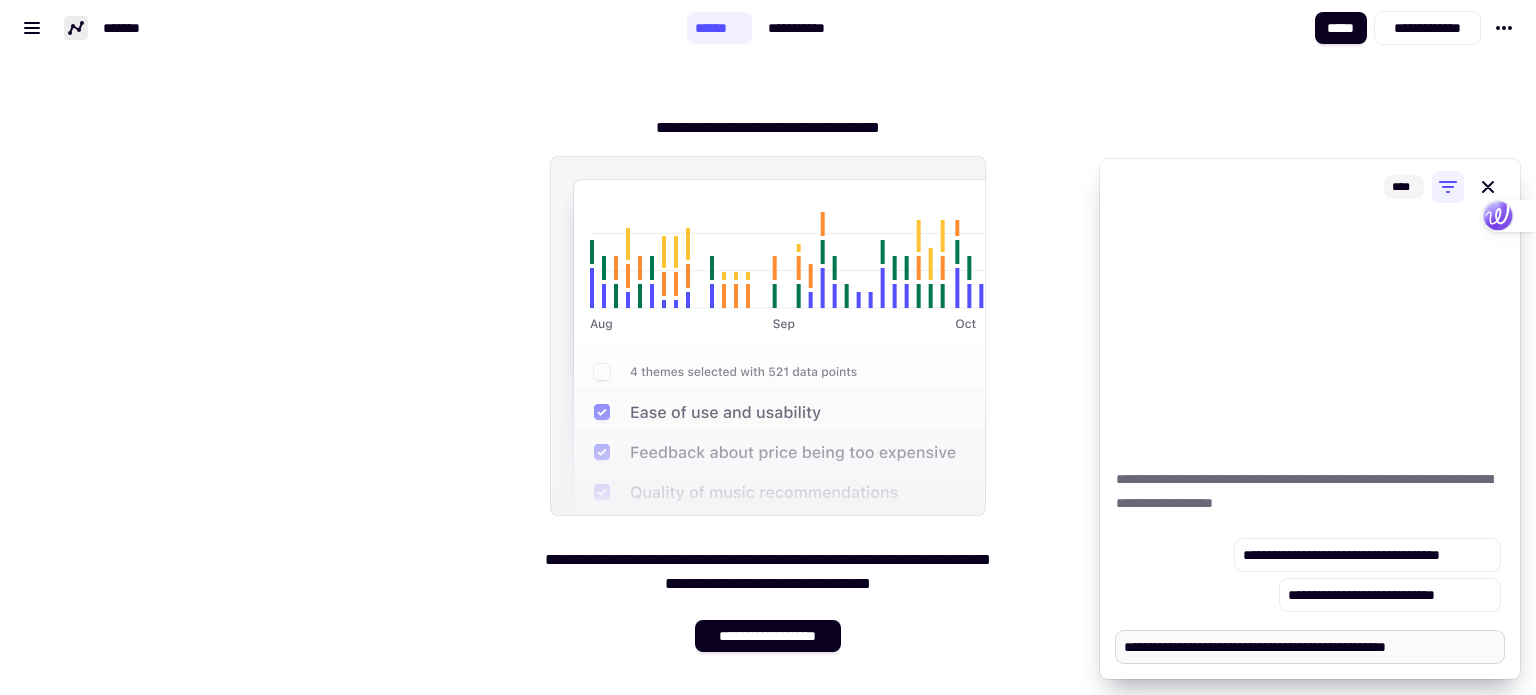 type on "*" 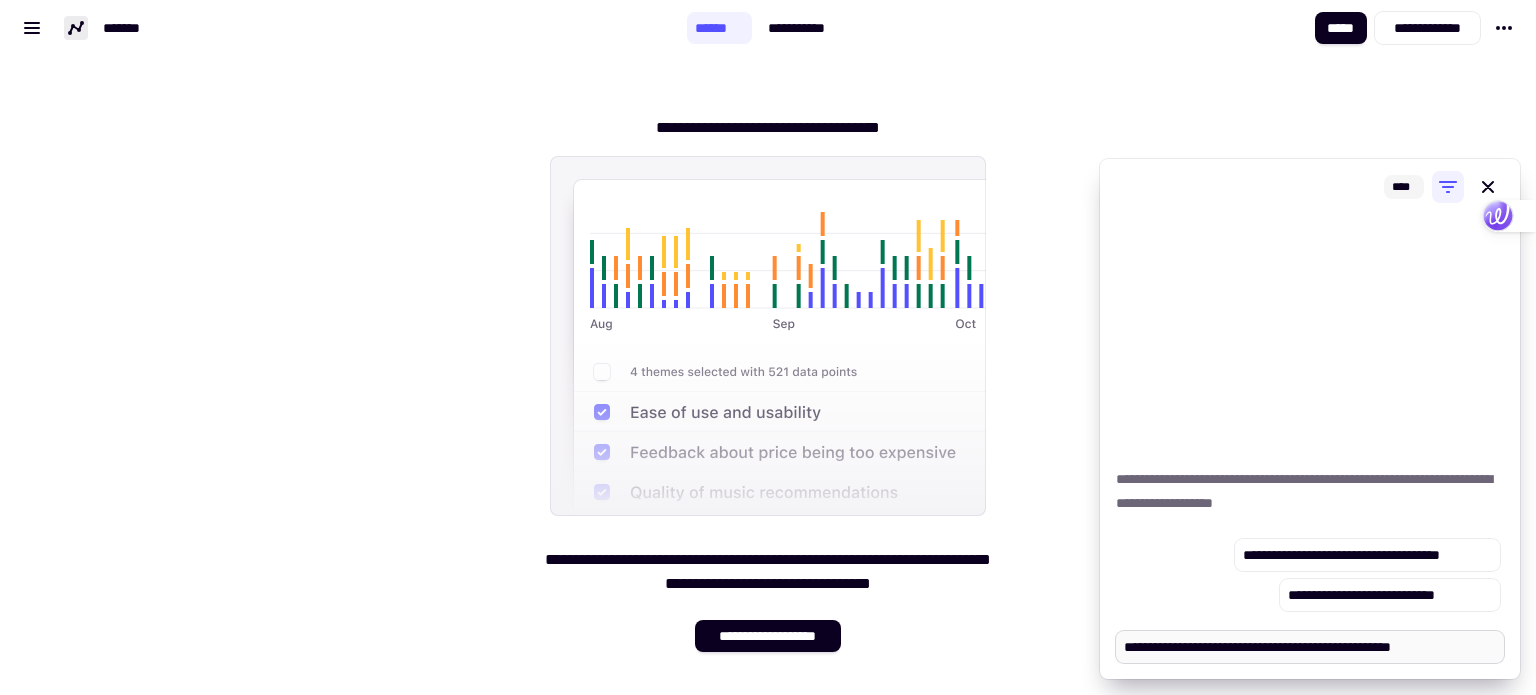 type on "*" 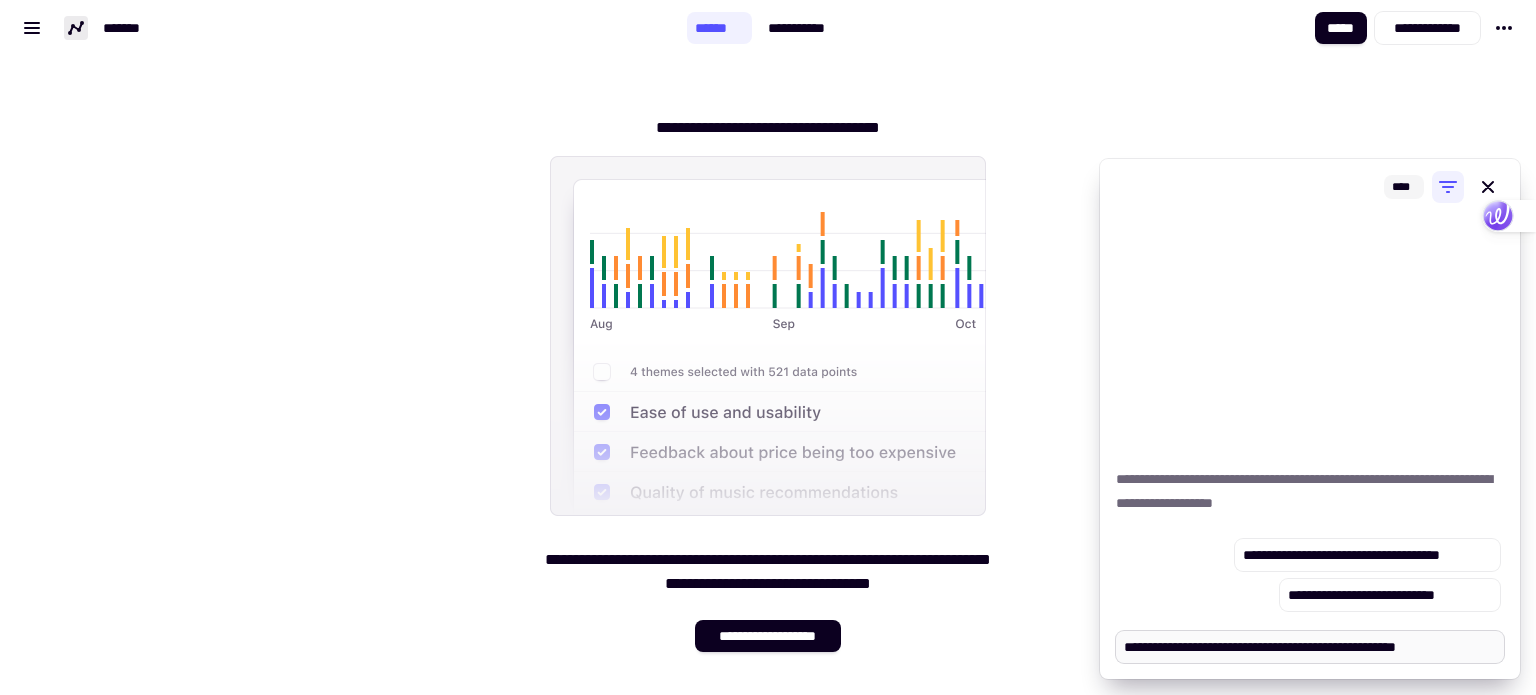 type on "*" 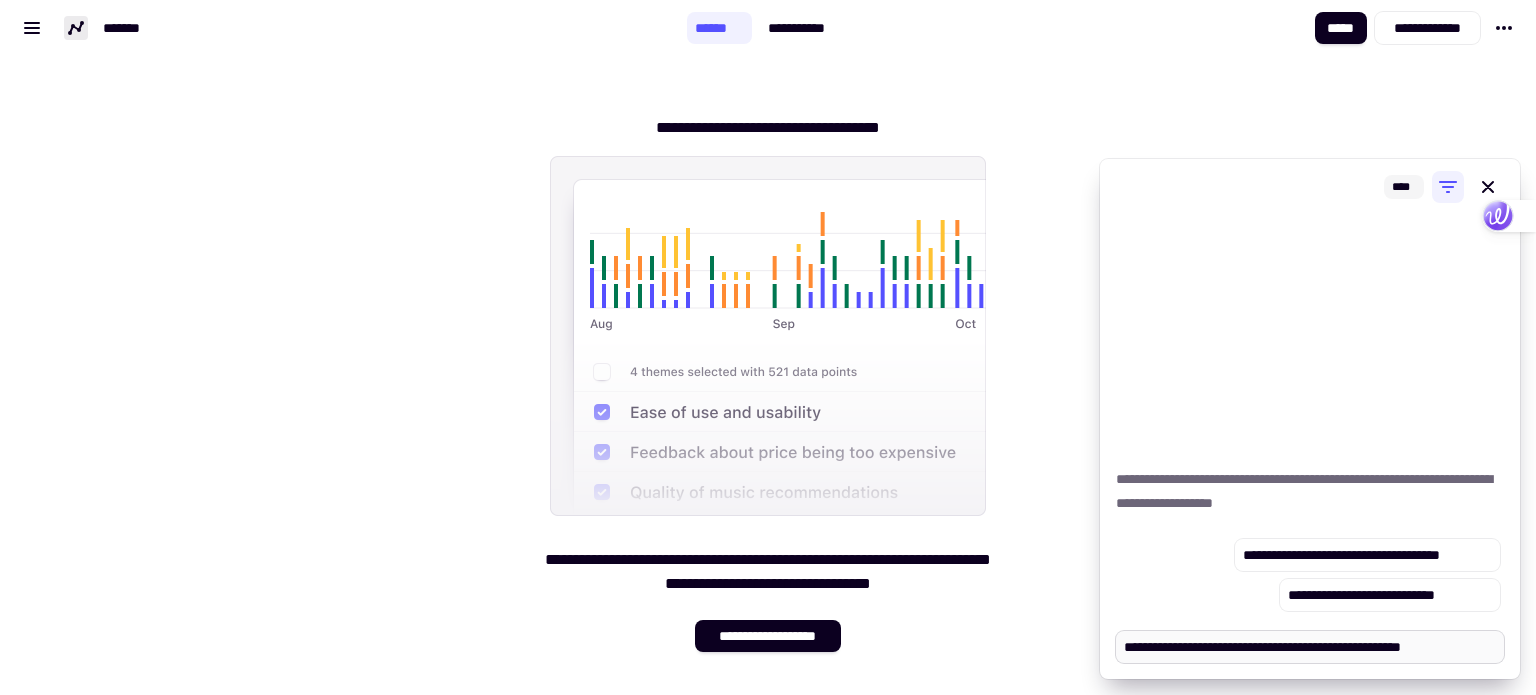type on "*" 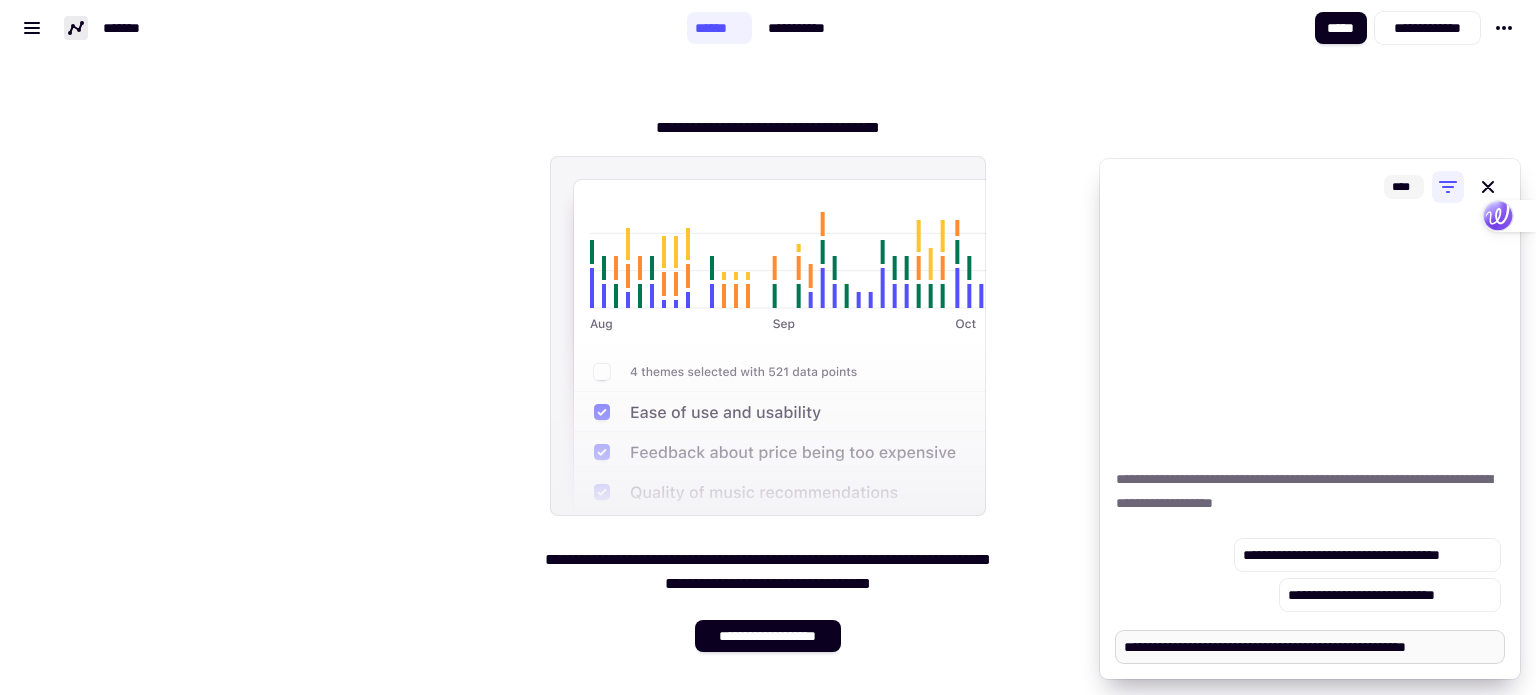 type on "*" 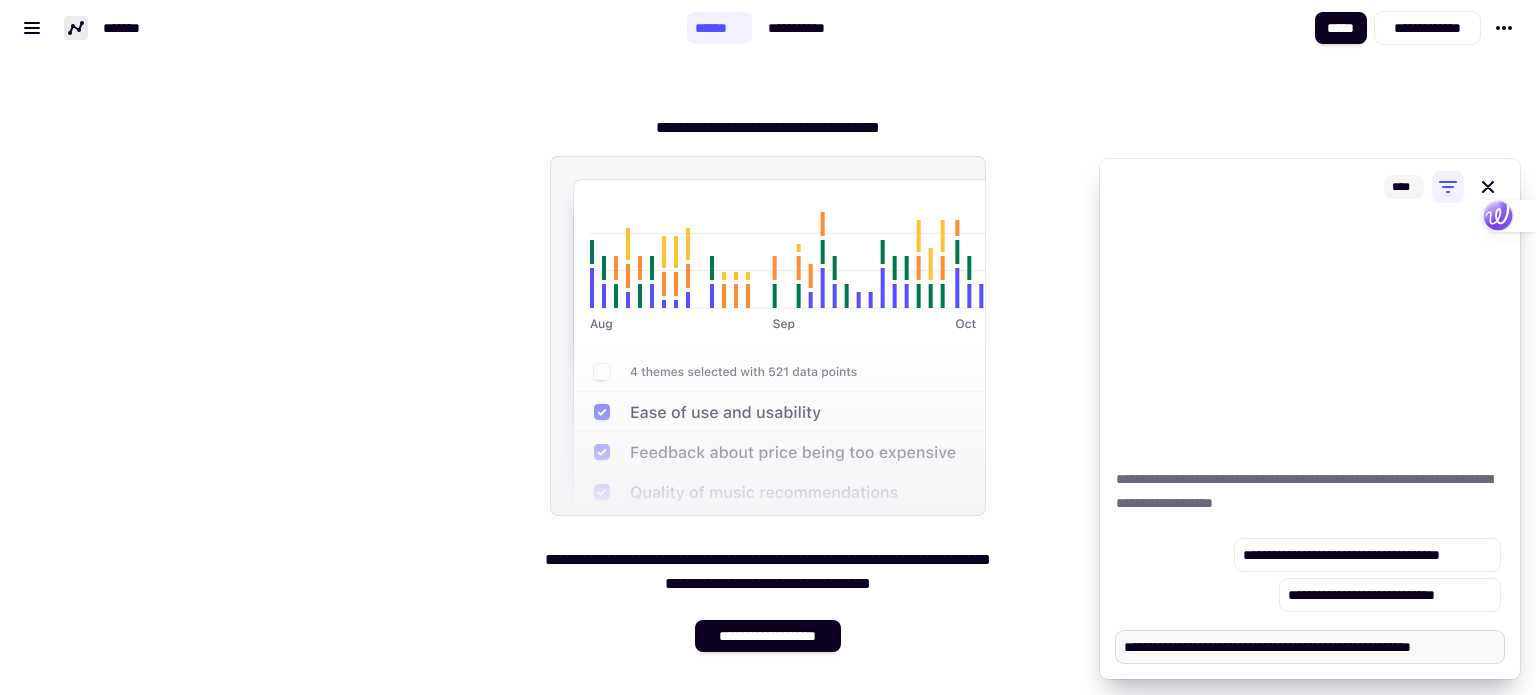 type on "*" 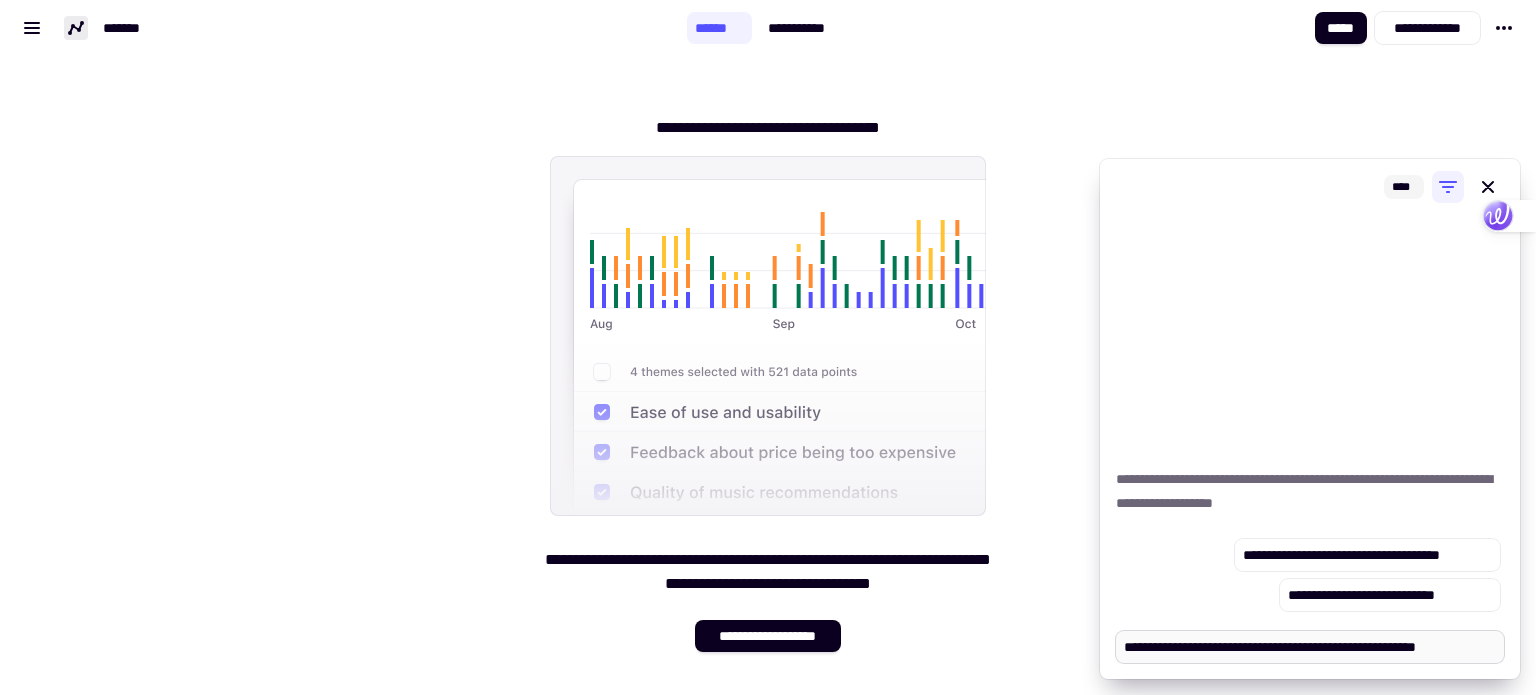 type on "*" 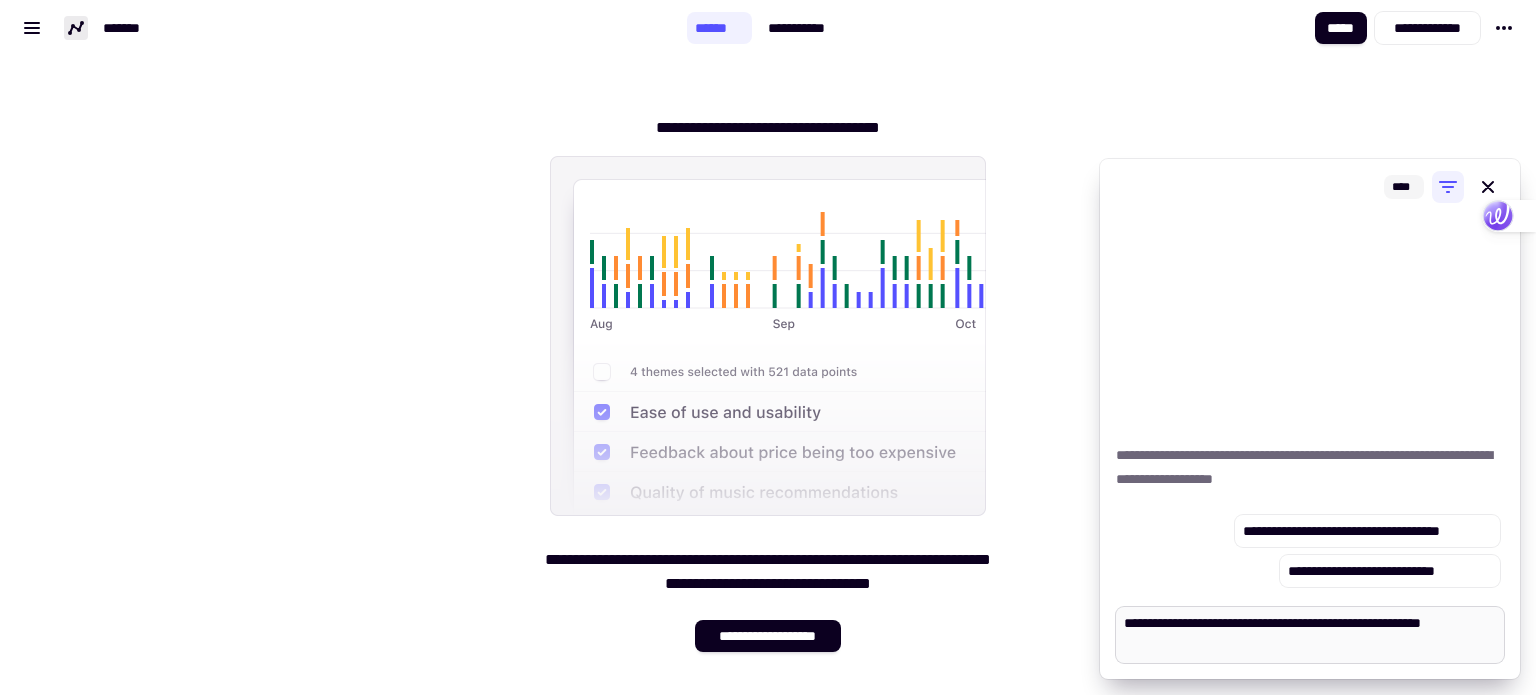 type on "*" 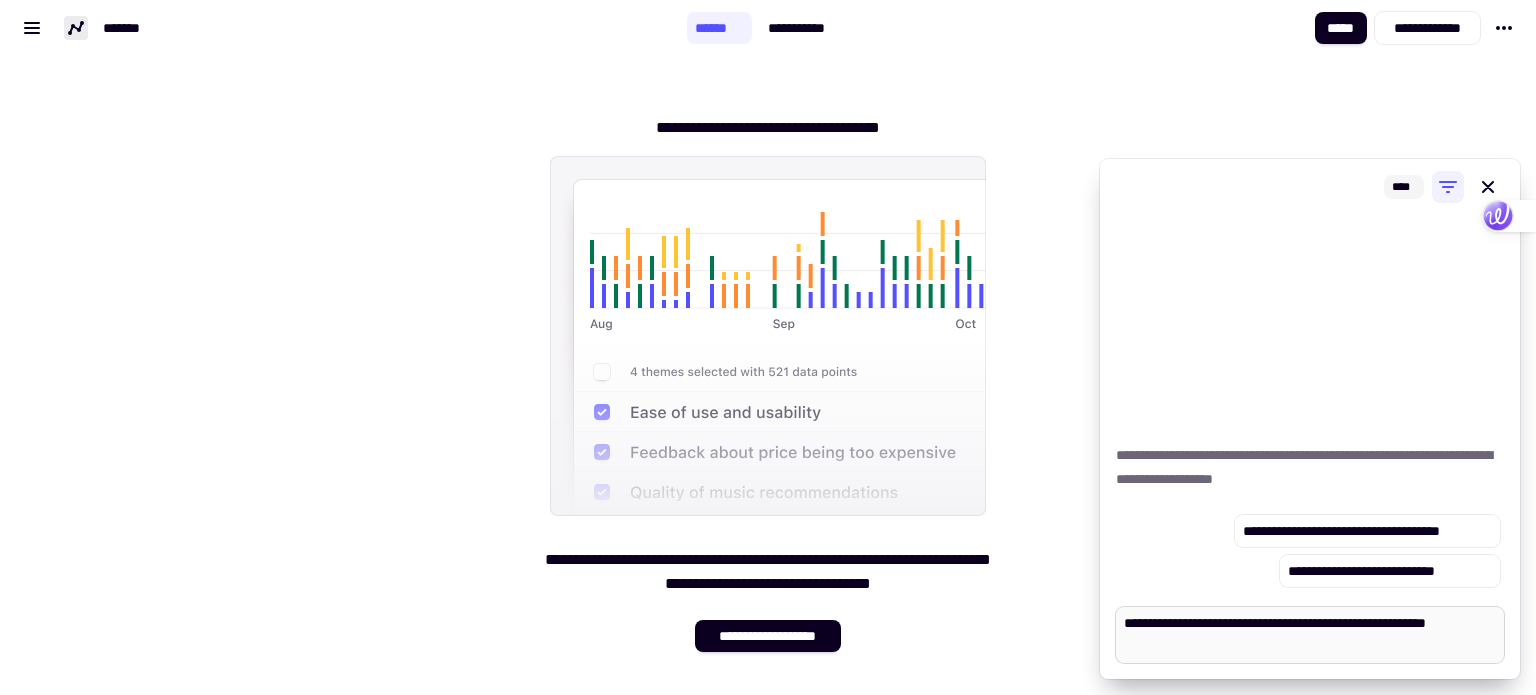 type on "*" 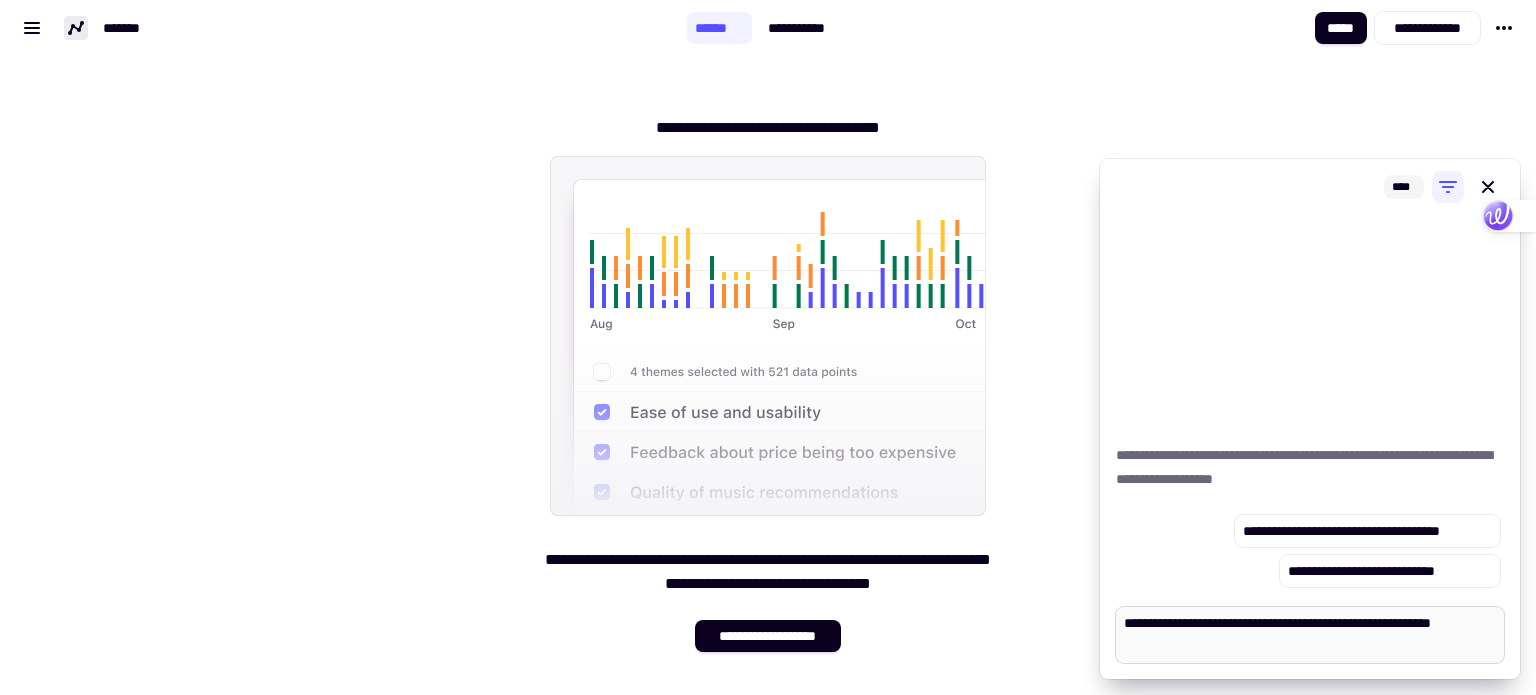type on "*" 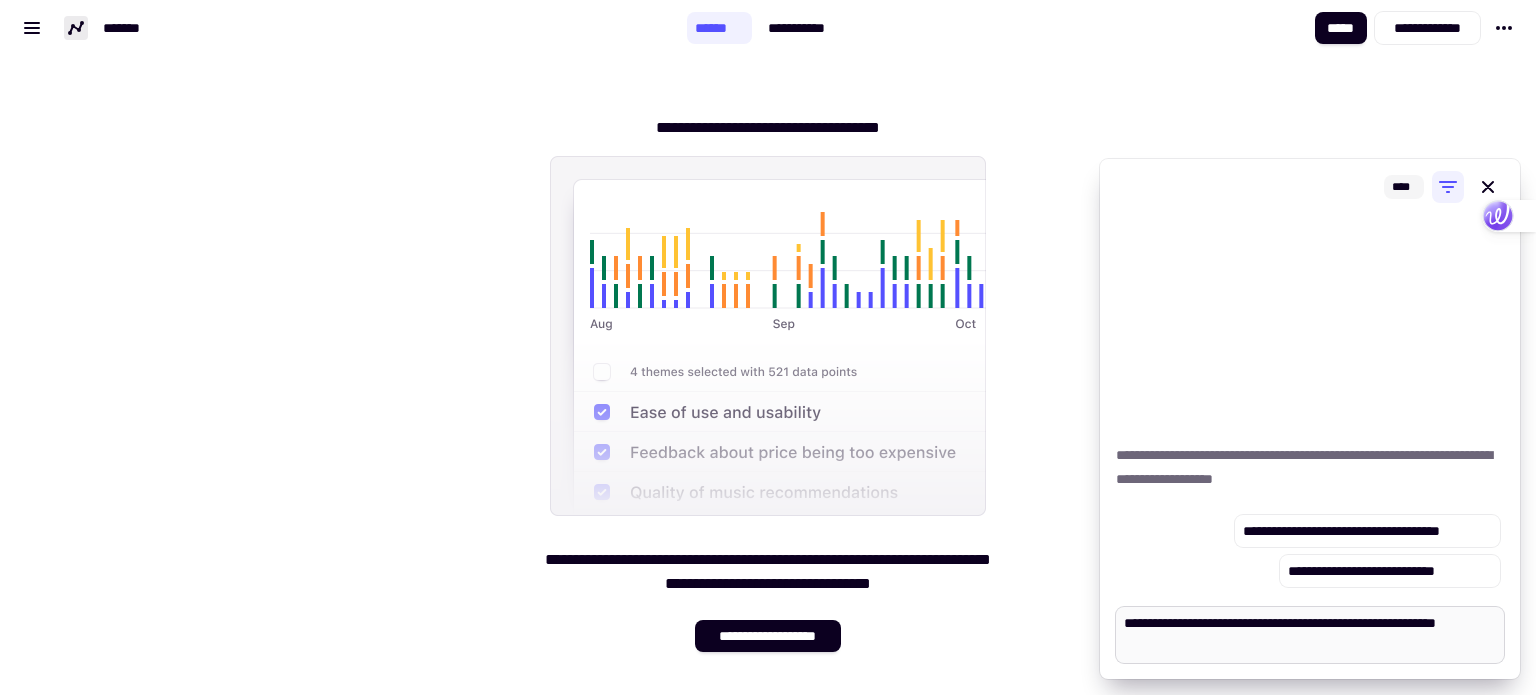 type on "*" 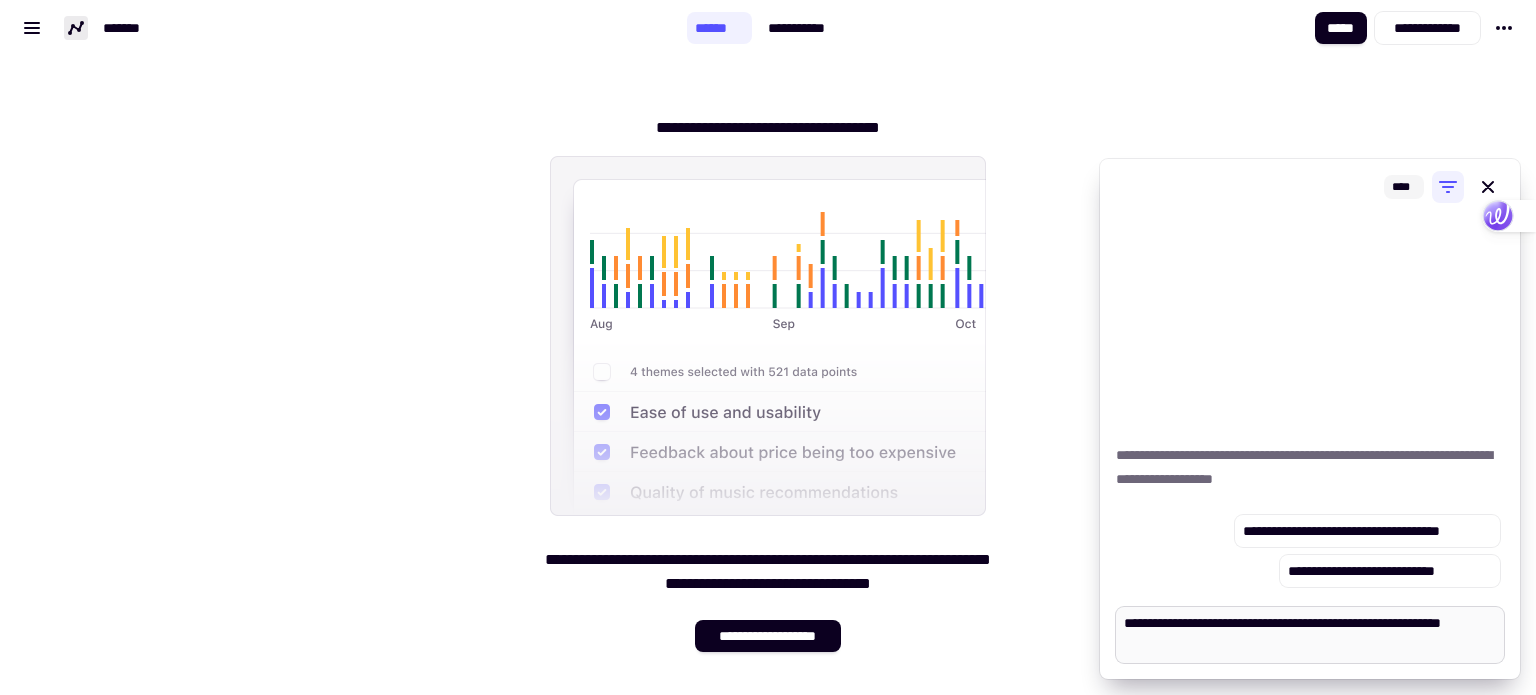 type on "*" 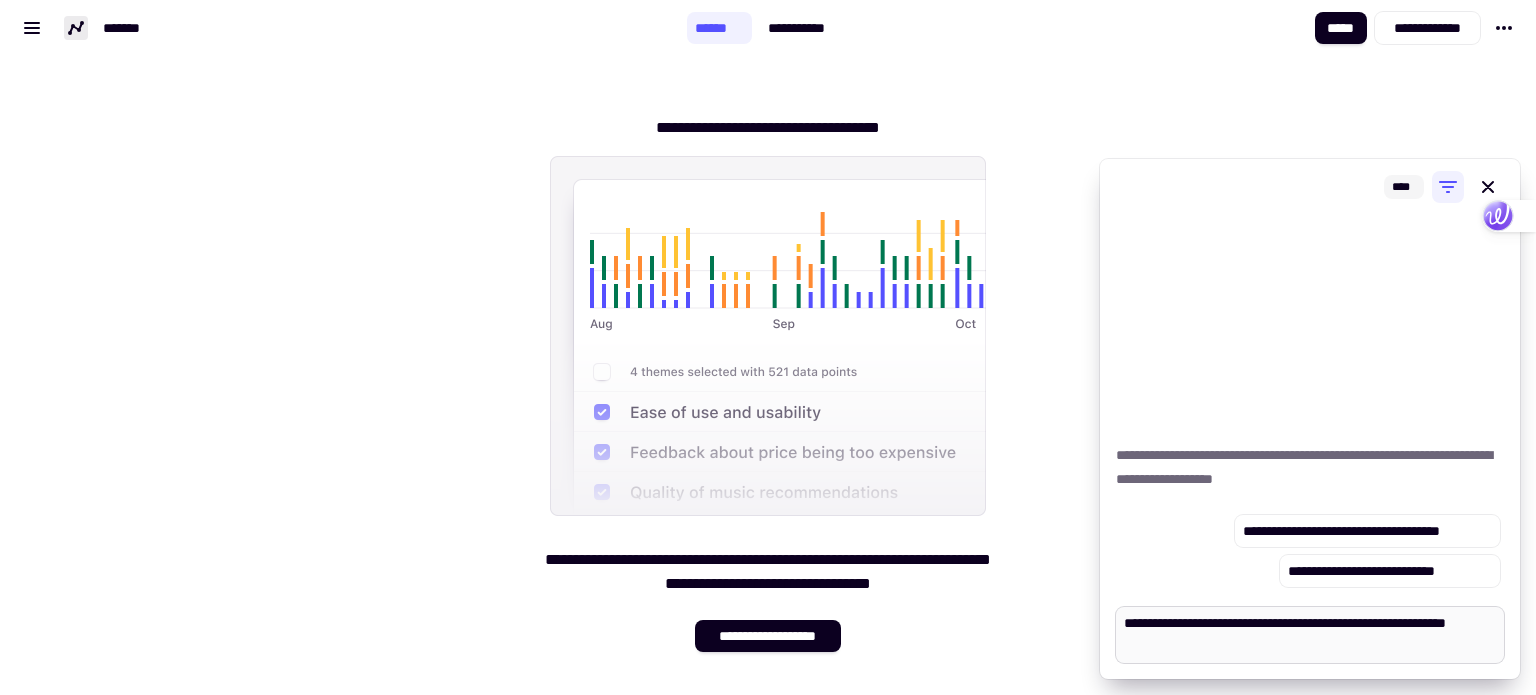 type on "*" 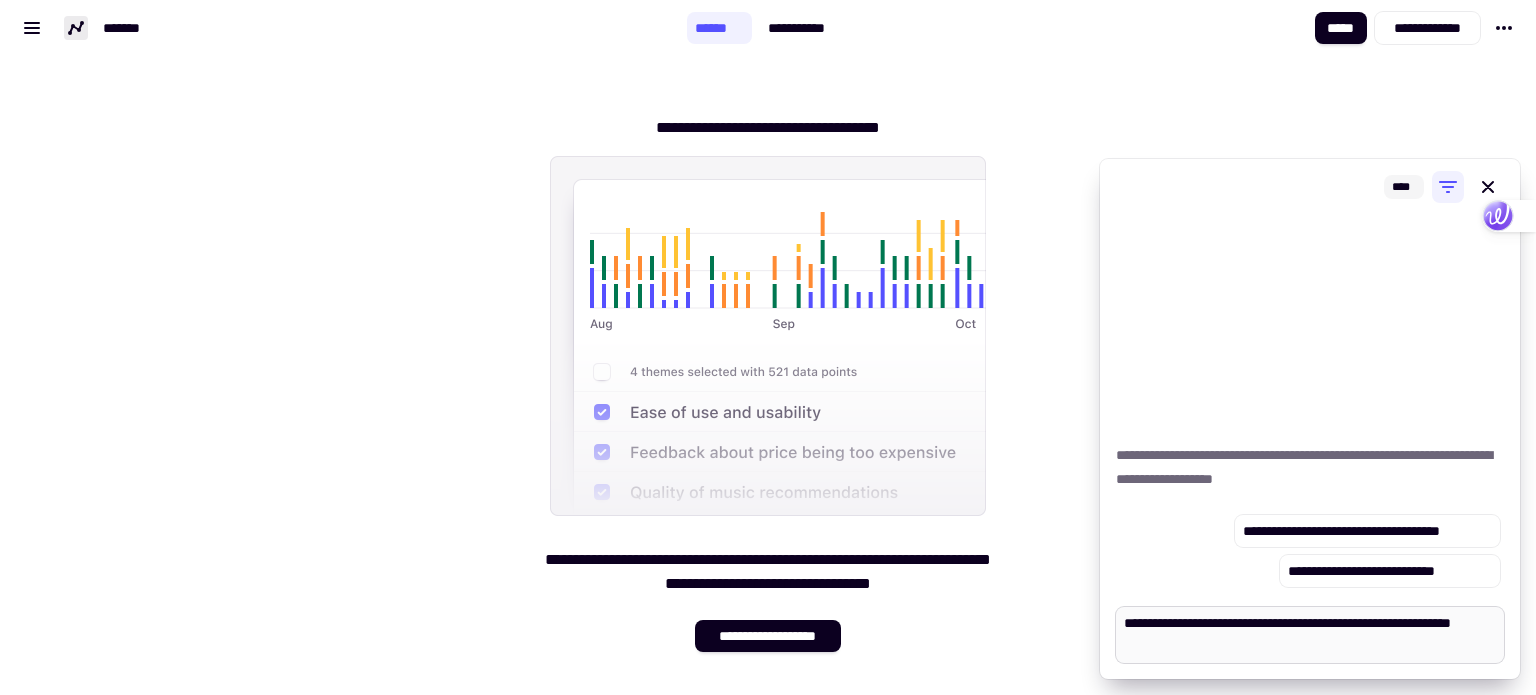 type on "*" 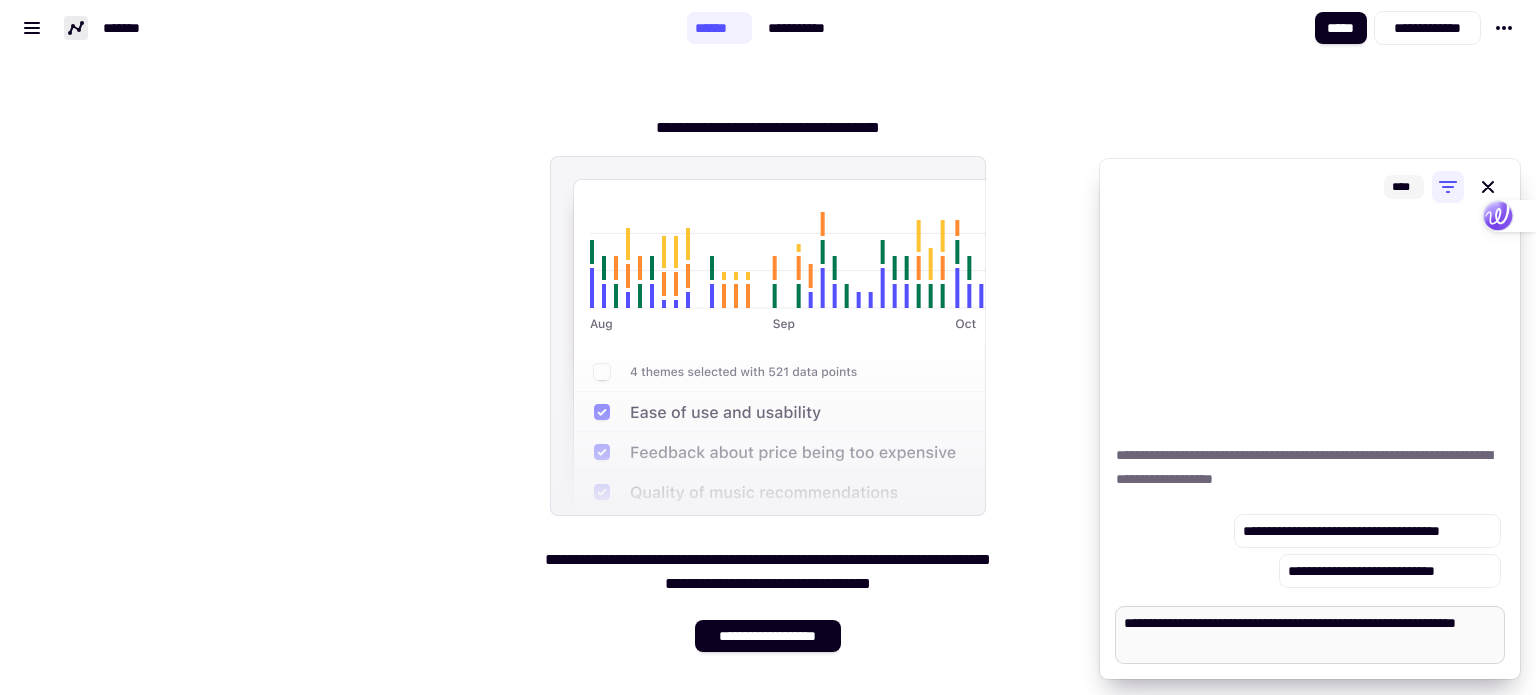 type on "*" 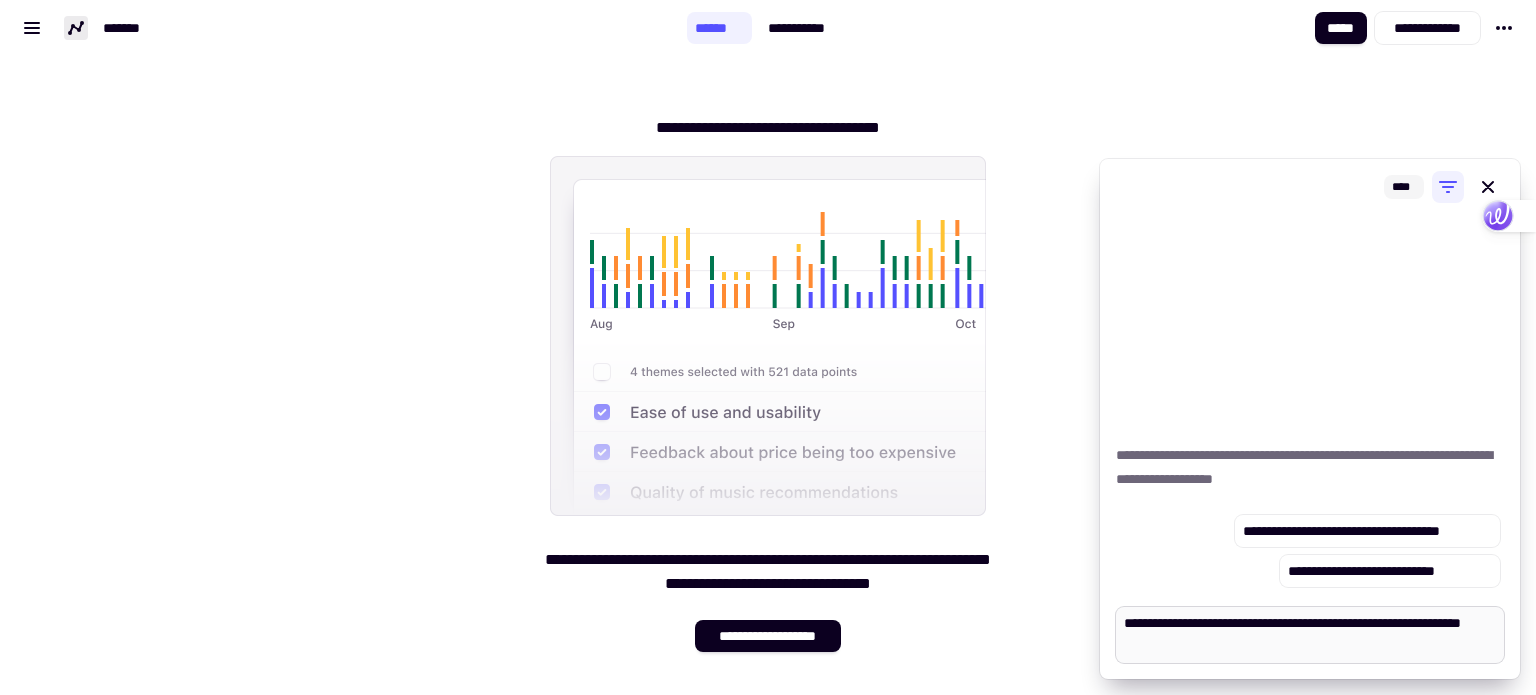 type on "*" 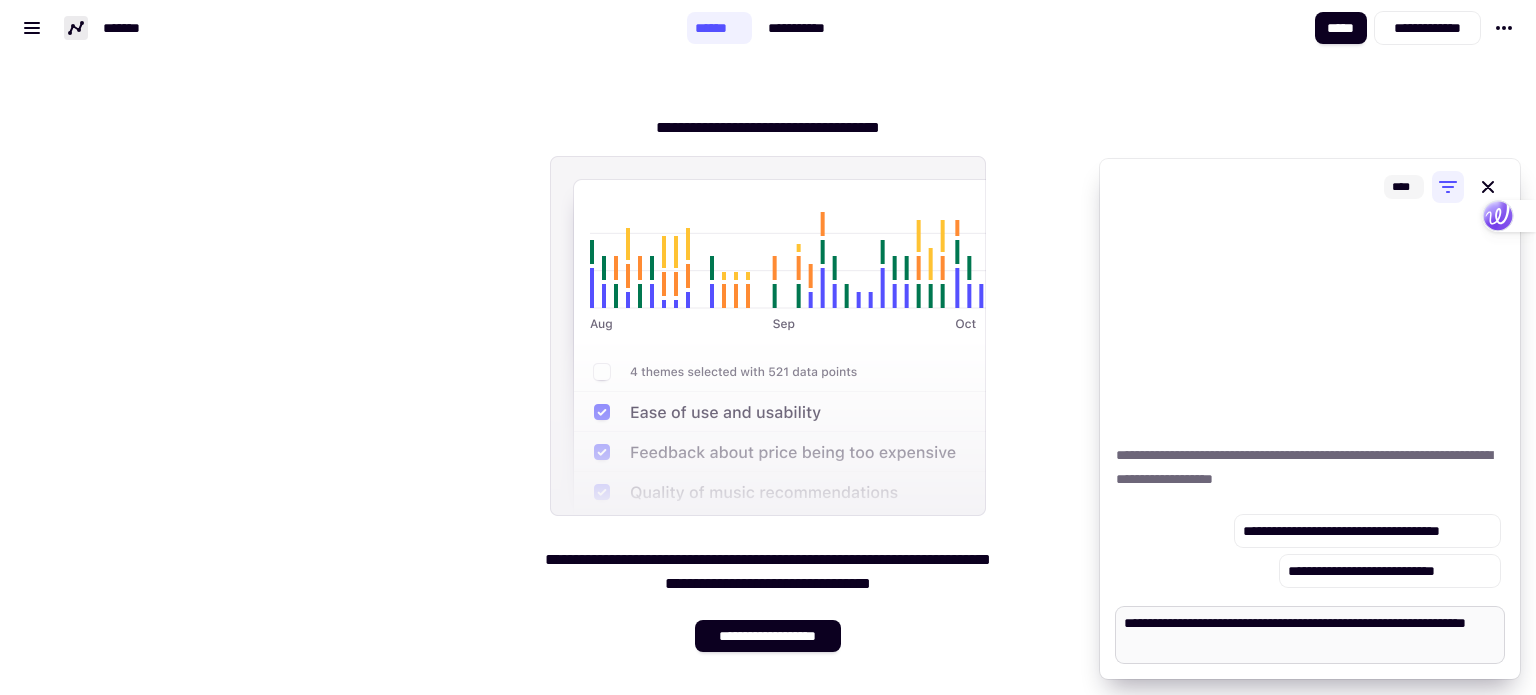 type on "*" 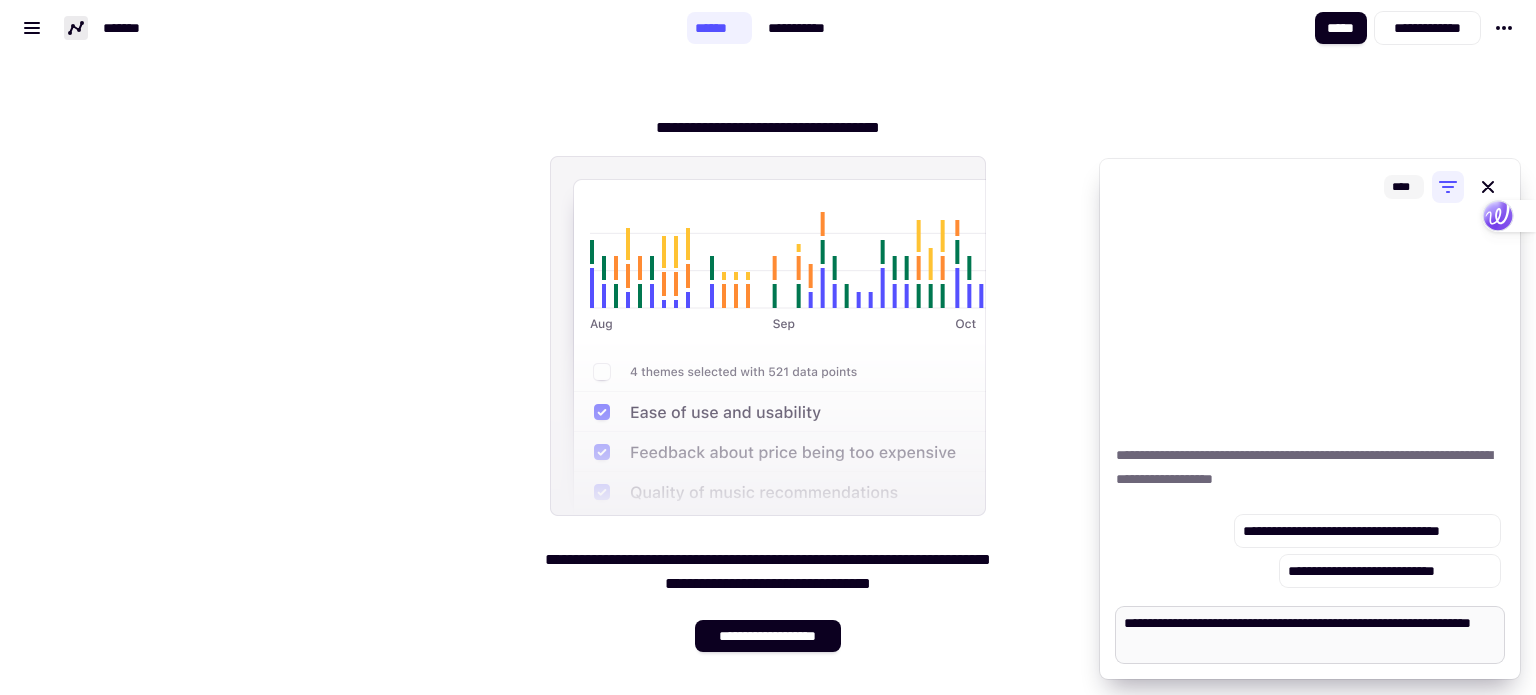 type on "*" 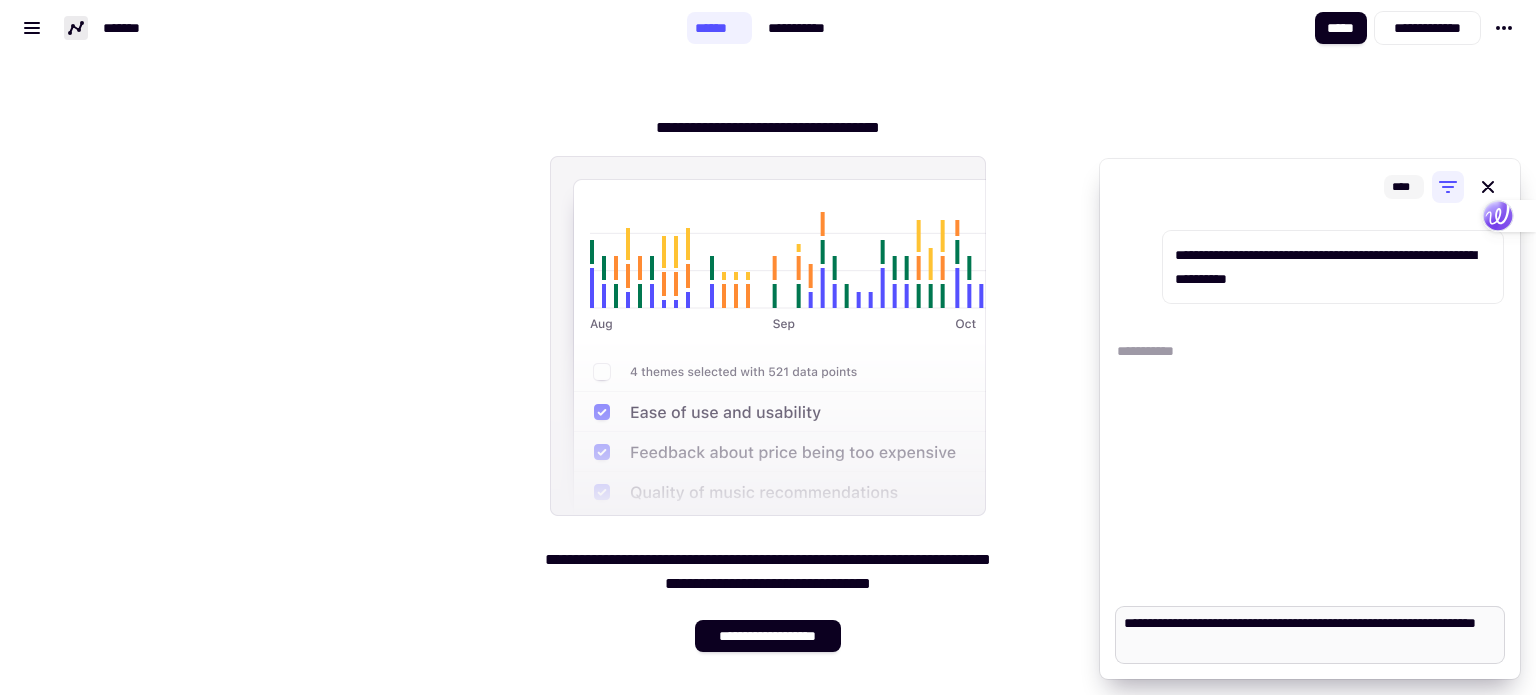 type on "*" 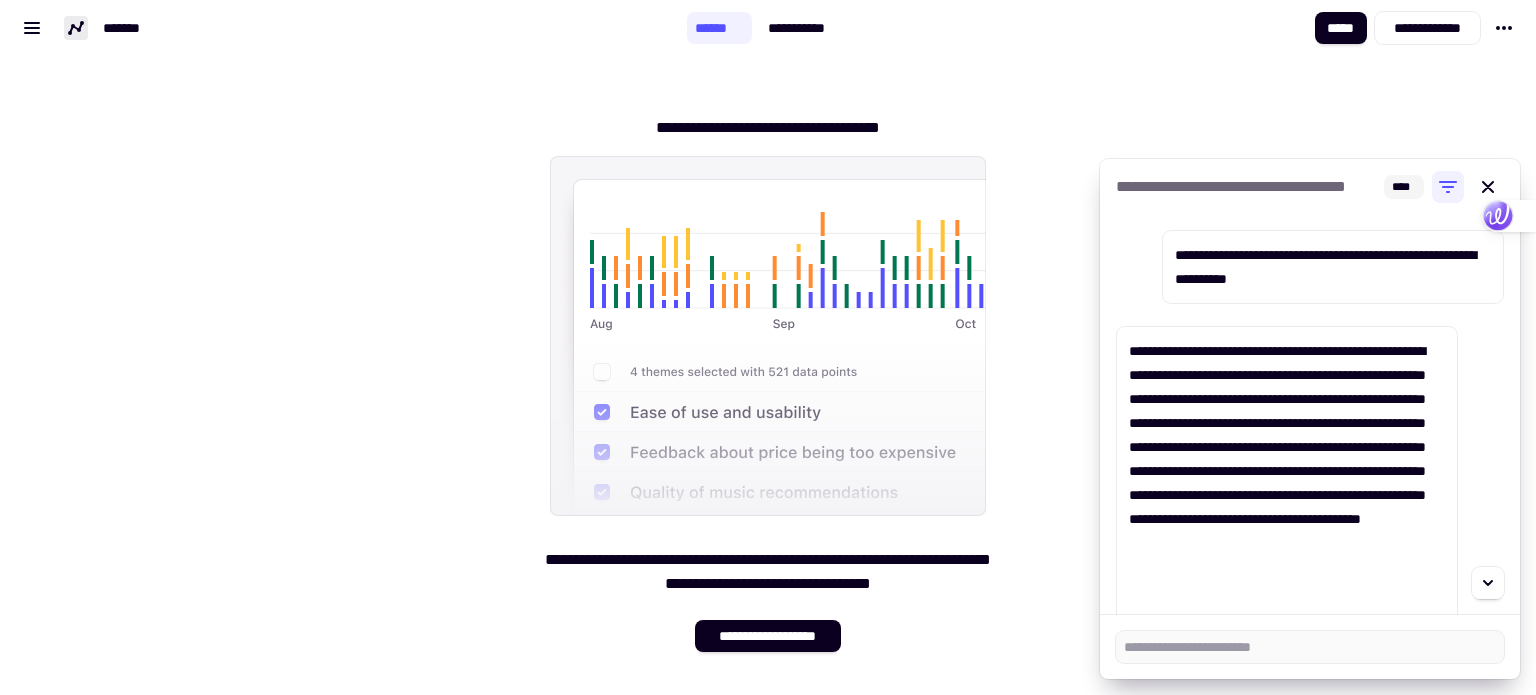 type on "*" 